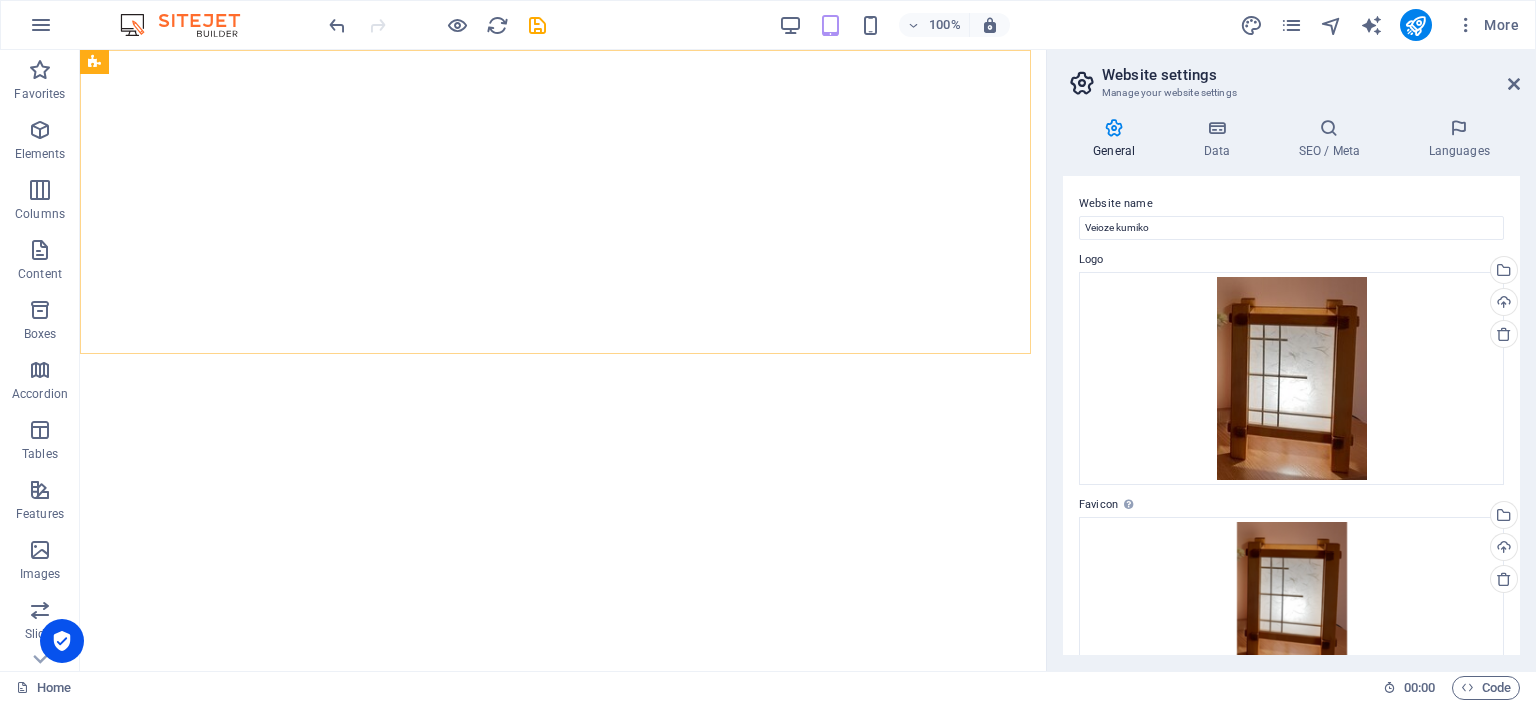 scroll, scrollTop: 0, scrollLeft: 0, axis: both 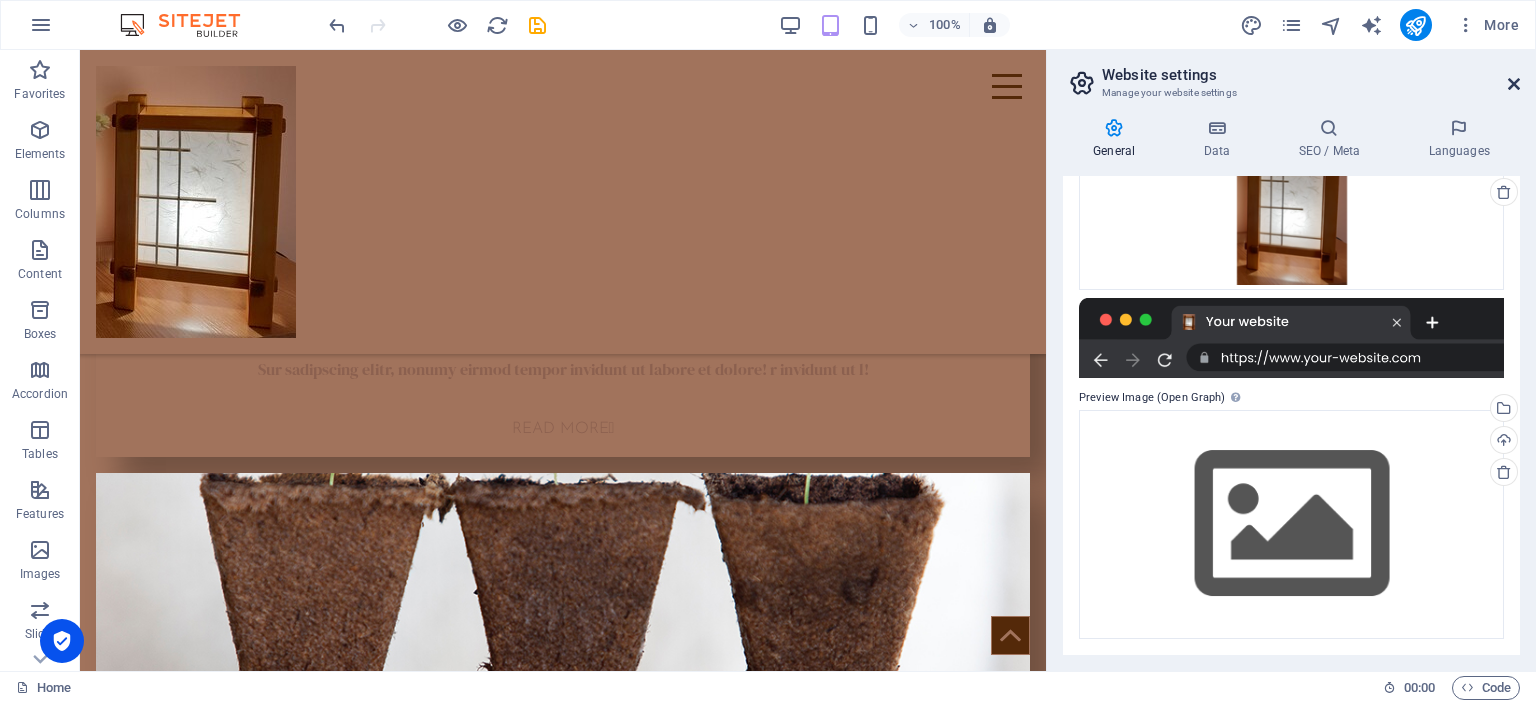 click at bounding box center [1514, 84] 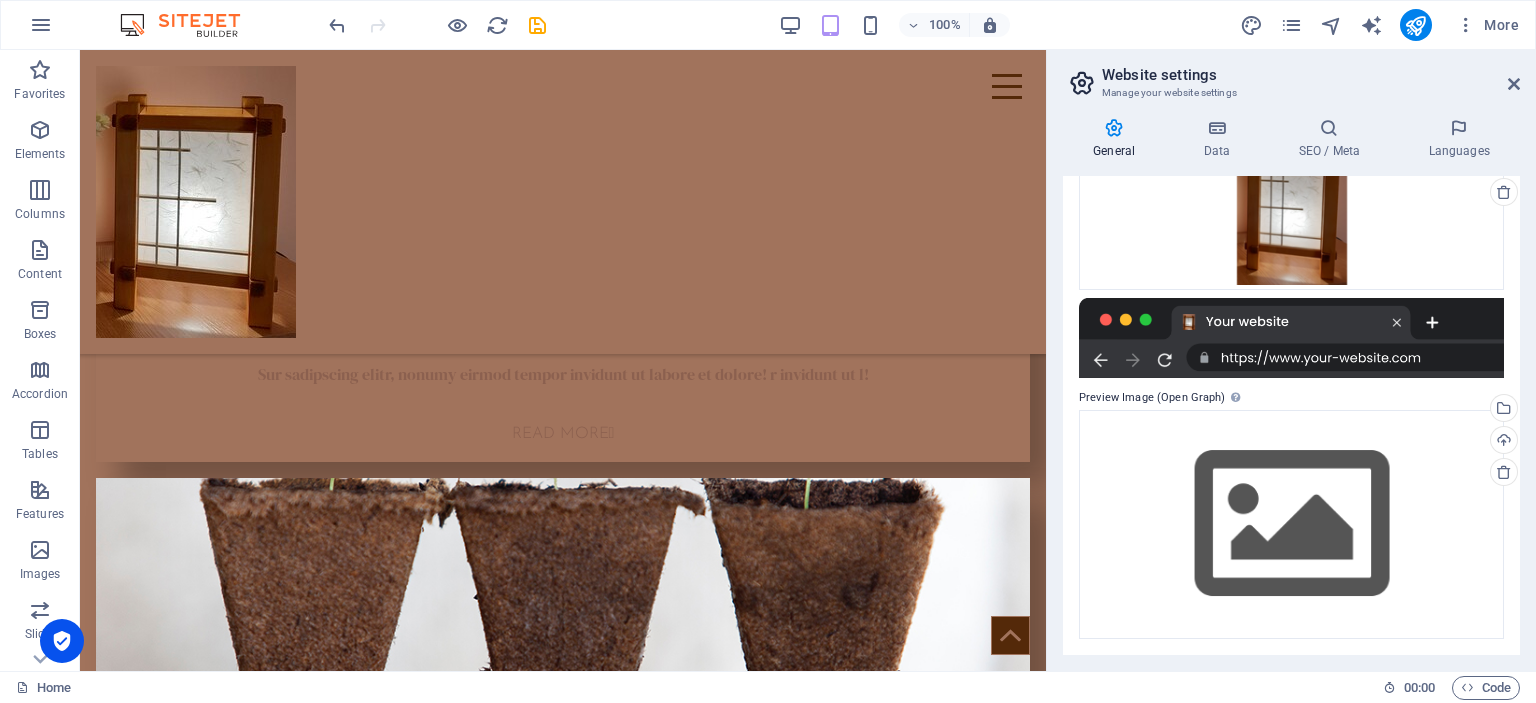 scroll, scrollTop: 2600, scrollLeft: 0, axis: vertical 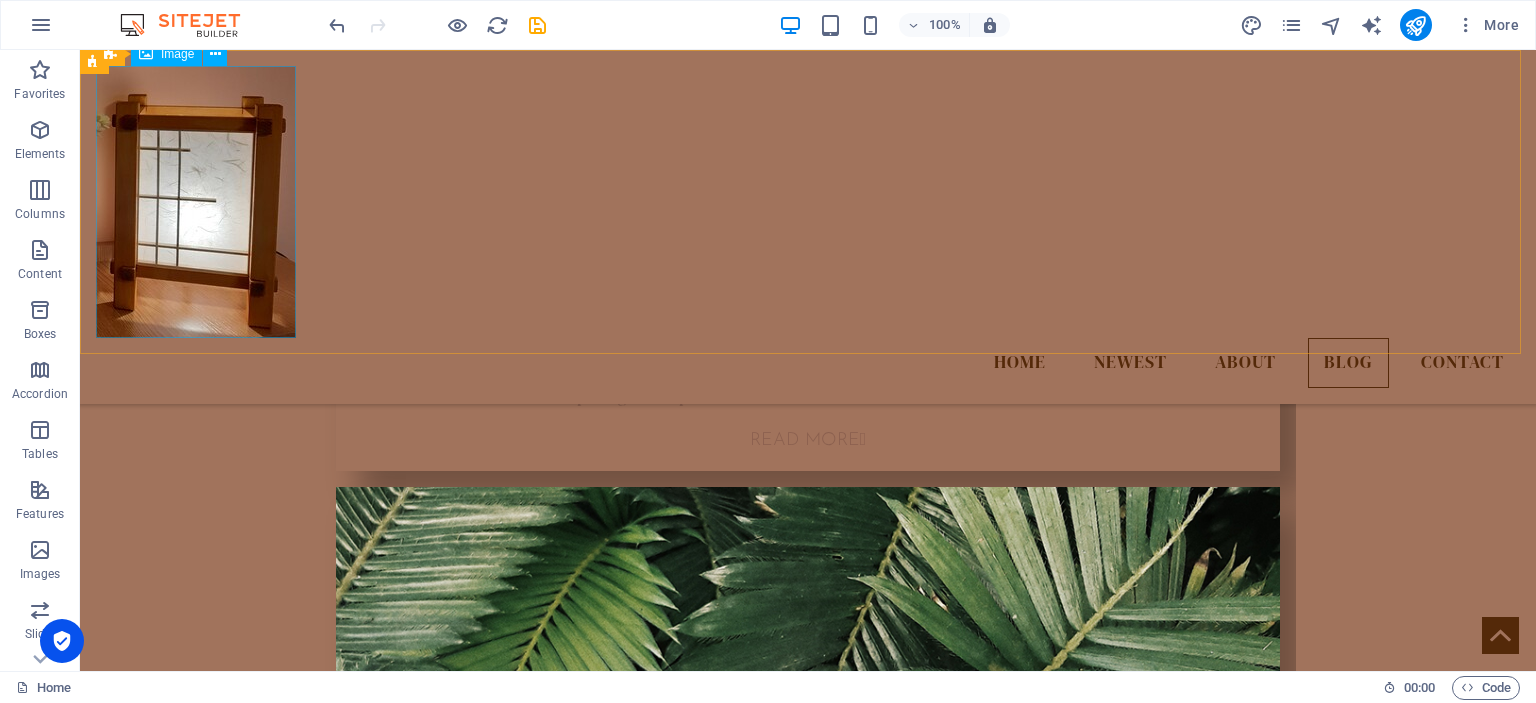 click at bounding box center (196, 202) 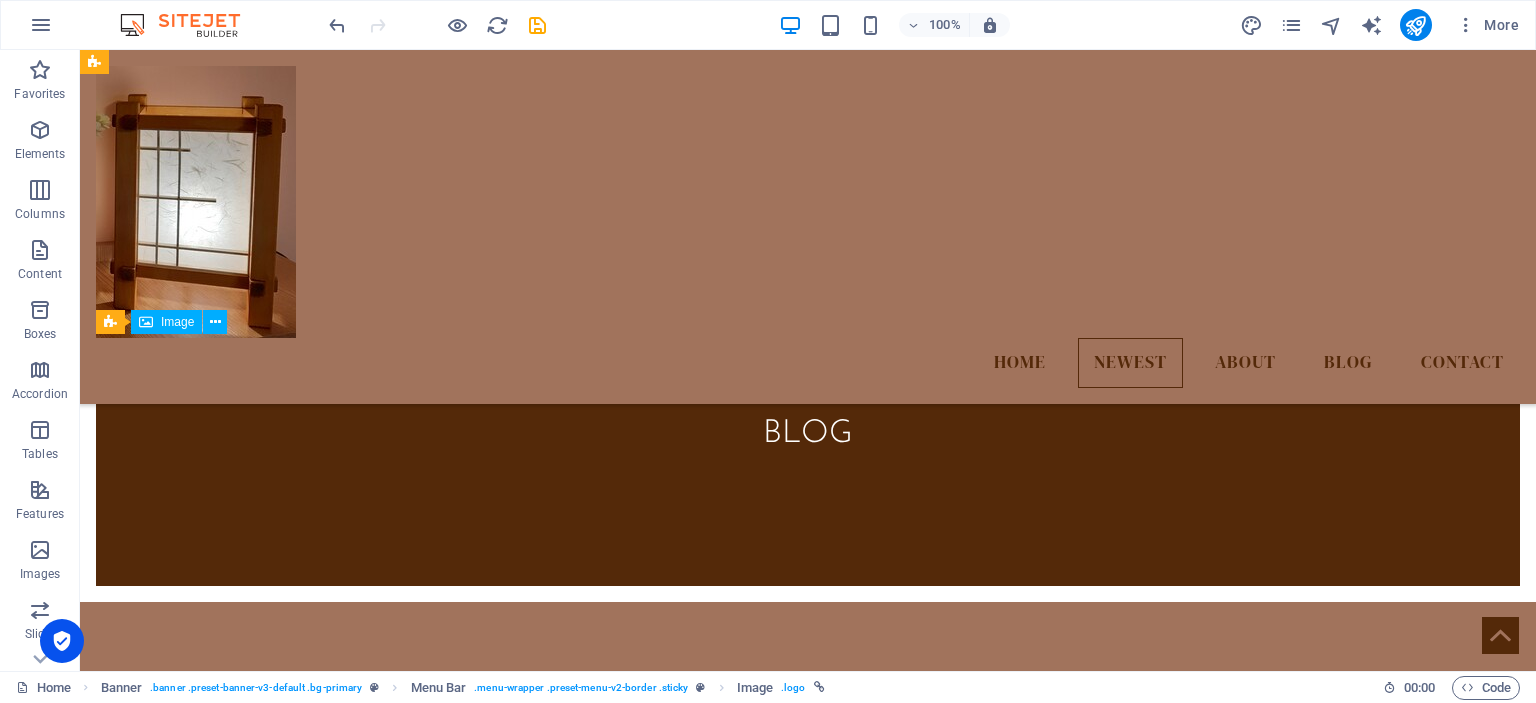 scroll, scrollTop: 1700, scrollLeft: 0, axis: vertical 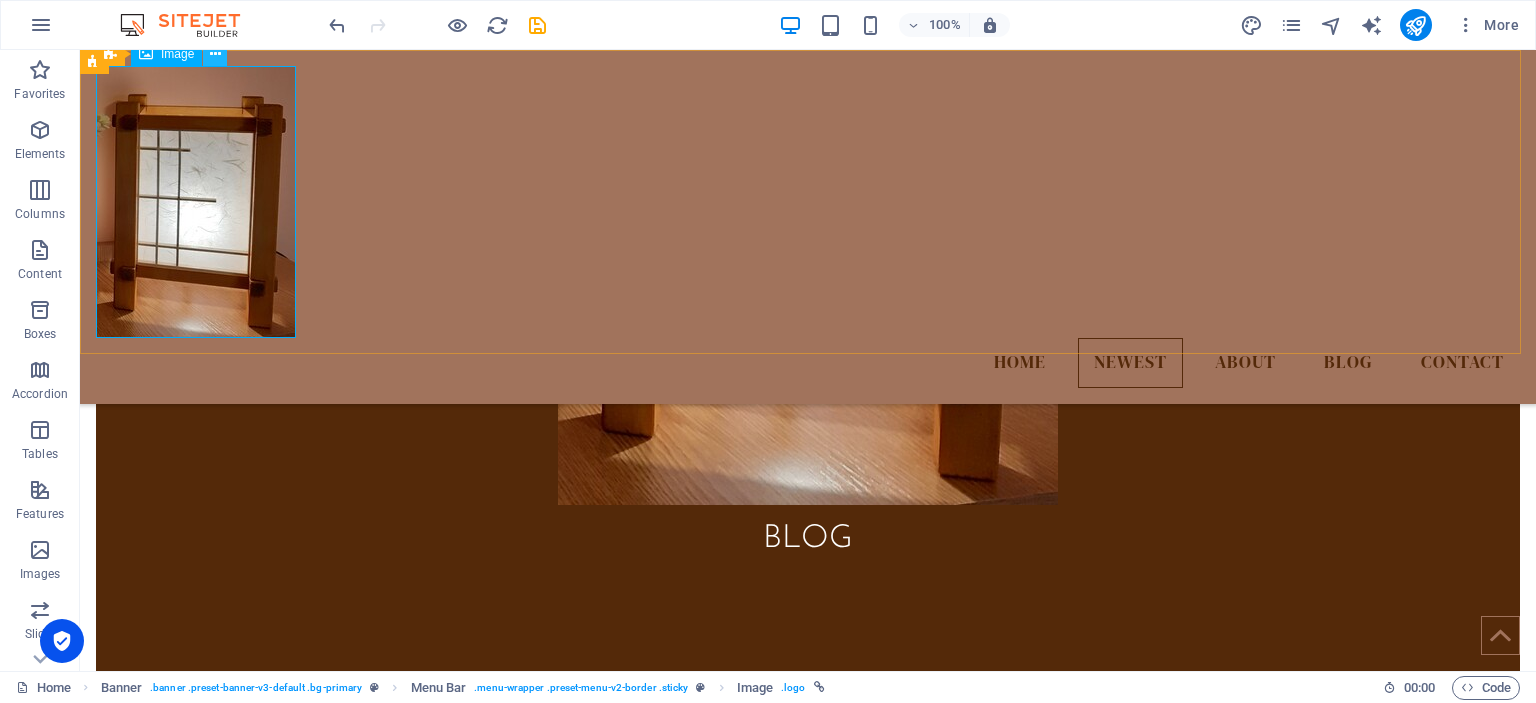 click at bounding box center [215, 54] 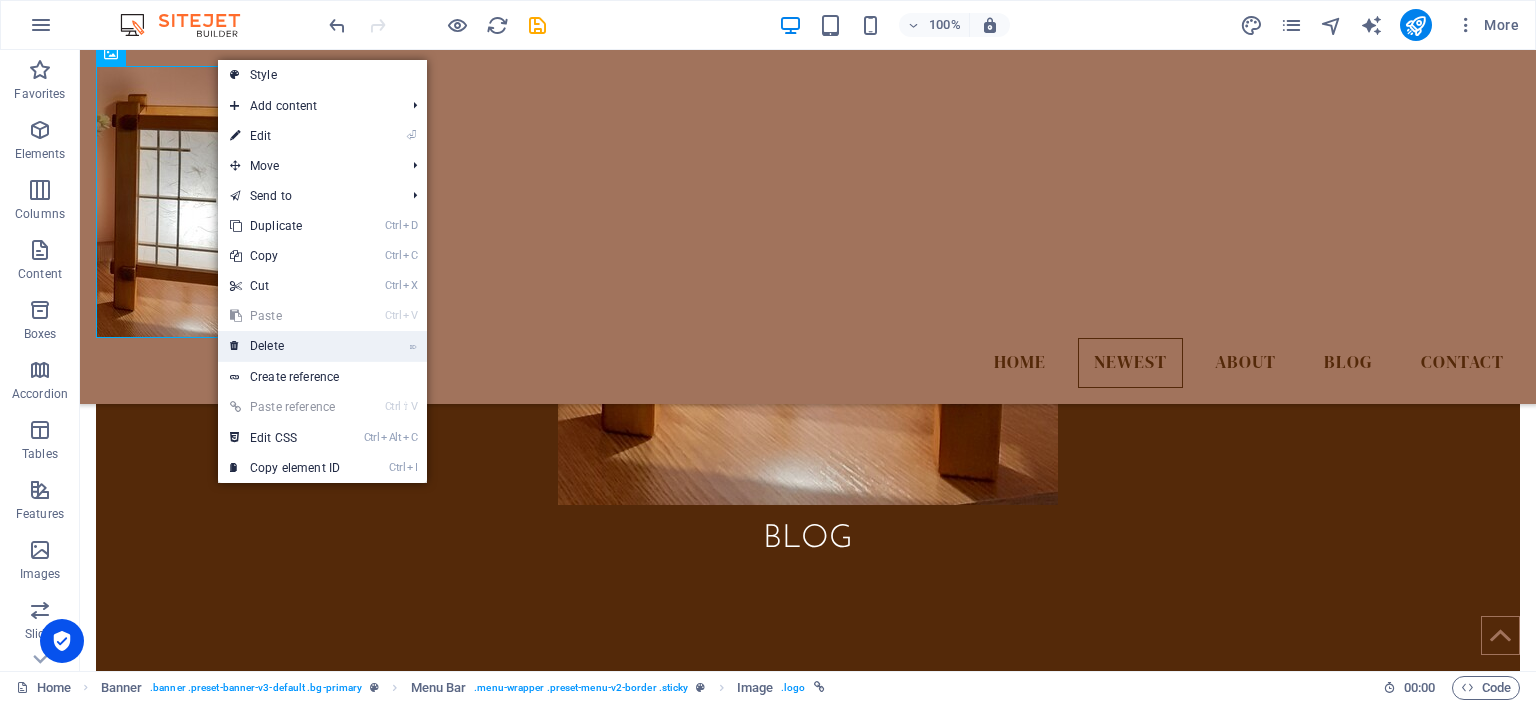 click on "⌦  Delete" at bounding box center [285, 346] 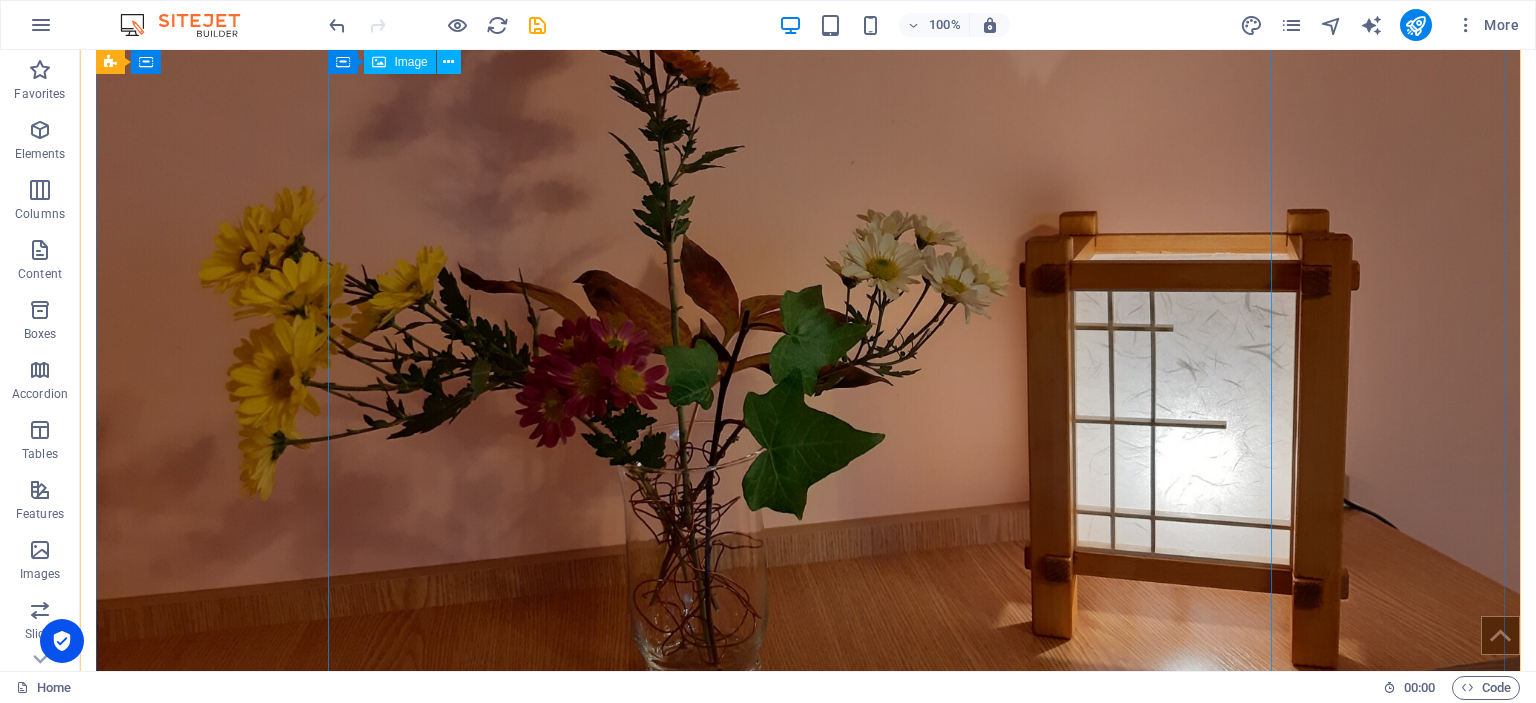 scroll, scrollTop: 78, scrollLeft: 0, axis: vertical 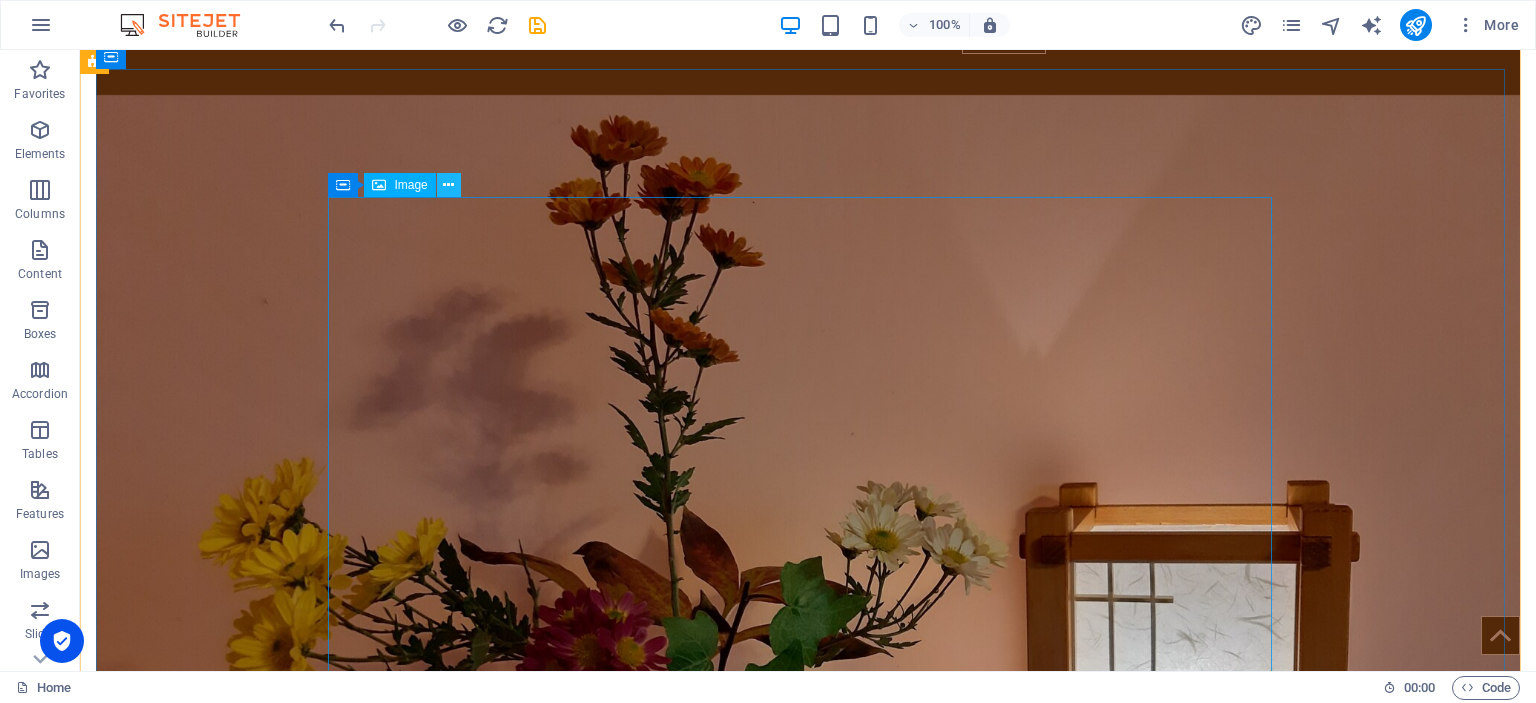 click at bounding box center (448, 185) 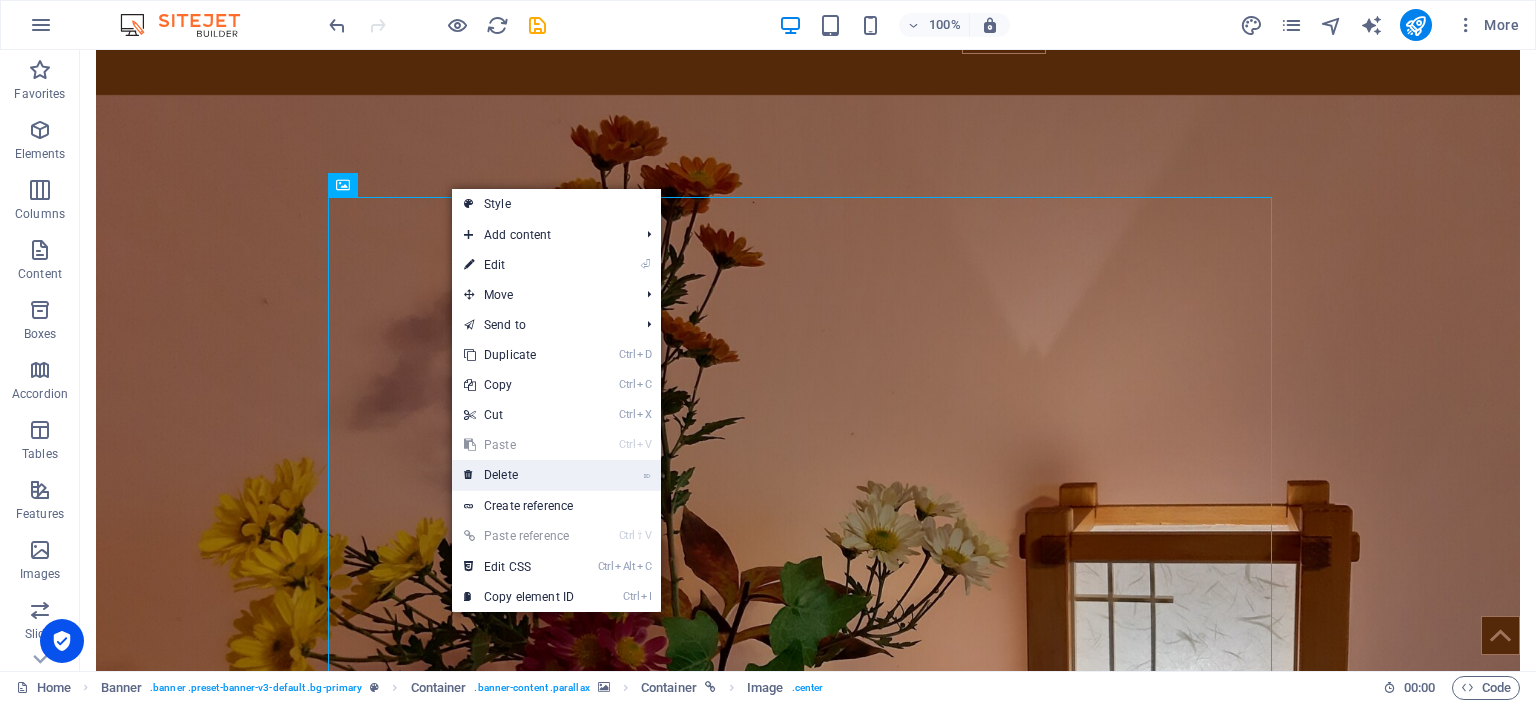 click on "⌦  Delete" at bounding box center (519, 475) 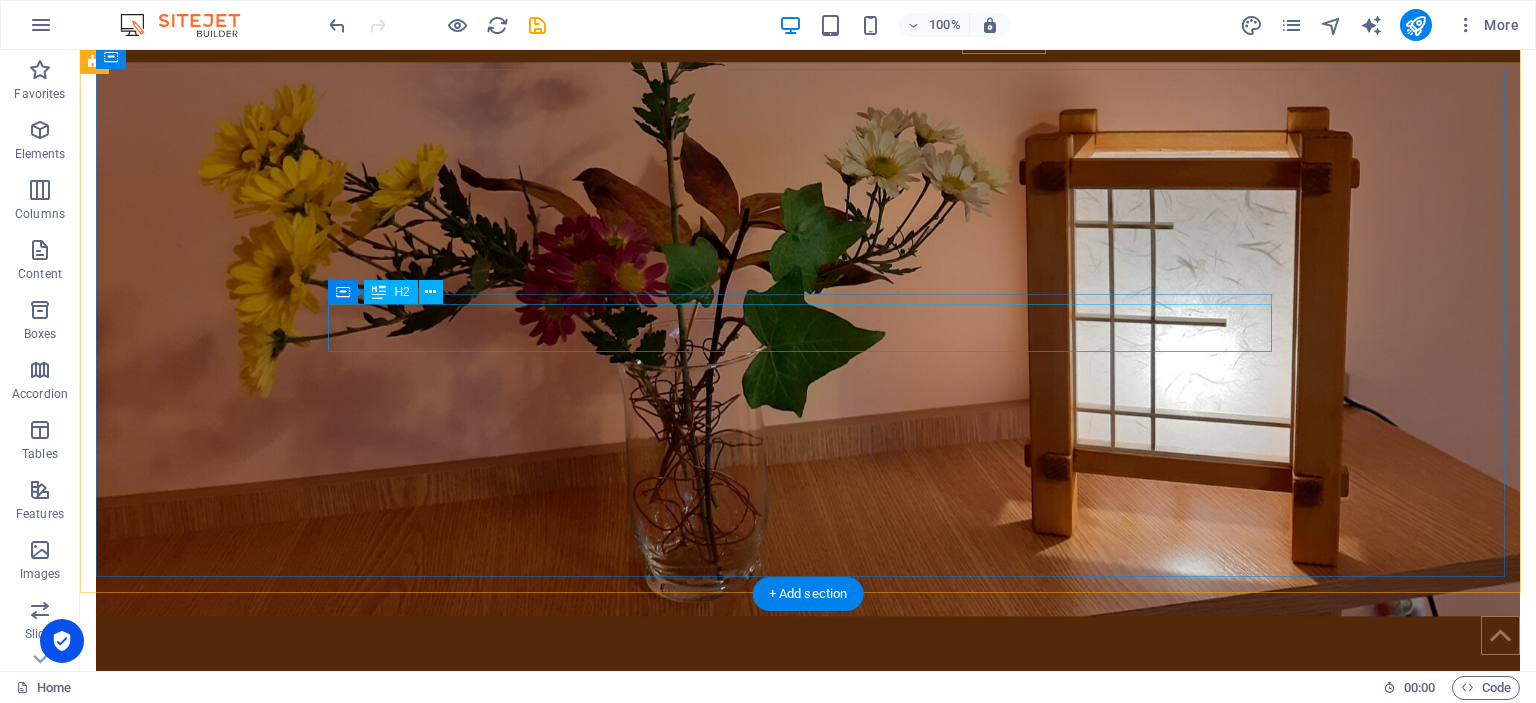 click on "Blog" at bounding box center [808, 786] 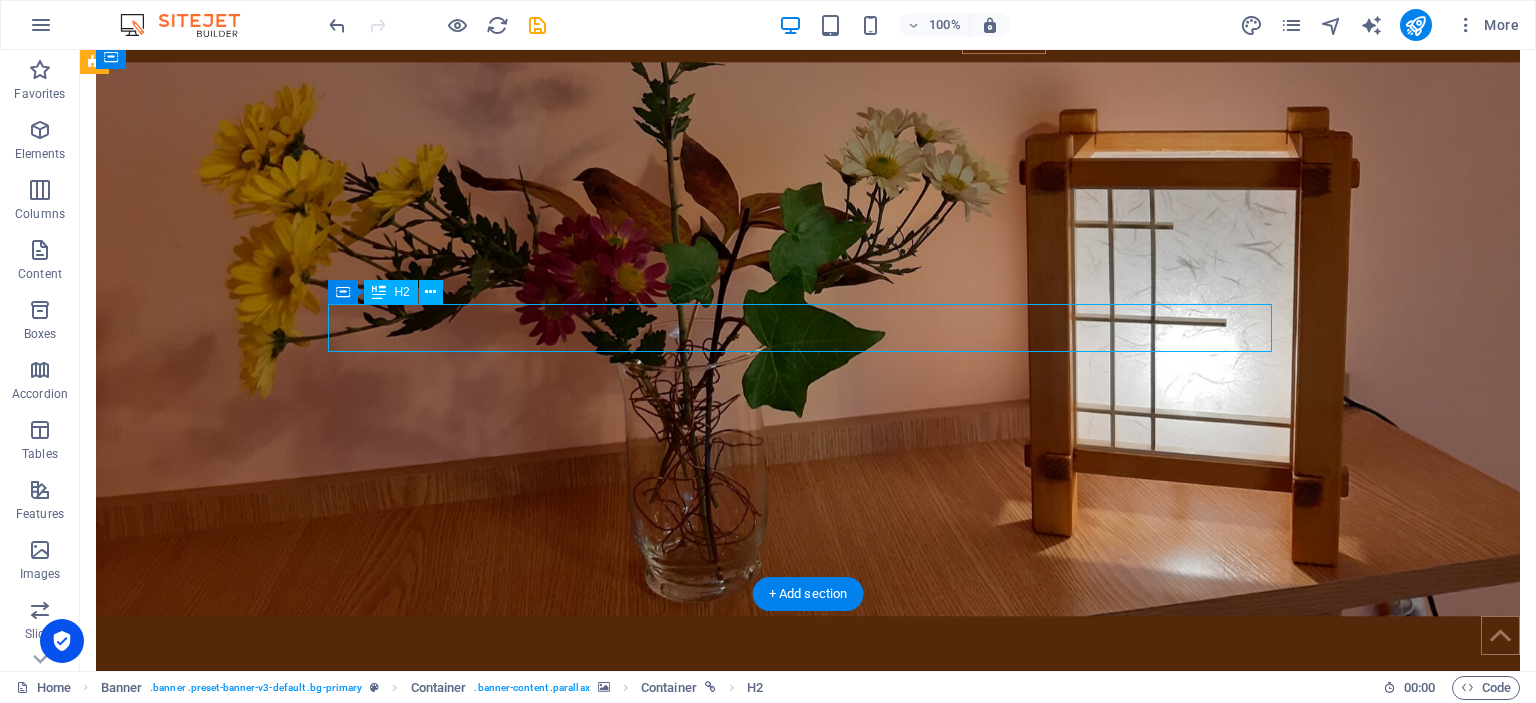 click on "Blog" at bounding box center (808, 786) 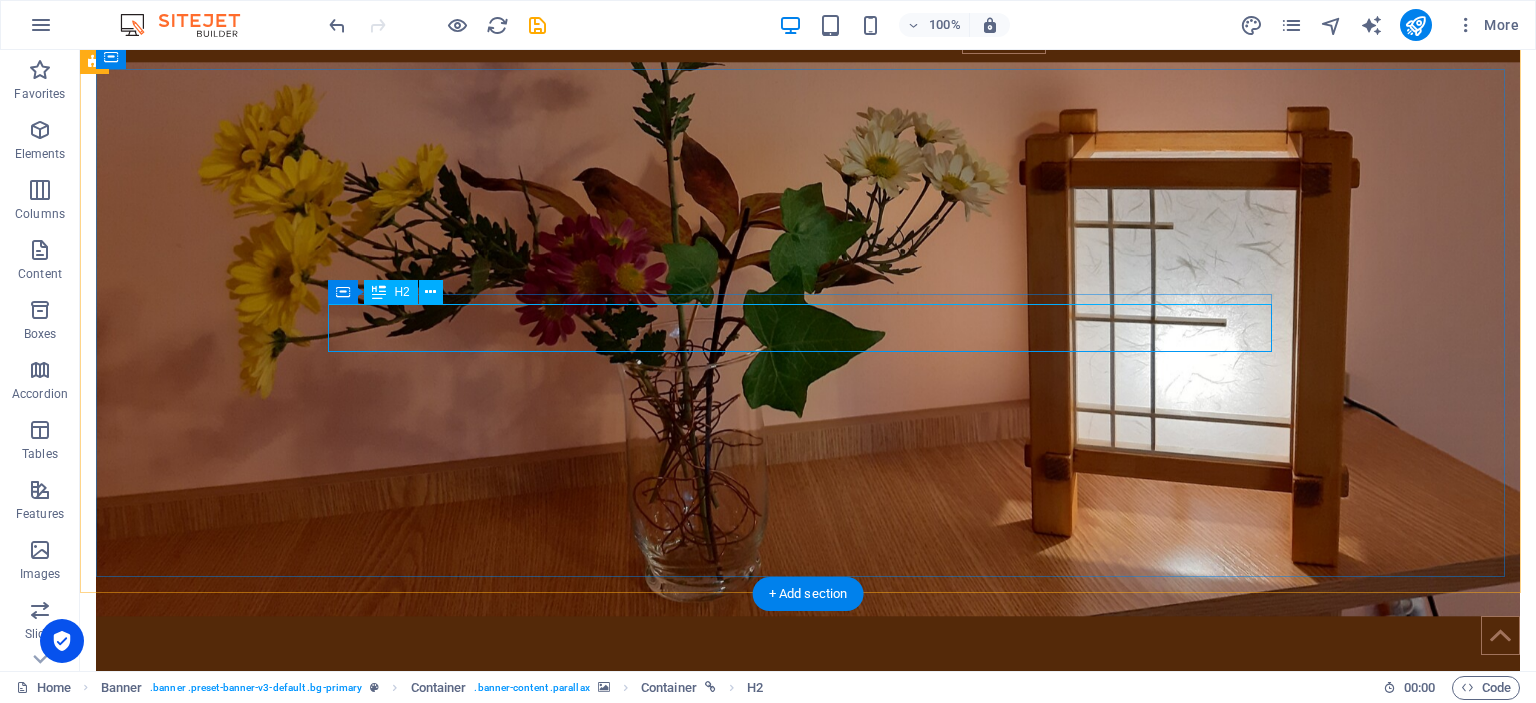 click on "Blog" at bounding box center [808, 786] 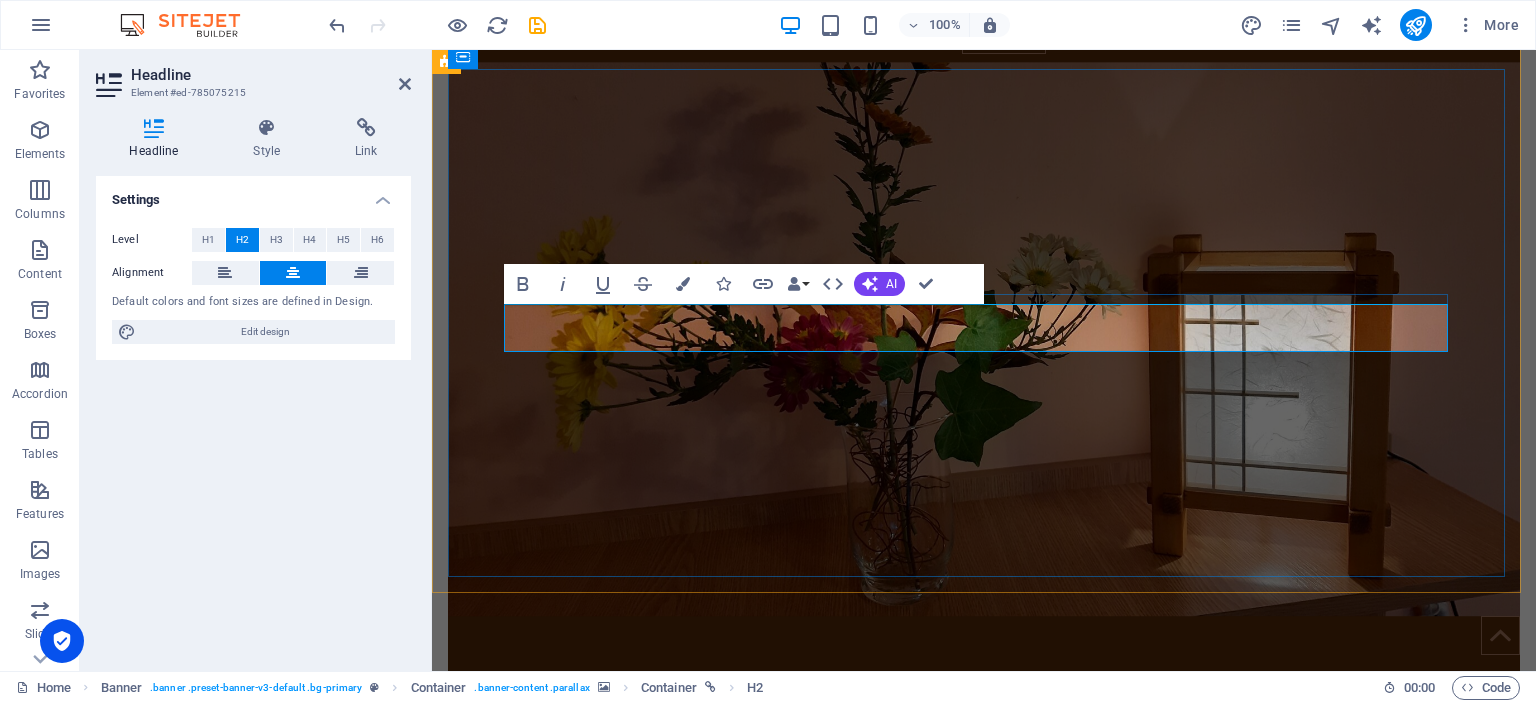 type 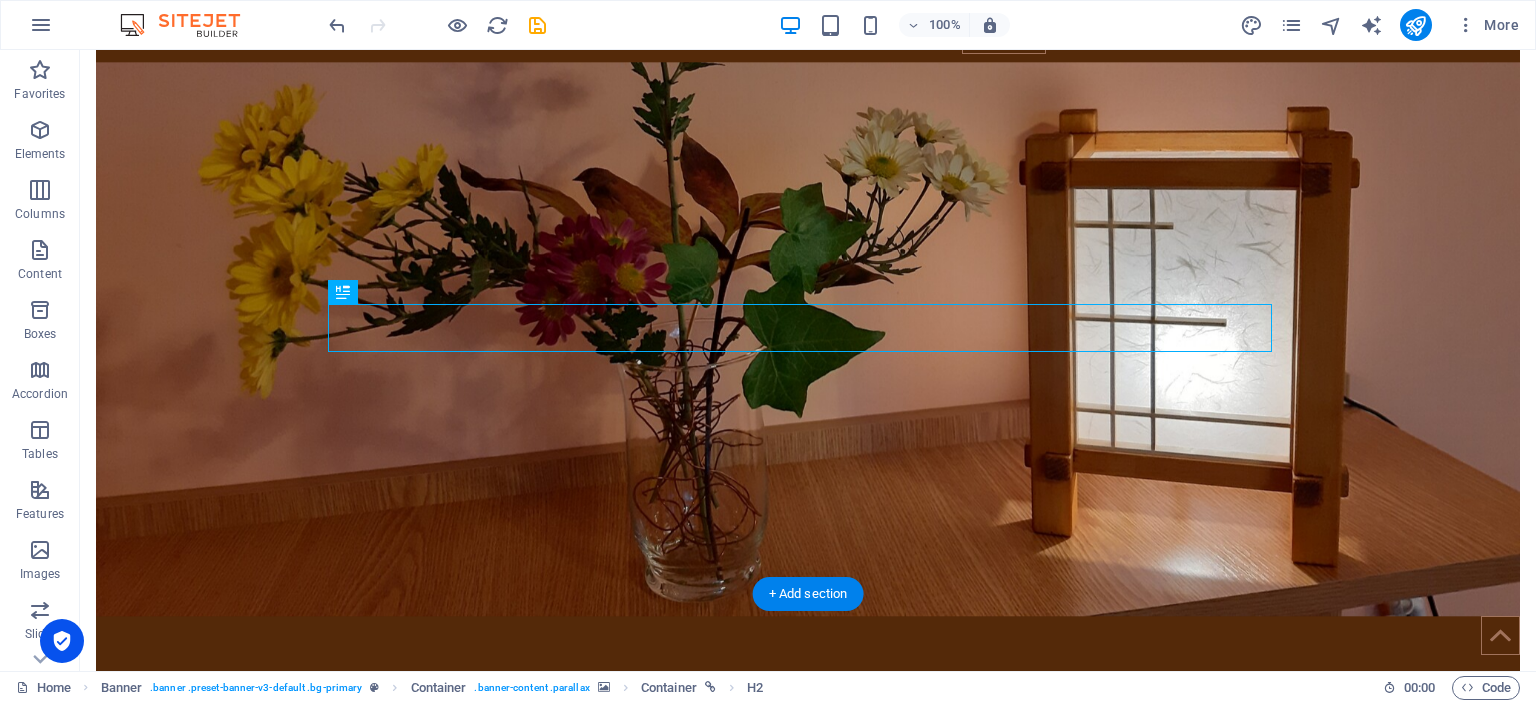 click at bounding box center [808, 339] 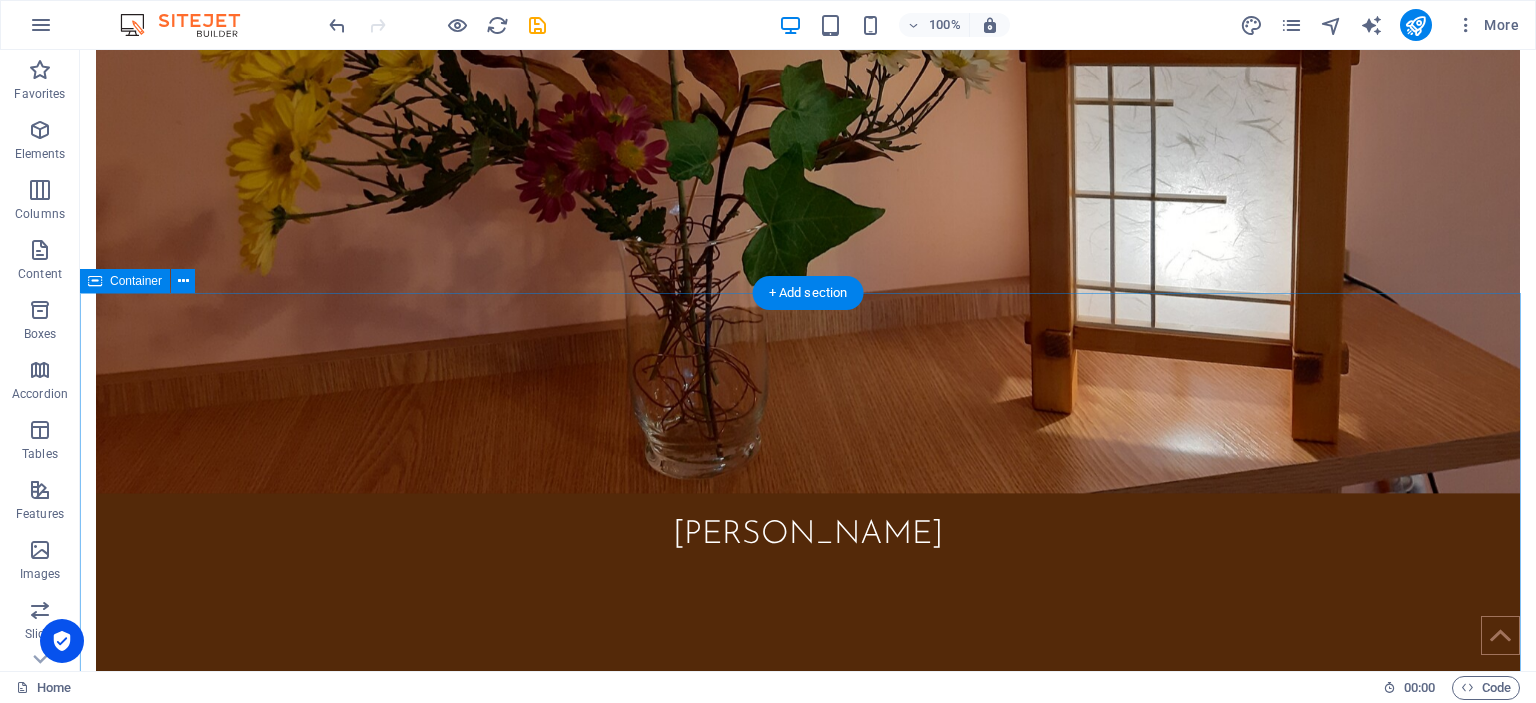 scroll, scrollTop: 0, scrollLeft: 0, axis: both 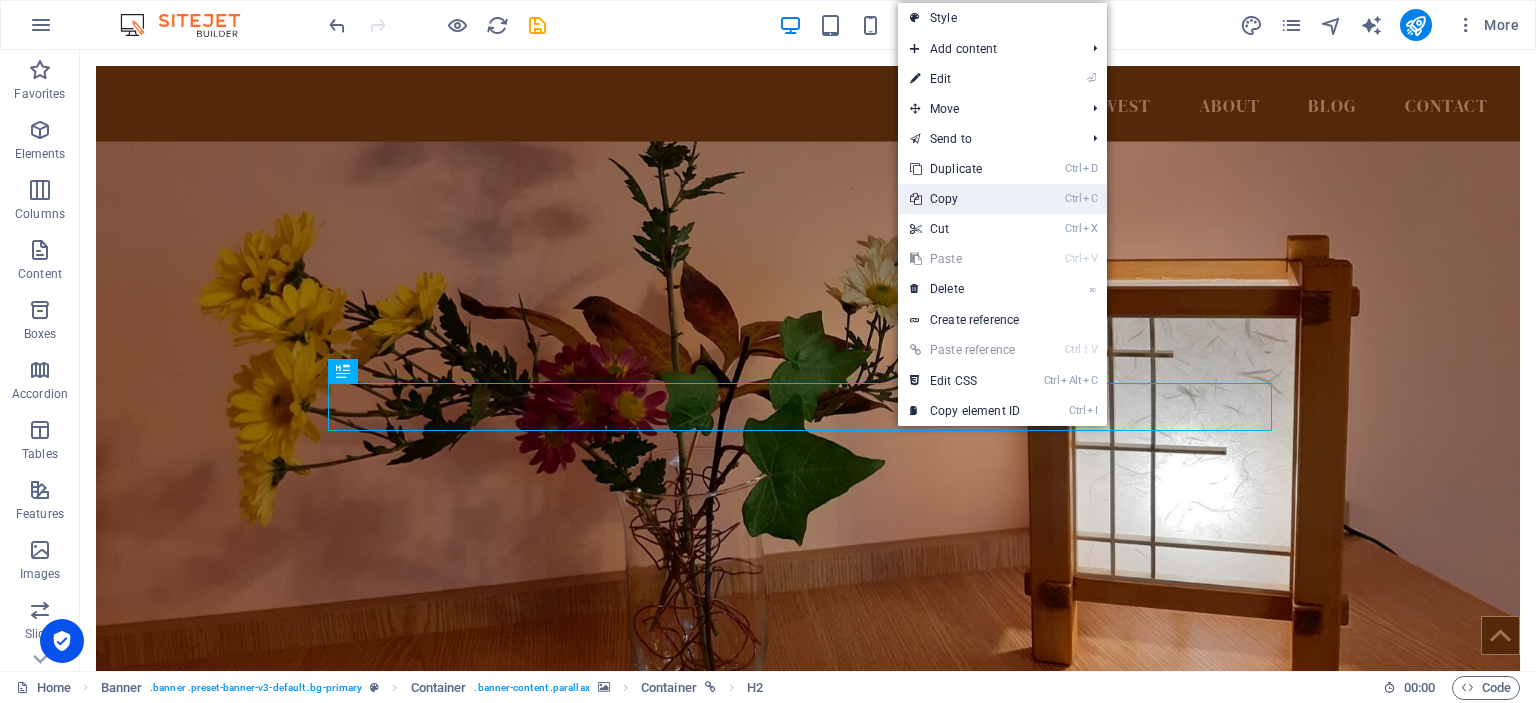 click on "Ctrl C  Copy" at bounding box center [965, 199] 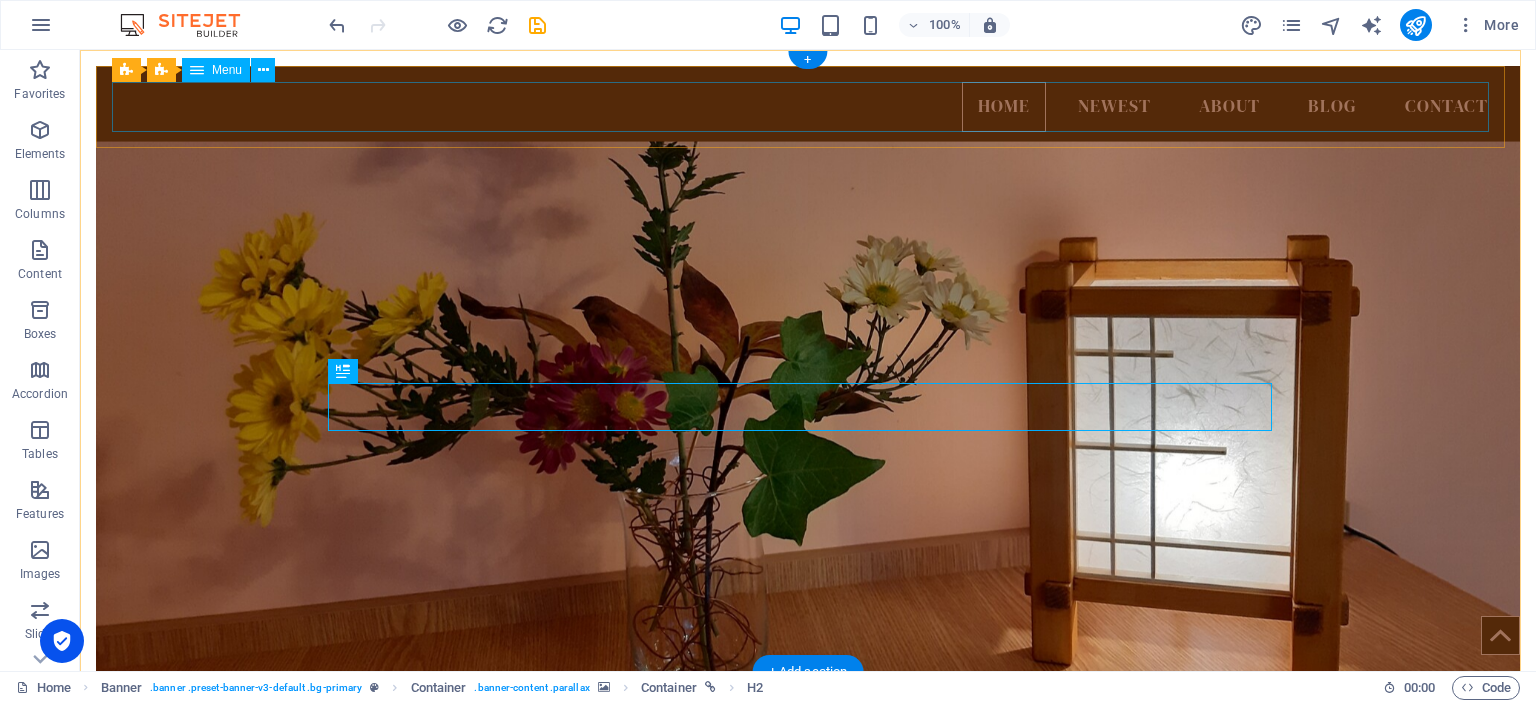 click on "Home Newest About Blog Contact" at bounding box center [808, 107] 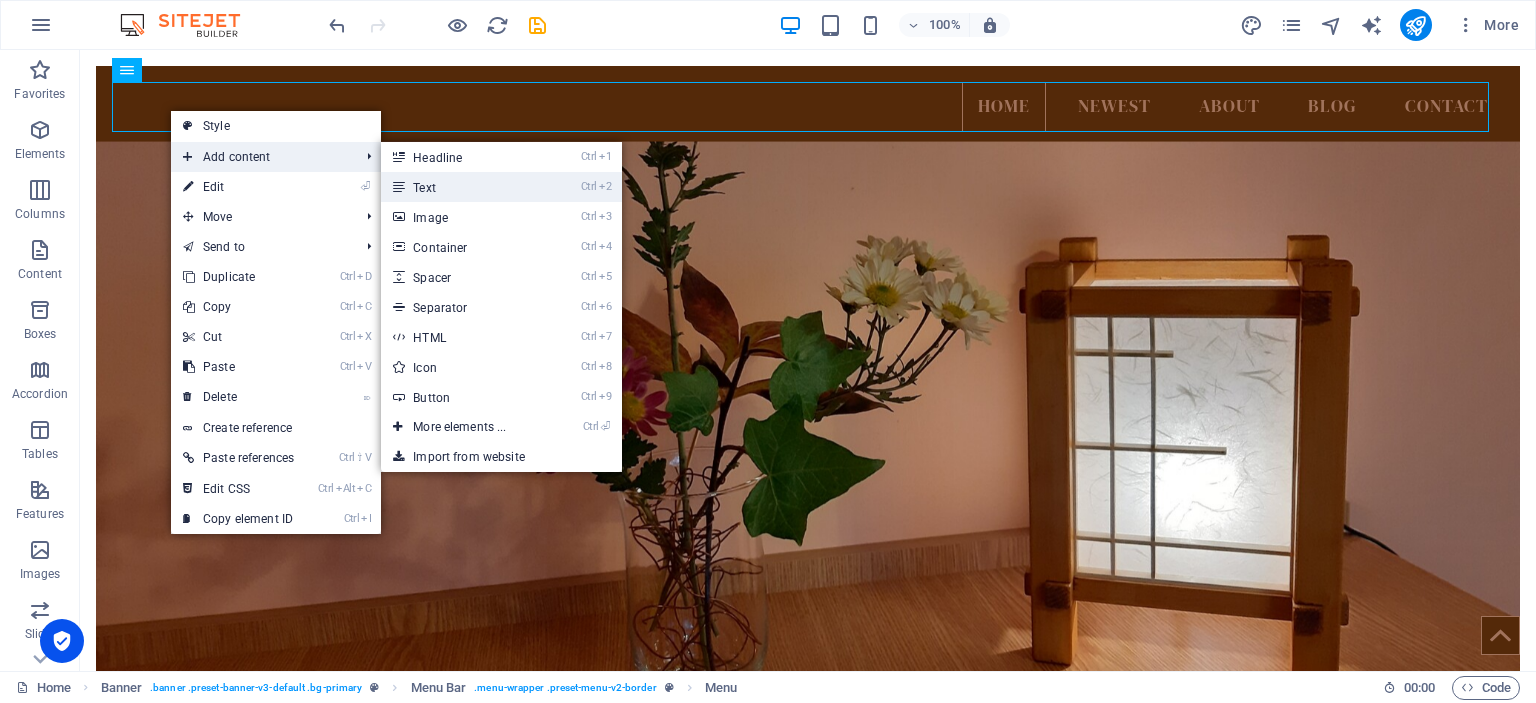 click on "Ctrl 2  Text" at bounding box center (463, 187) 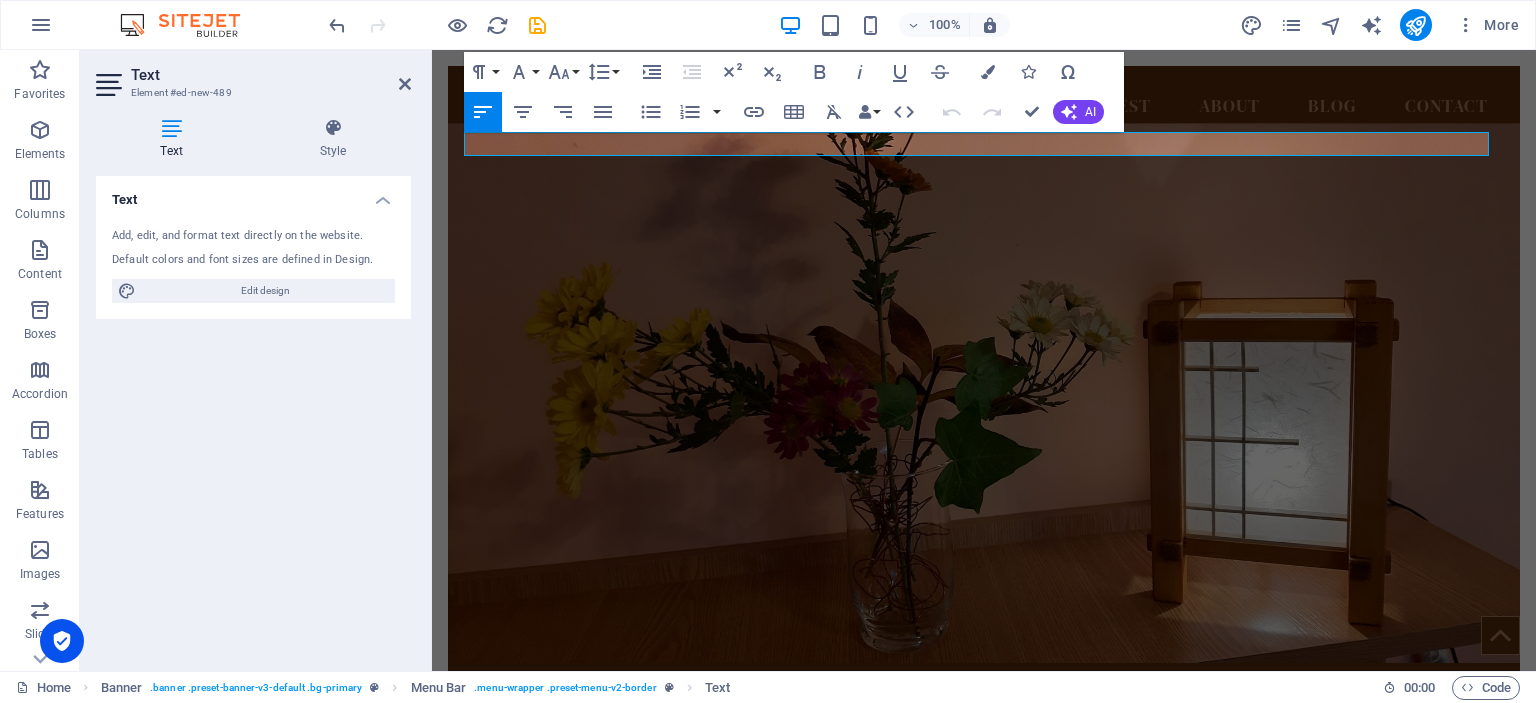 scroll, scrollTop: 0, scrollLeft: 7, axis: horizontal 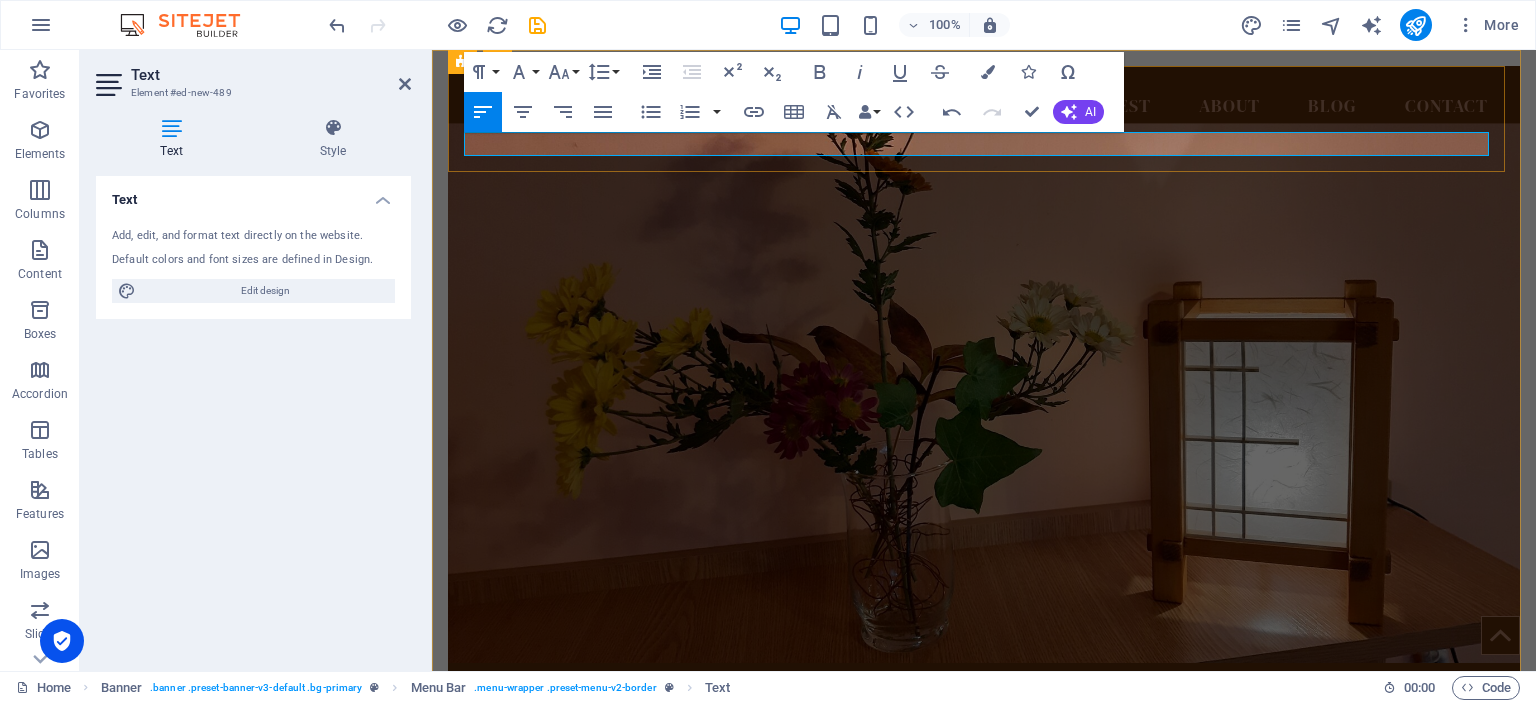 drag, startPoint x: 588, startPoint y: 144, endPoint x: 464, endPoint y: 140, distance: 124.0645 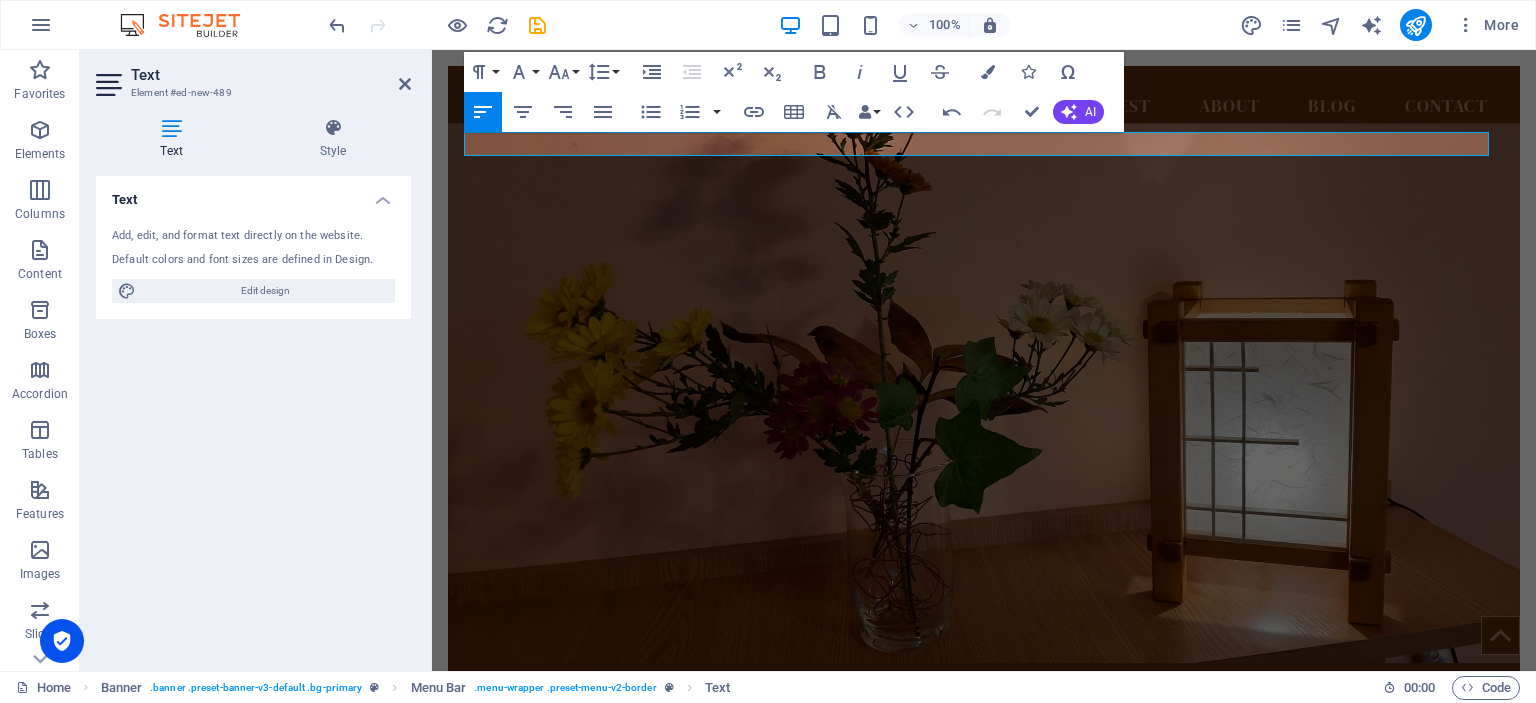 type 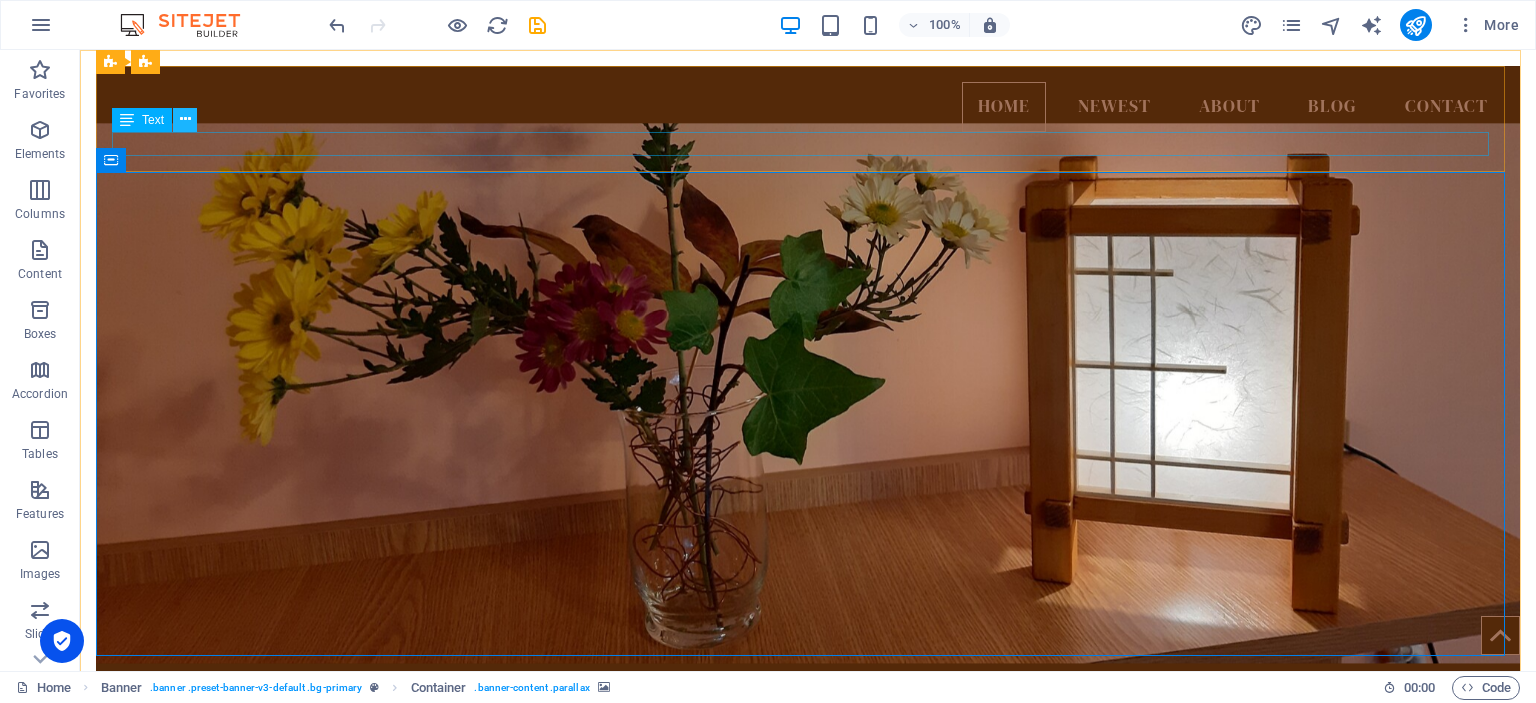 click at bounding box center (185, 119) 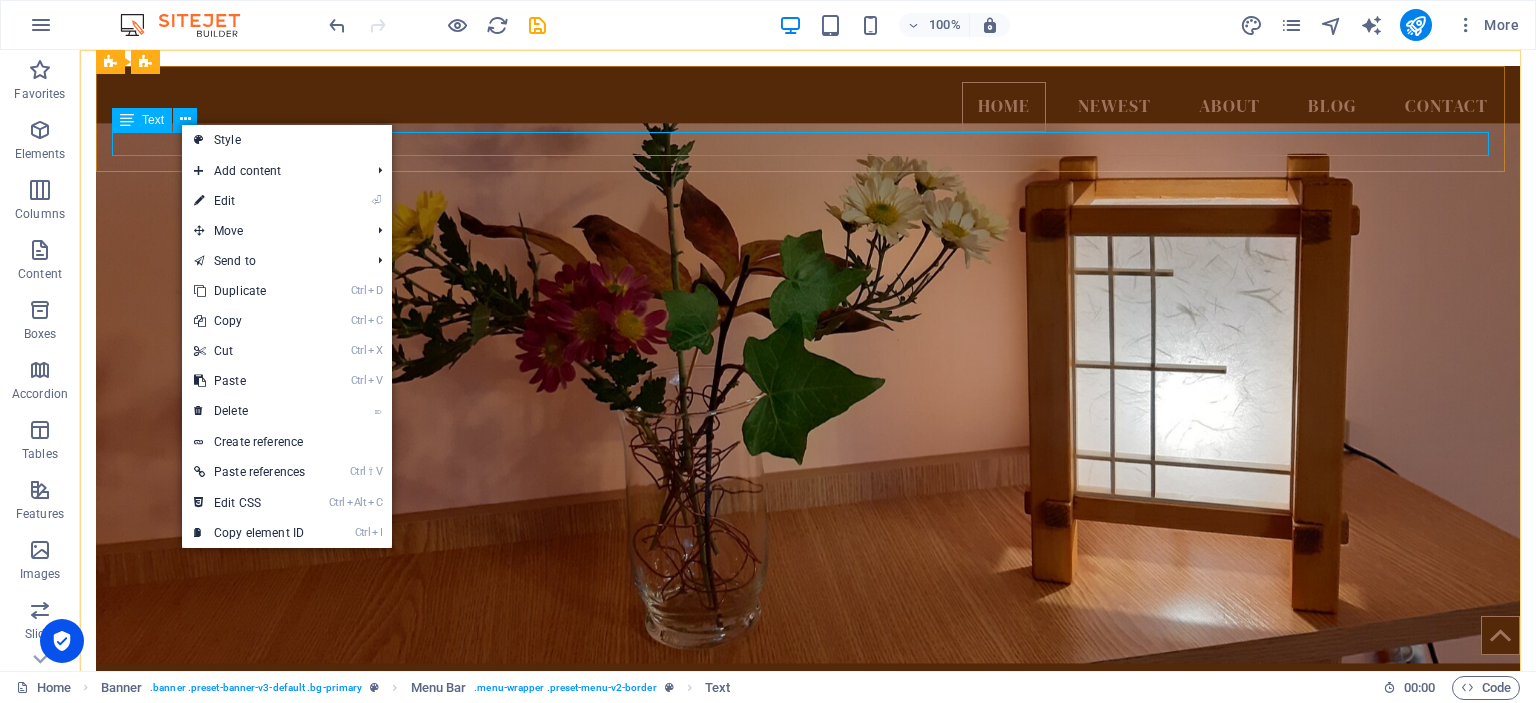 click at bounding box center (127, 120) 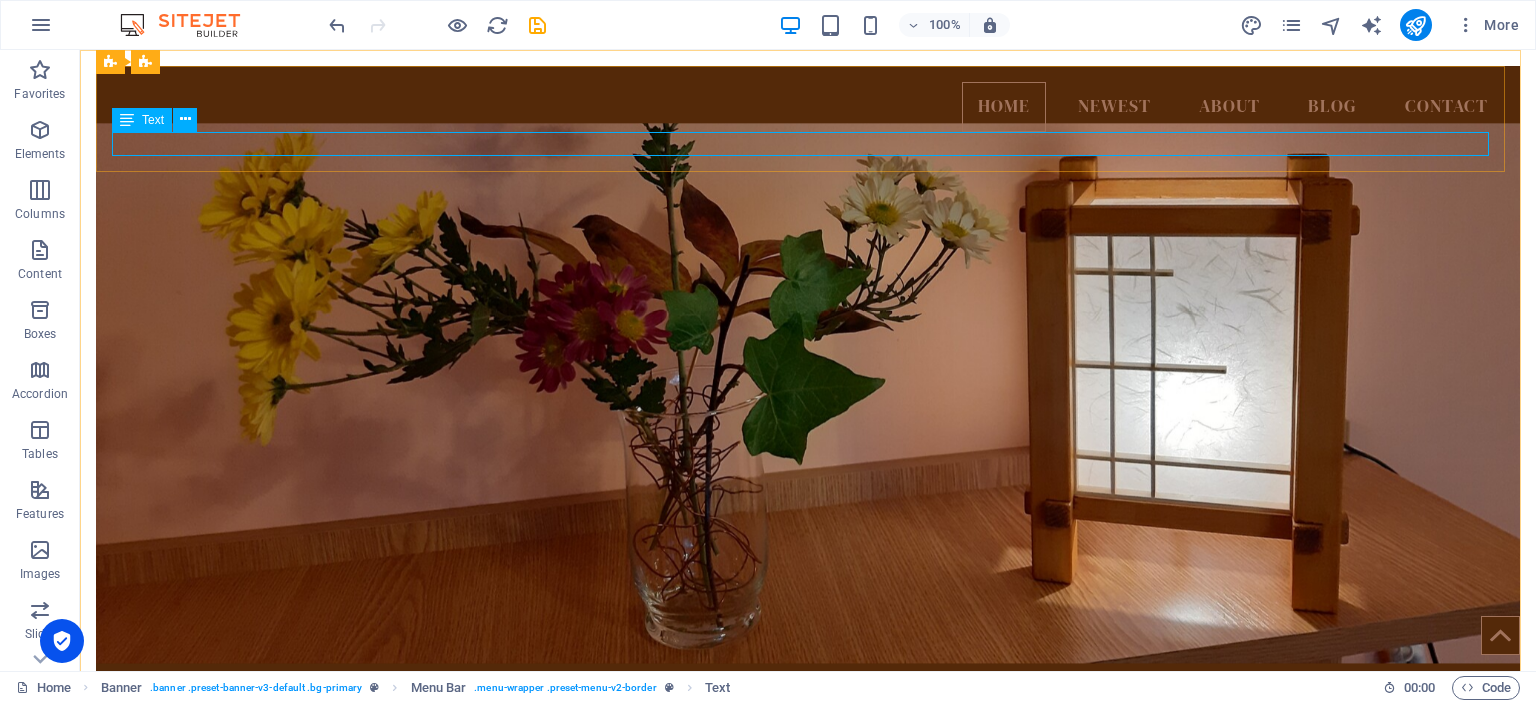 click at bounding box center [127, 120] 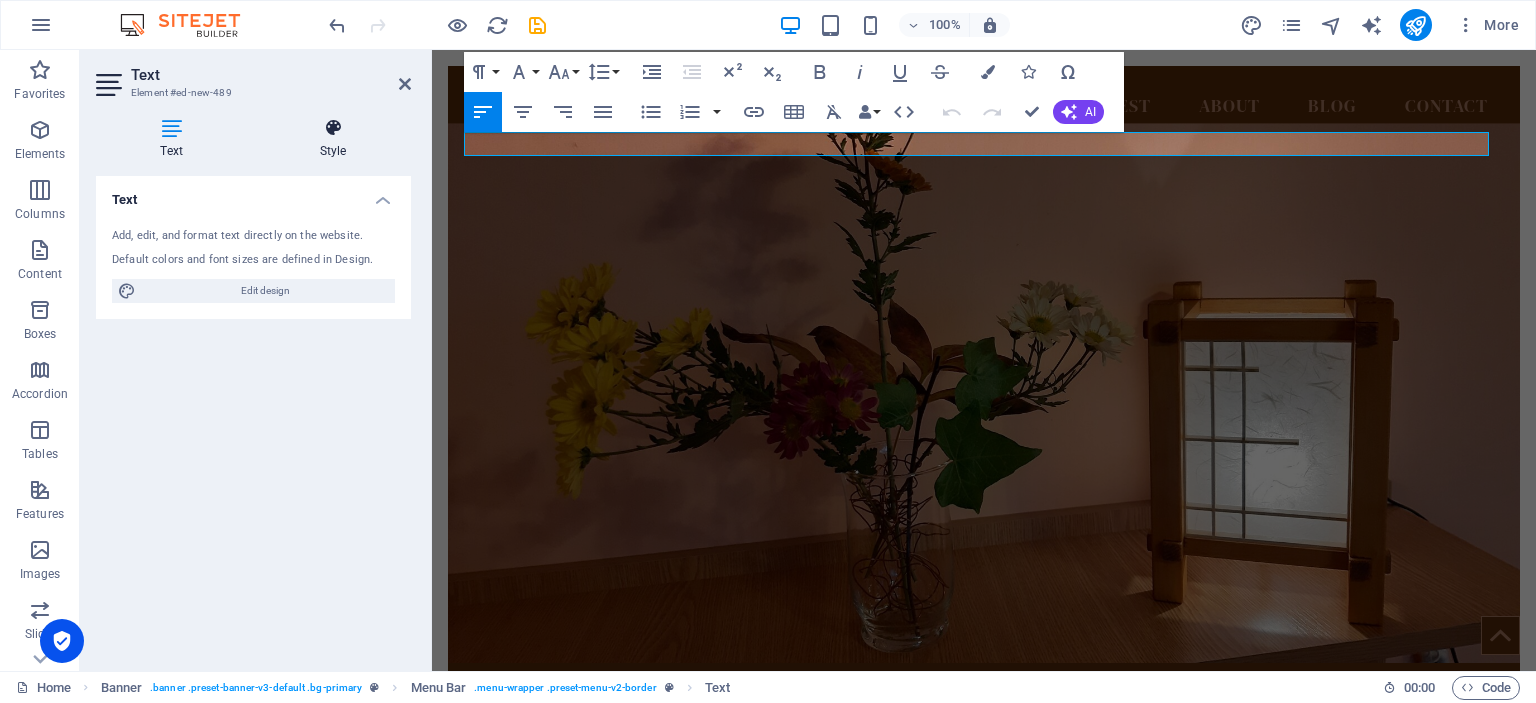 click on "Style" at bounding box center [333, 139] 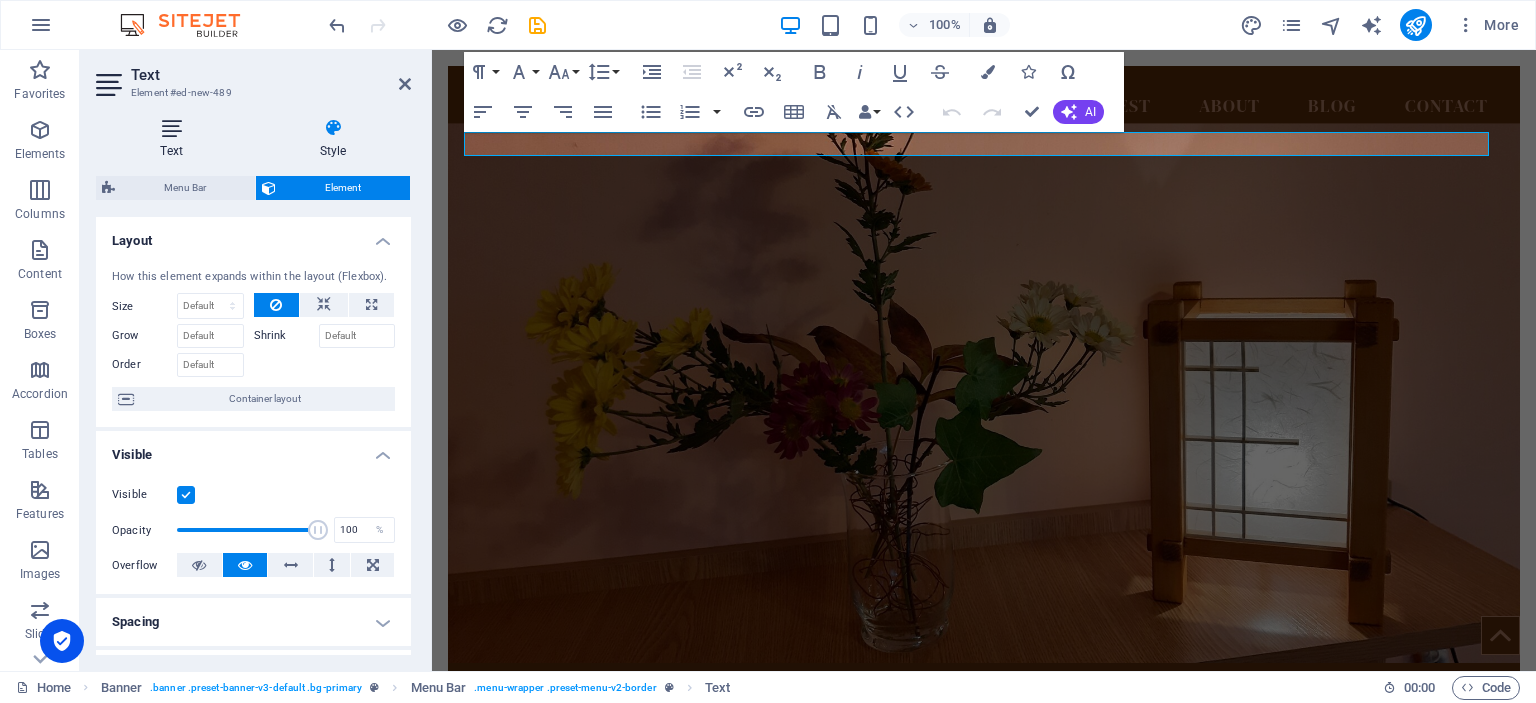 click at bounding box center [171, 128] 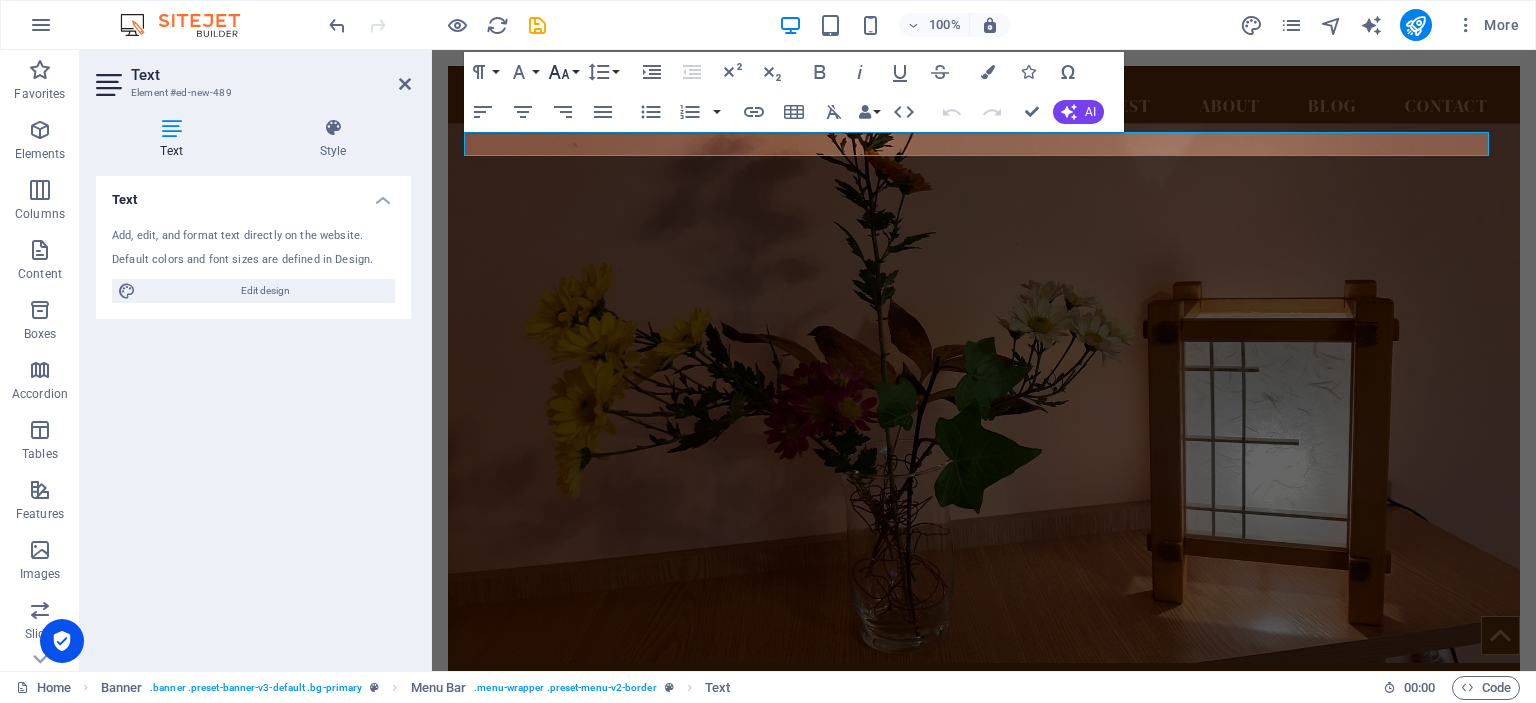 click 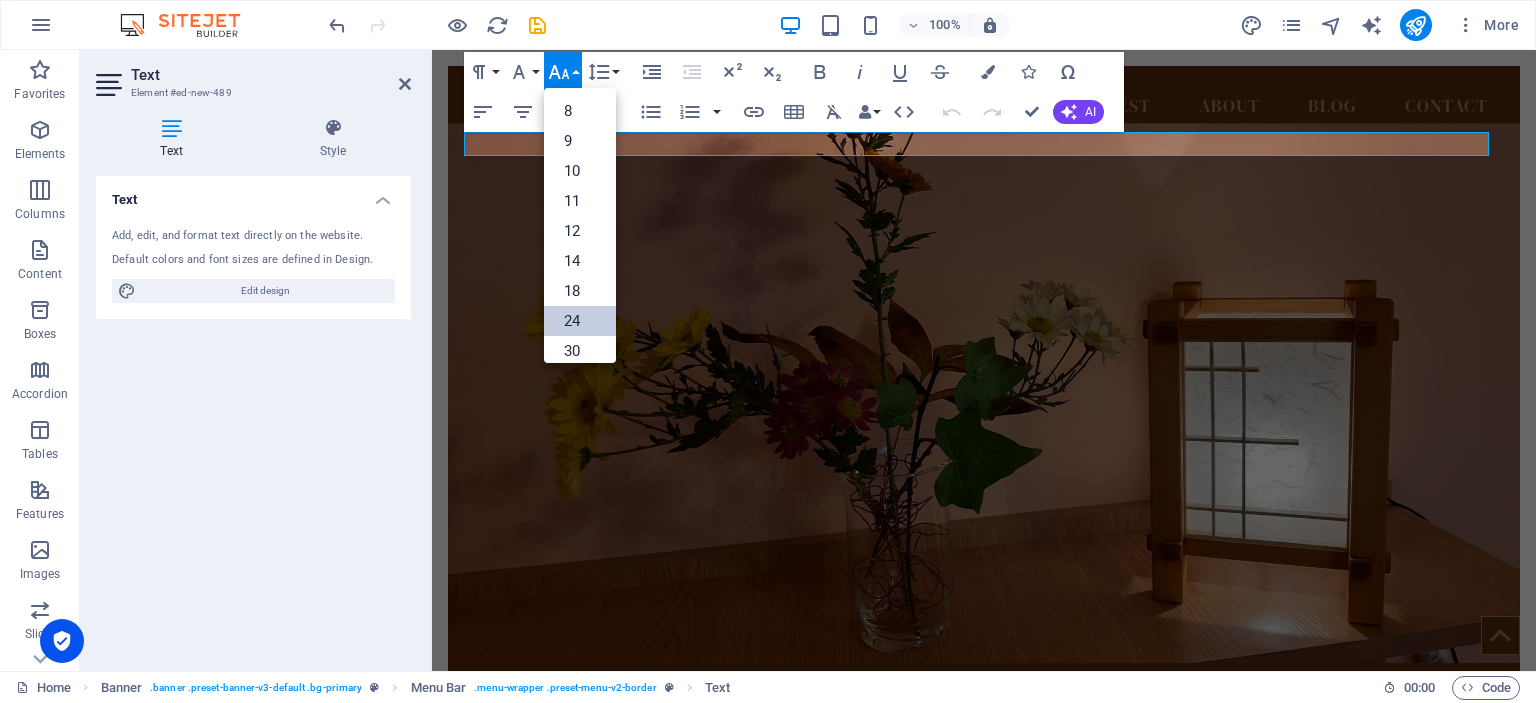click on "24" at bounding box center (580, 321) 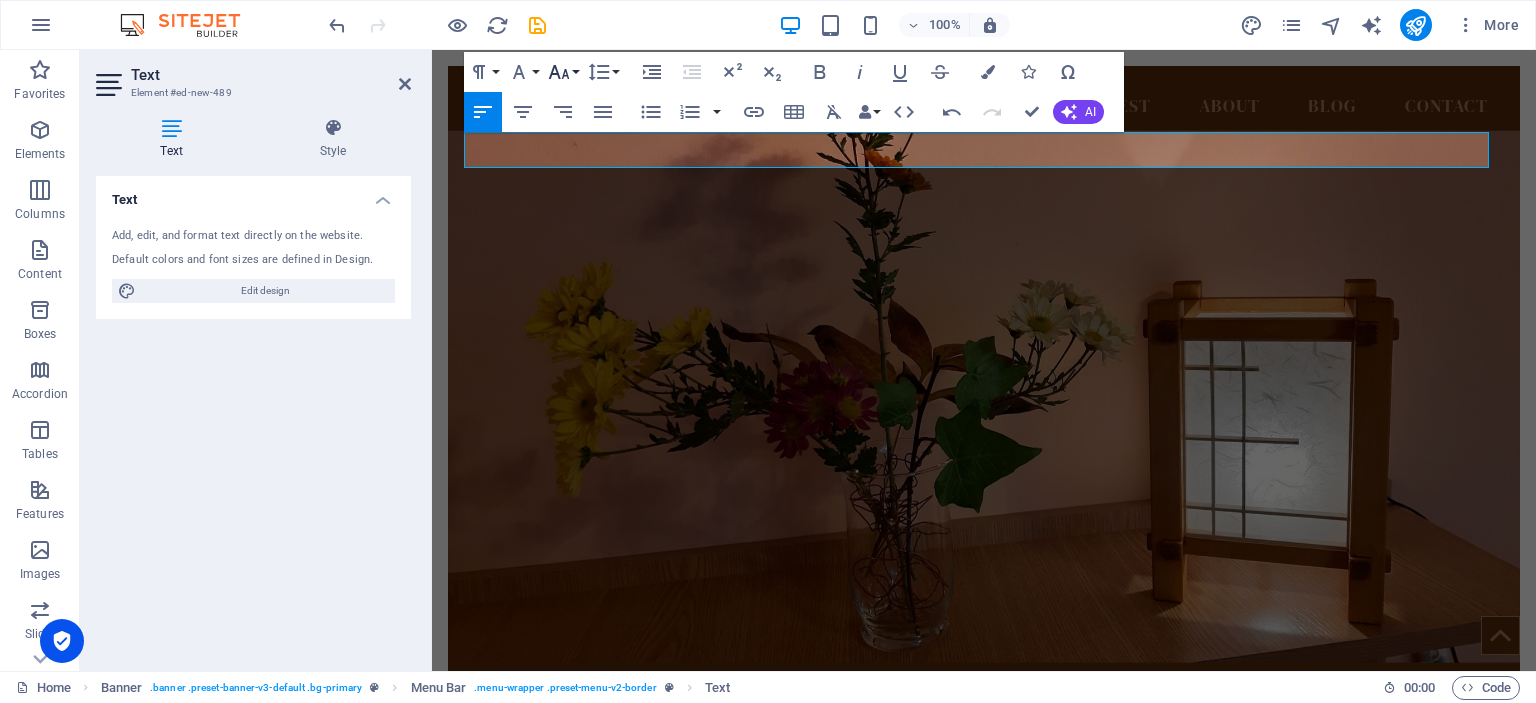 click 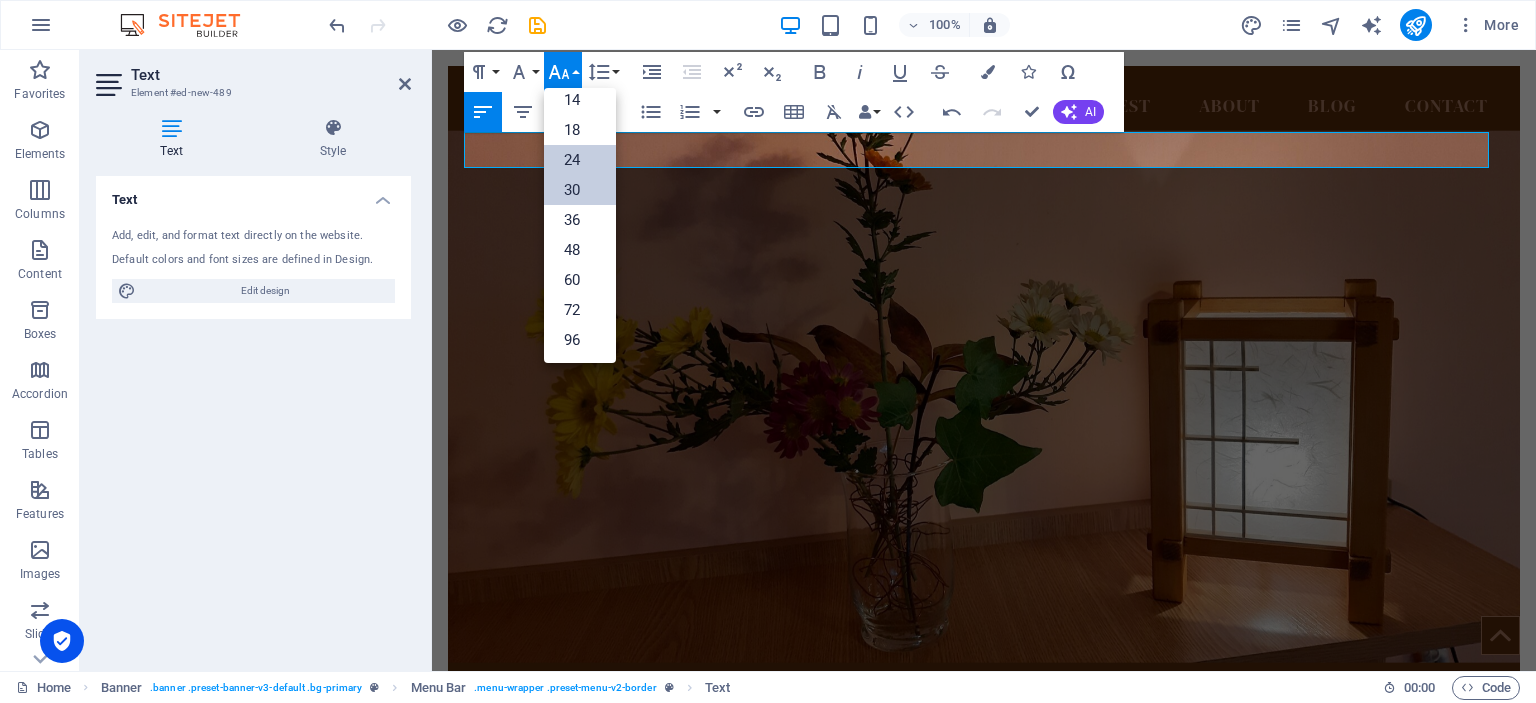 scroll, scrollTop: 160, scrollLeft: 0, axis: vertical 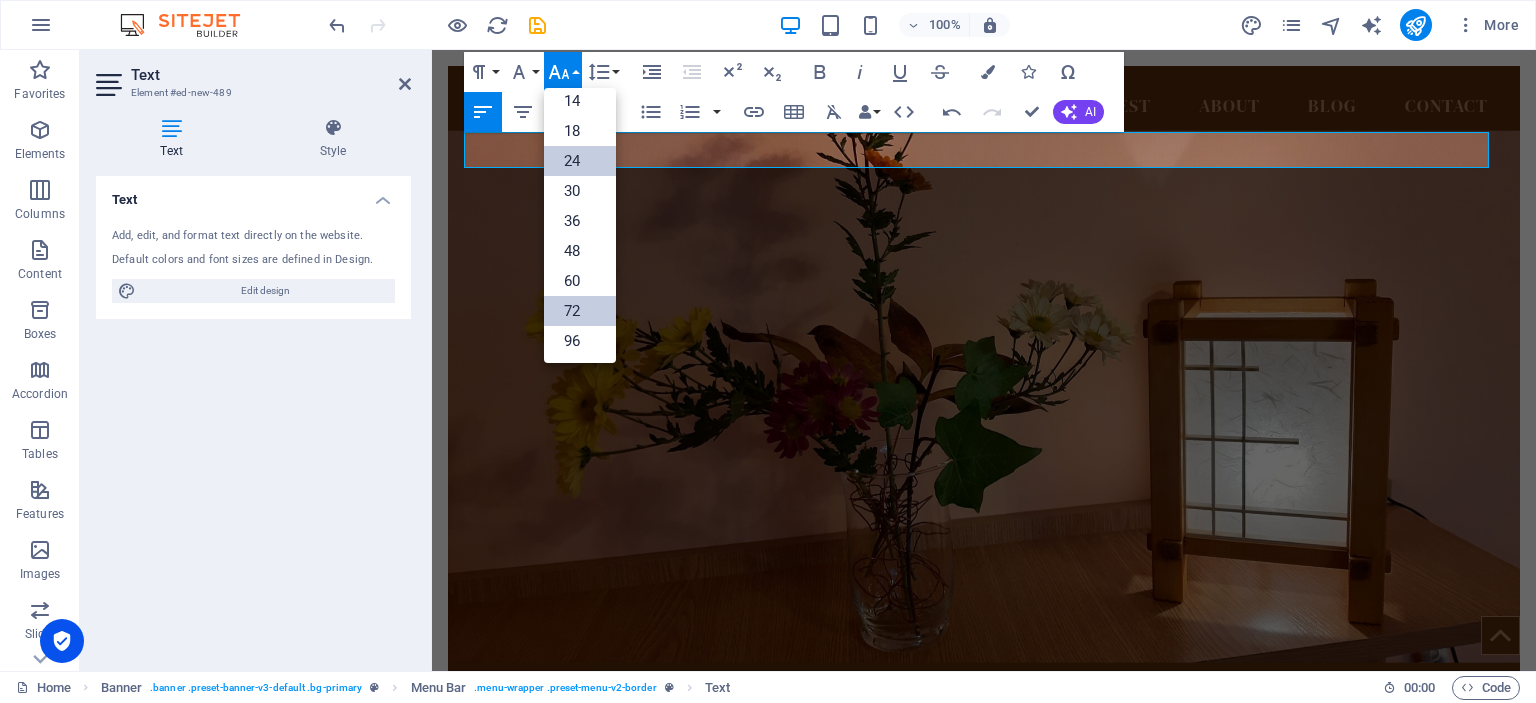 click on "72" at bounding box center (580, 311) 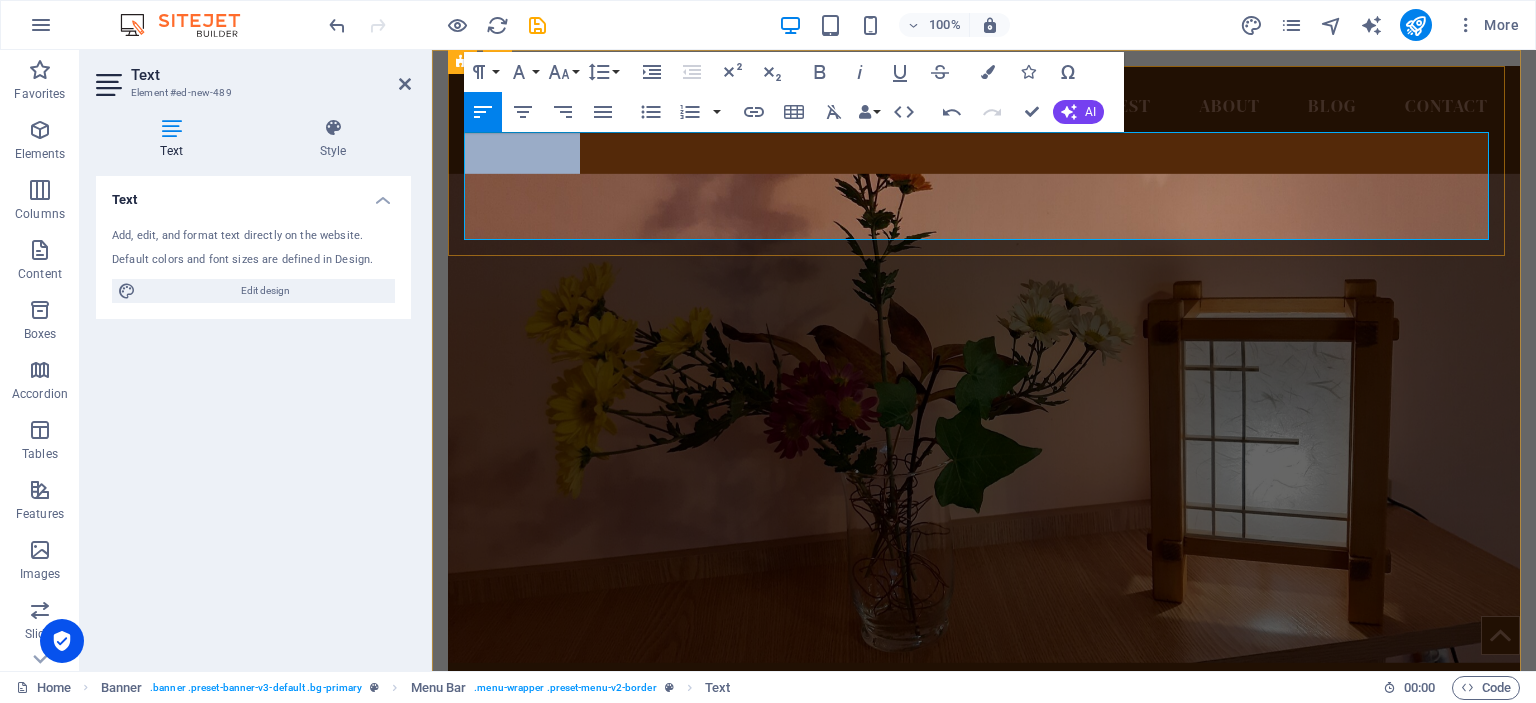 drag, startPoint x: 588, startPoint y: 203, endPoint x: 464, endPoint y: 196, distance: 124.197426 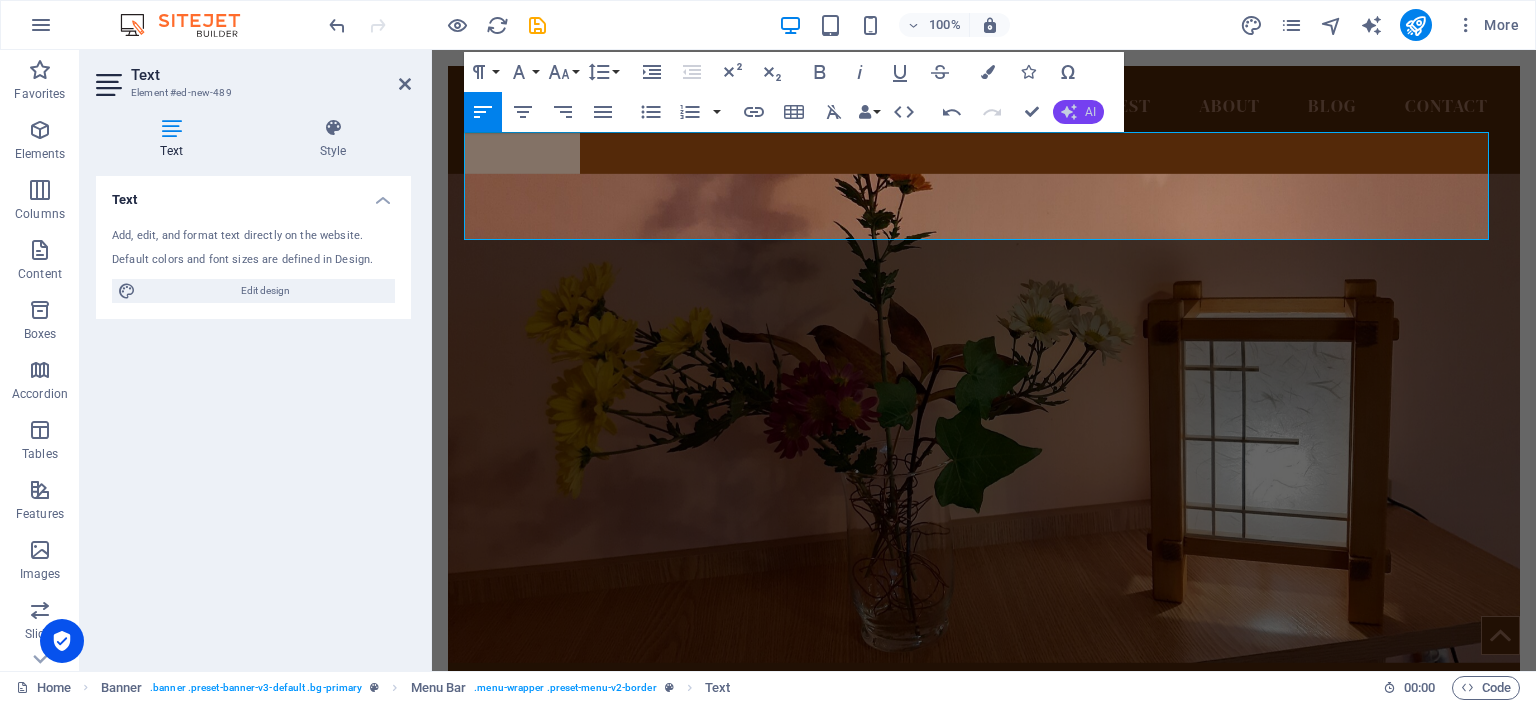 click 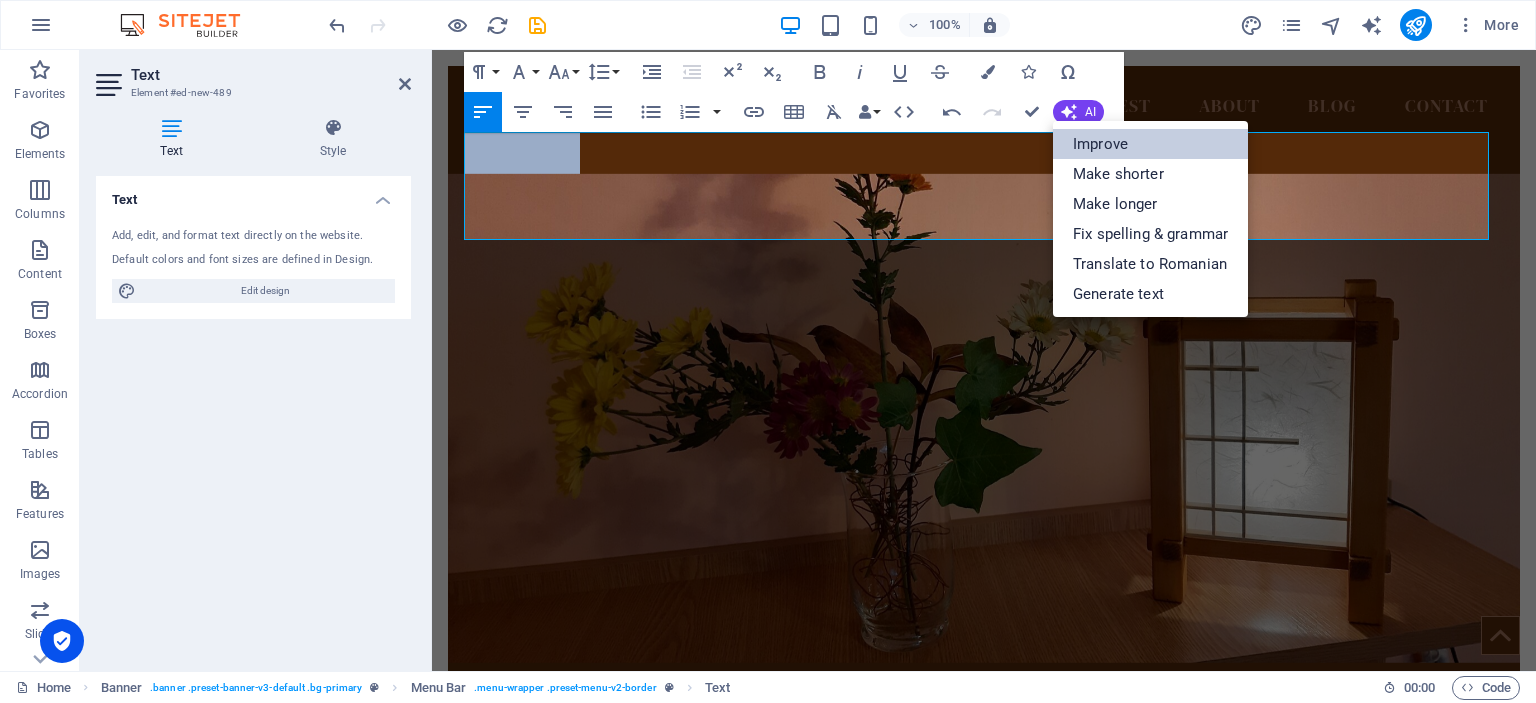click on "Improve" at bounding box center [1150, 144] 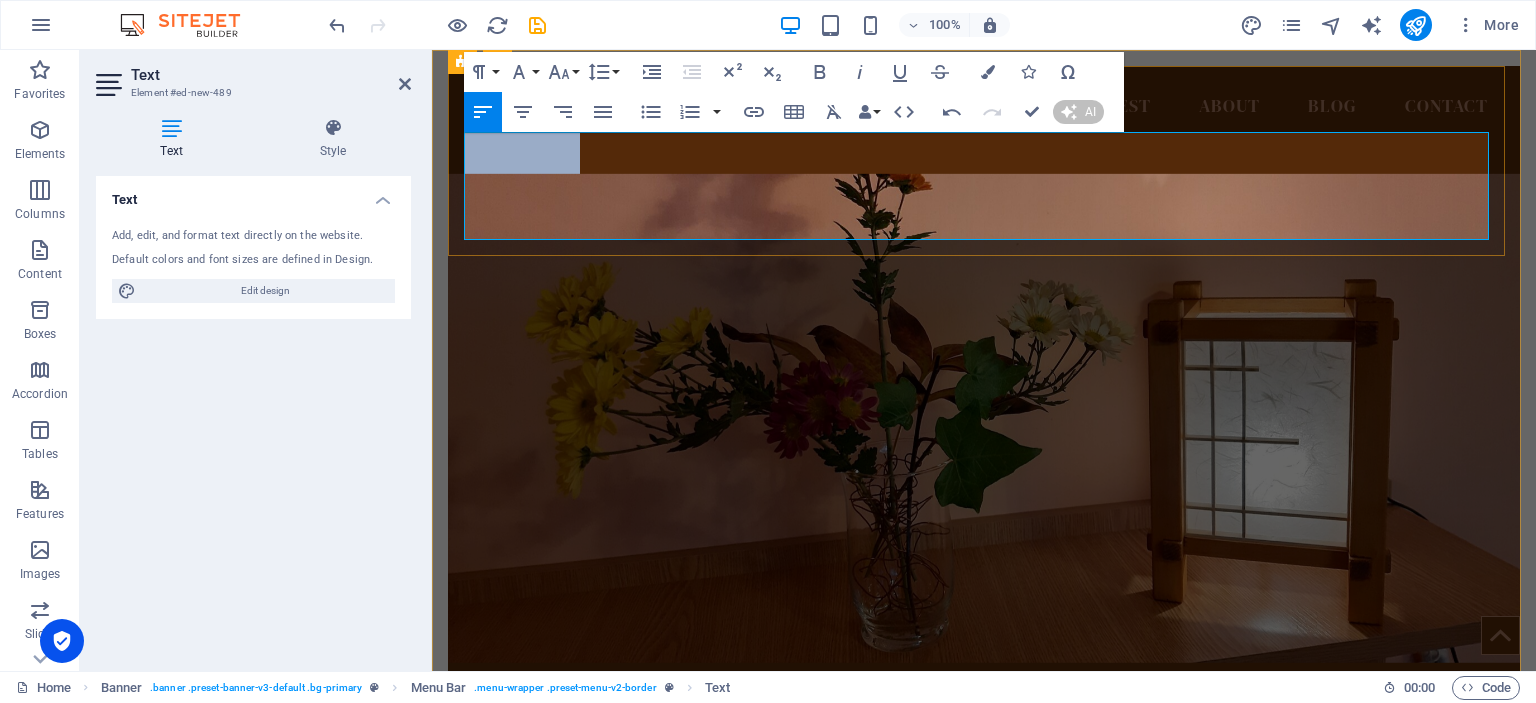 type 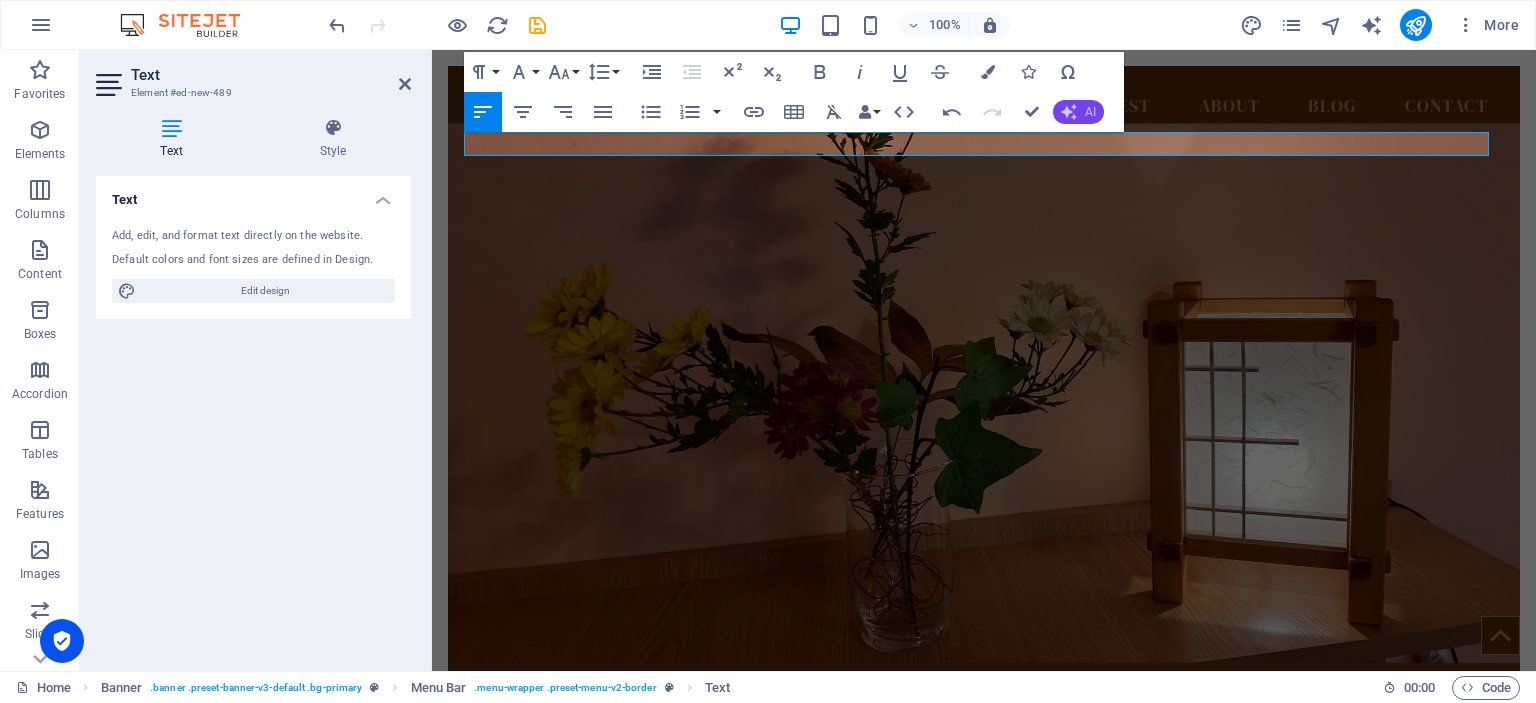 click 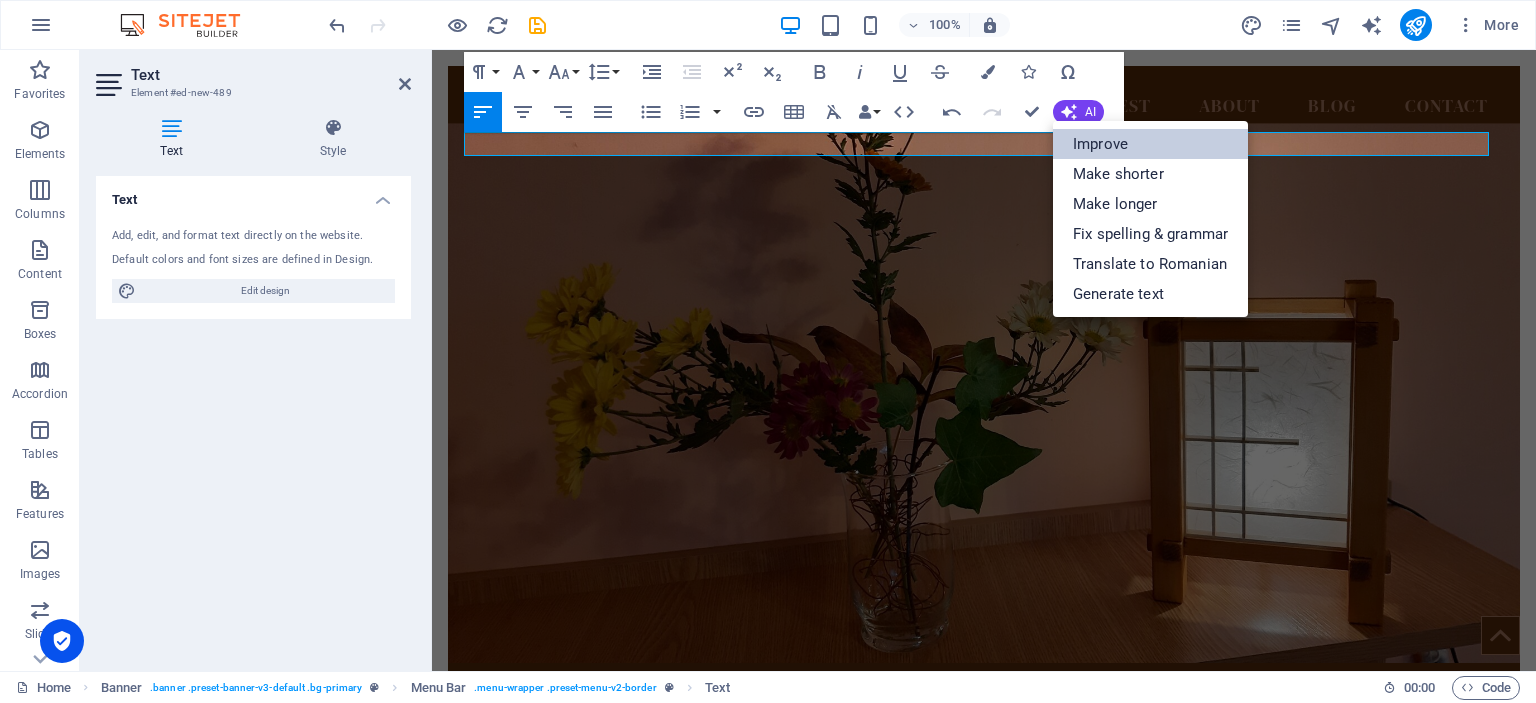 click on "Improve" at bounding box center [1150, 144] 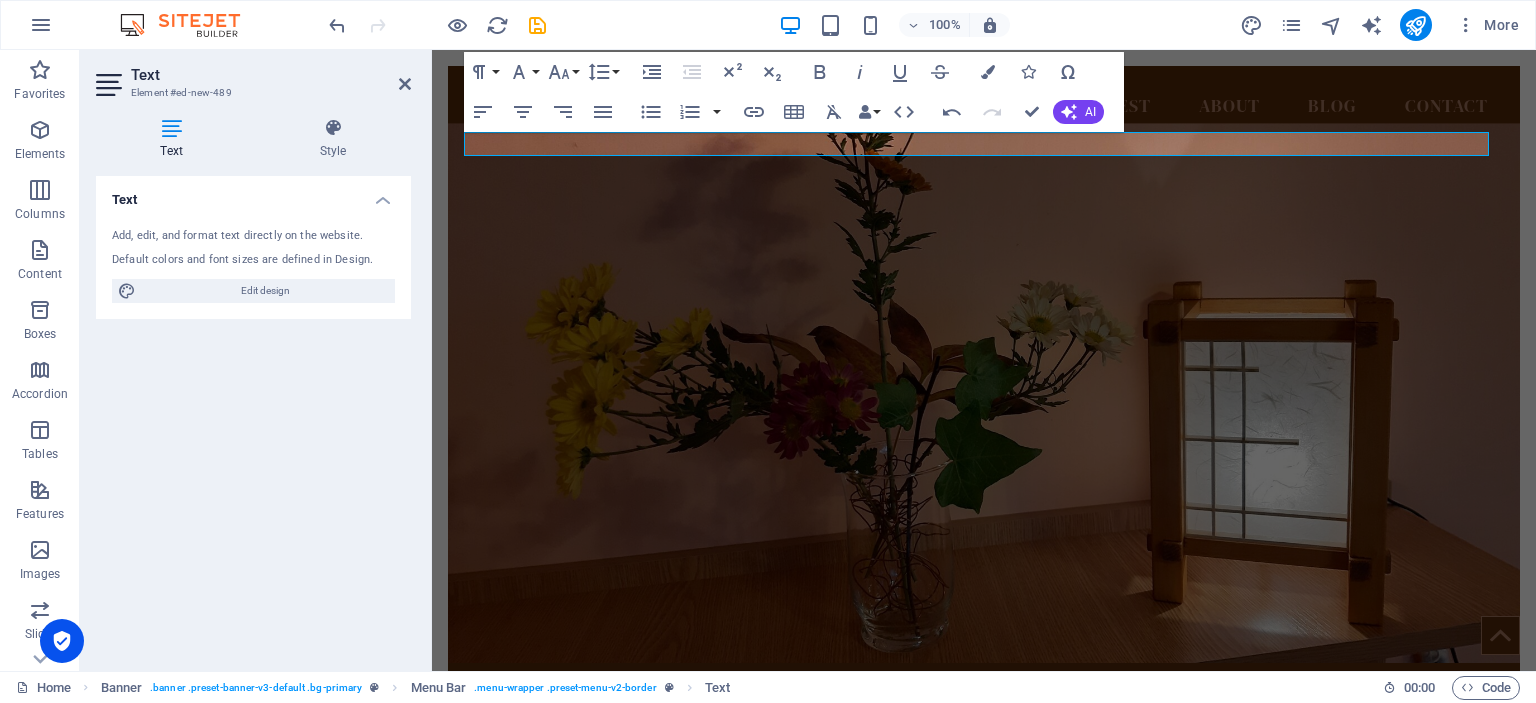 click at bounding box center [984, 393] 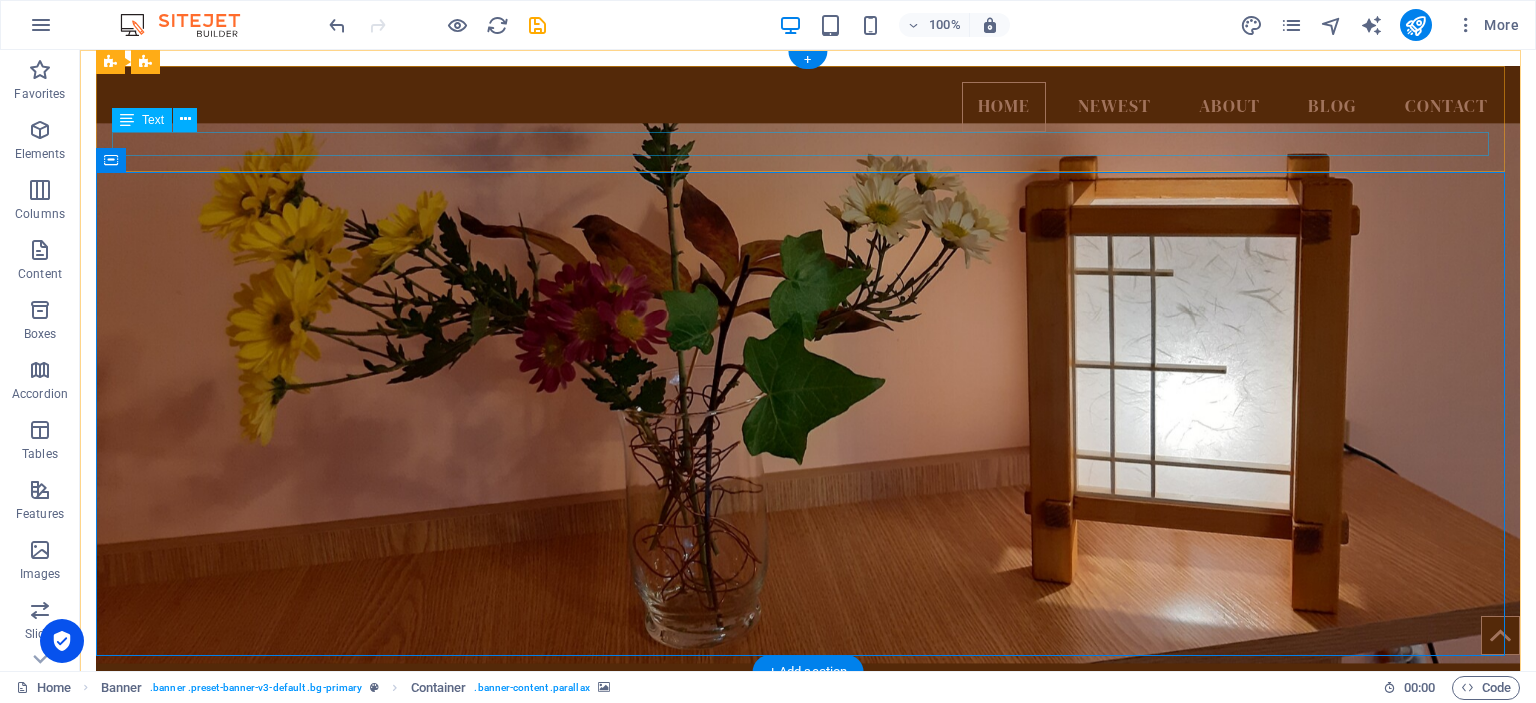 click on "[PERSON_NAME]" at bounding box center (808, 144) 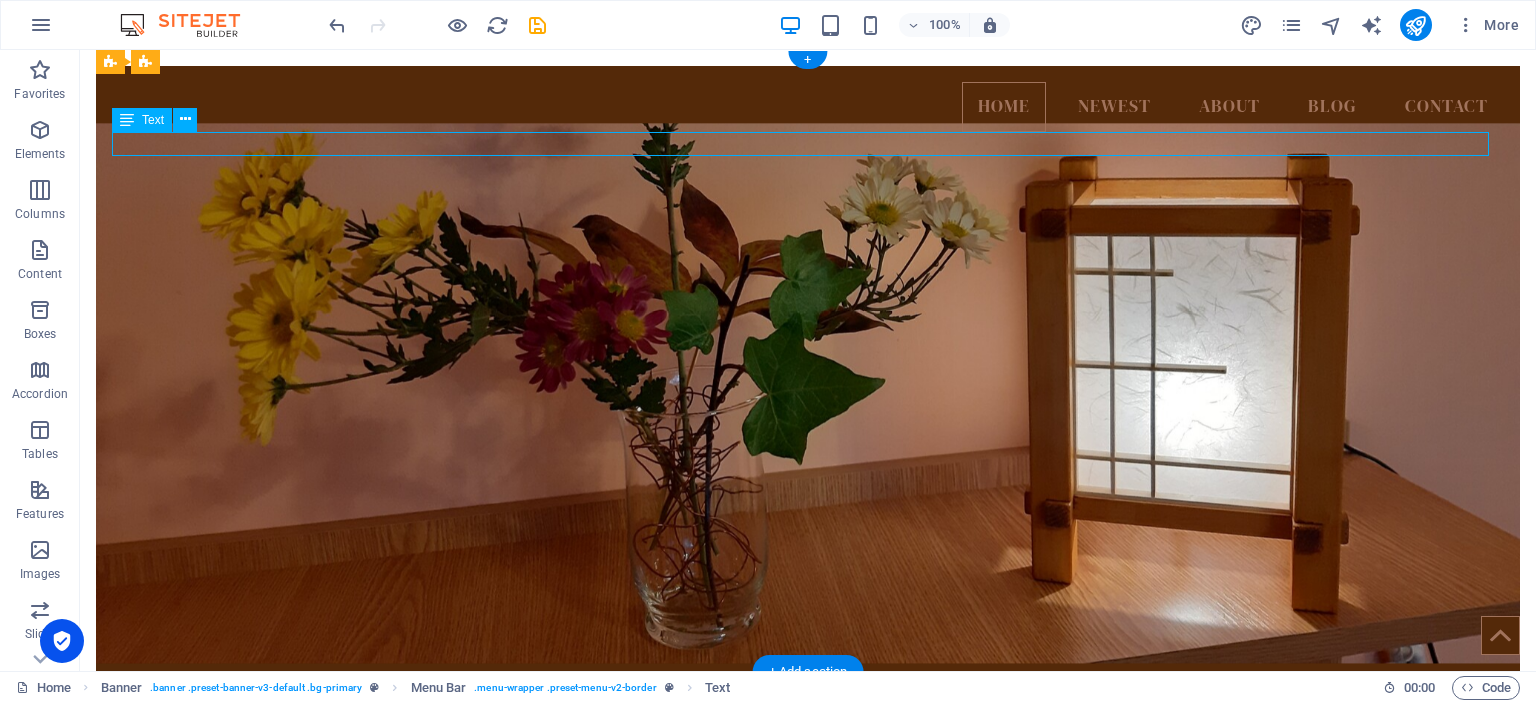 click on "[PERSON_NAME]" at bounding box center [808, 144] 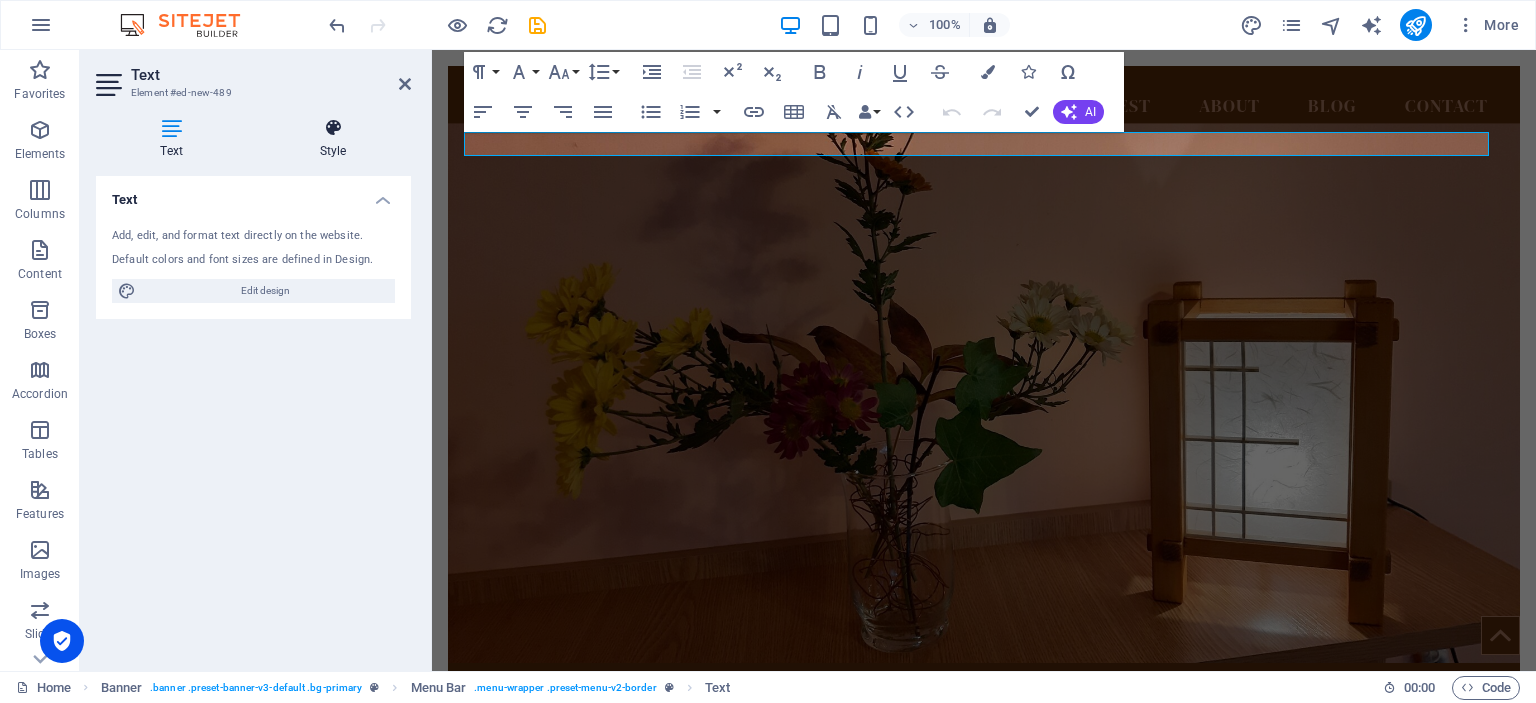click at bounding box center [333, 128] 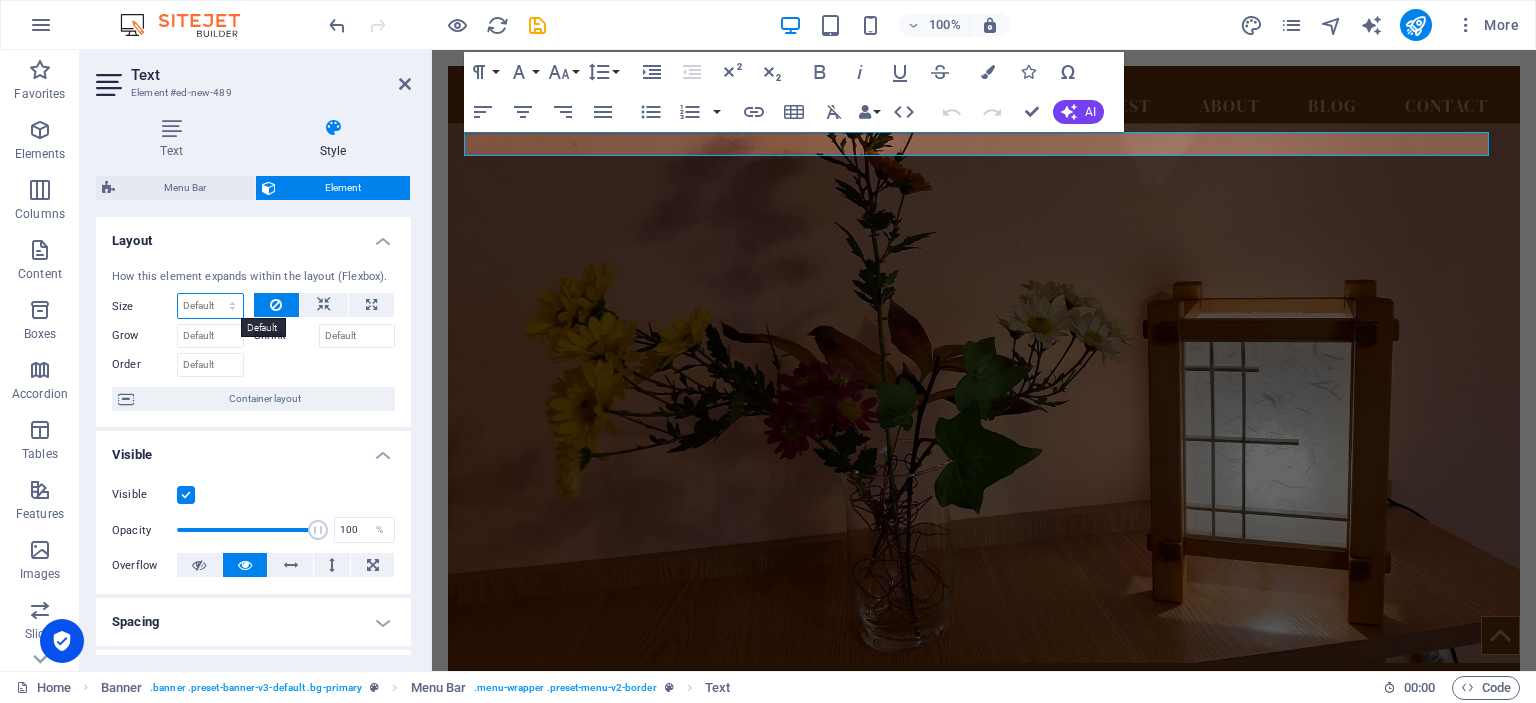 click on "Default auto px % 1/1 1/2 1/3 1/4 1/5 1/6 1/7 1/8 1/9 1/10" at bounding box center [210, 306] 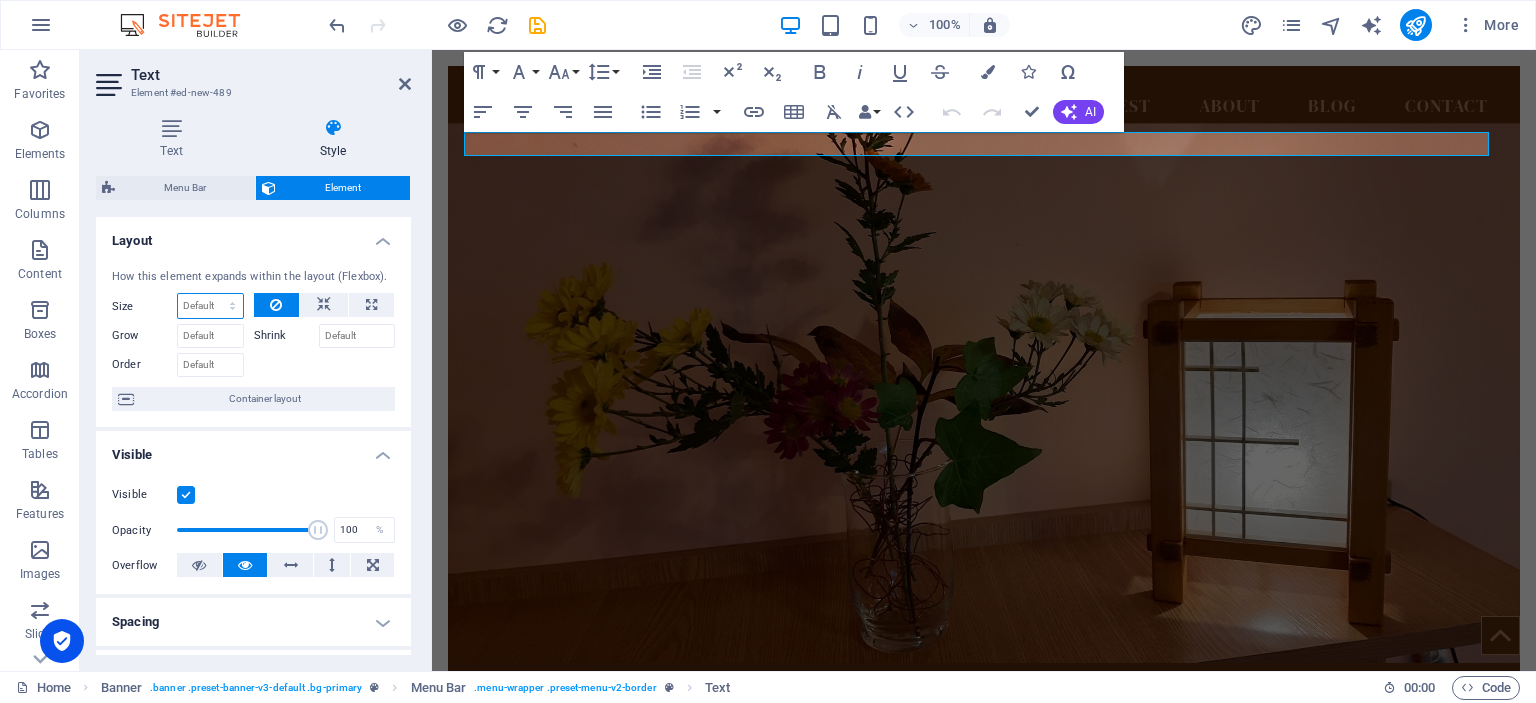 select on "1/4" 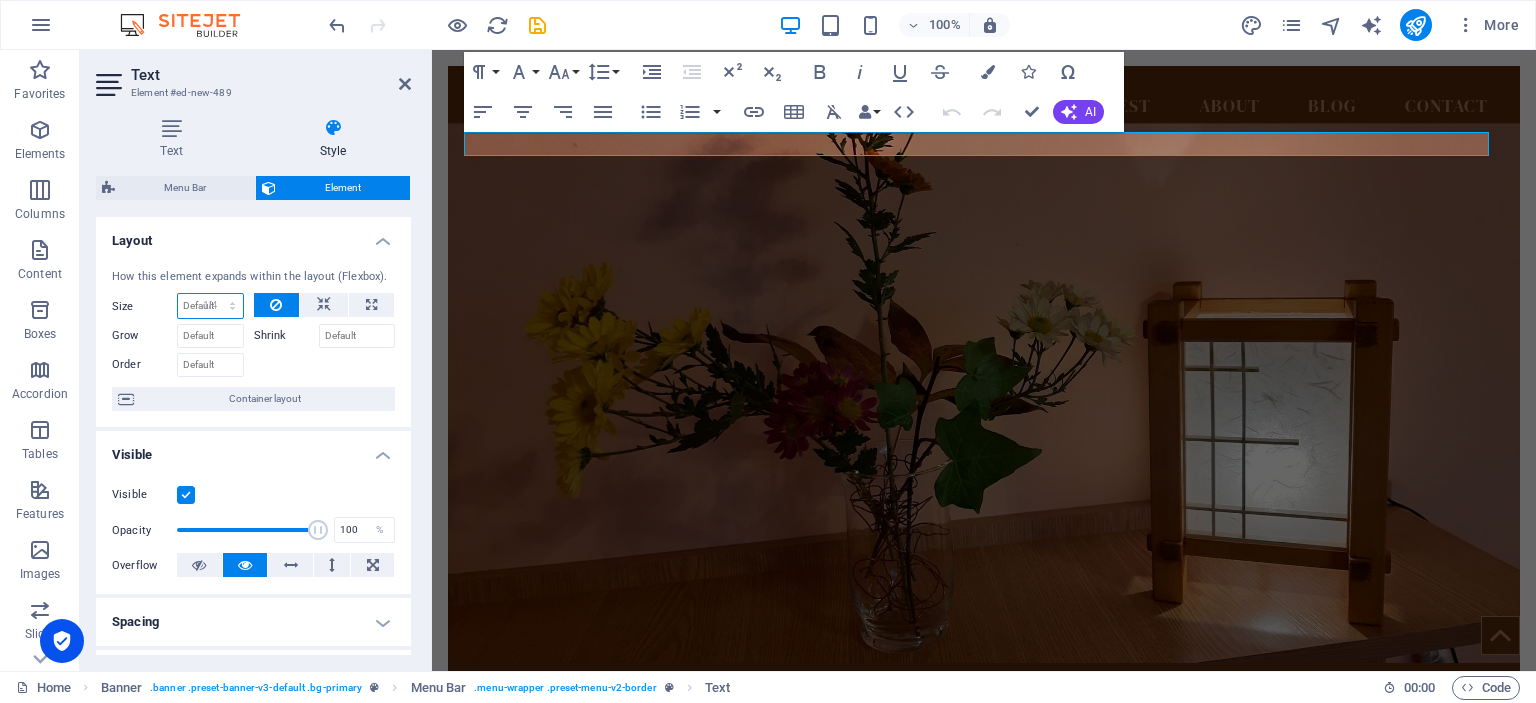 click on "Default auto px % 1/1 1/2 1/3 1/4 1/5 1/6 1/7 1/8 1/9 1/10" at bounding box center (210, 306) 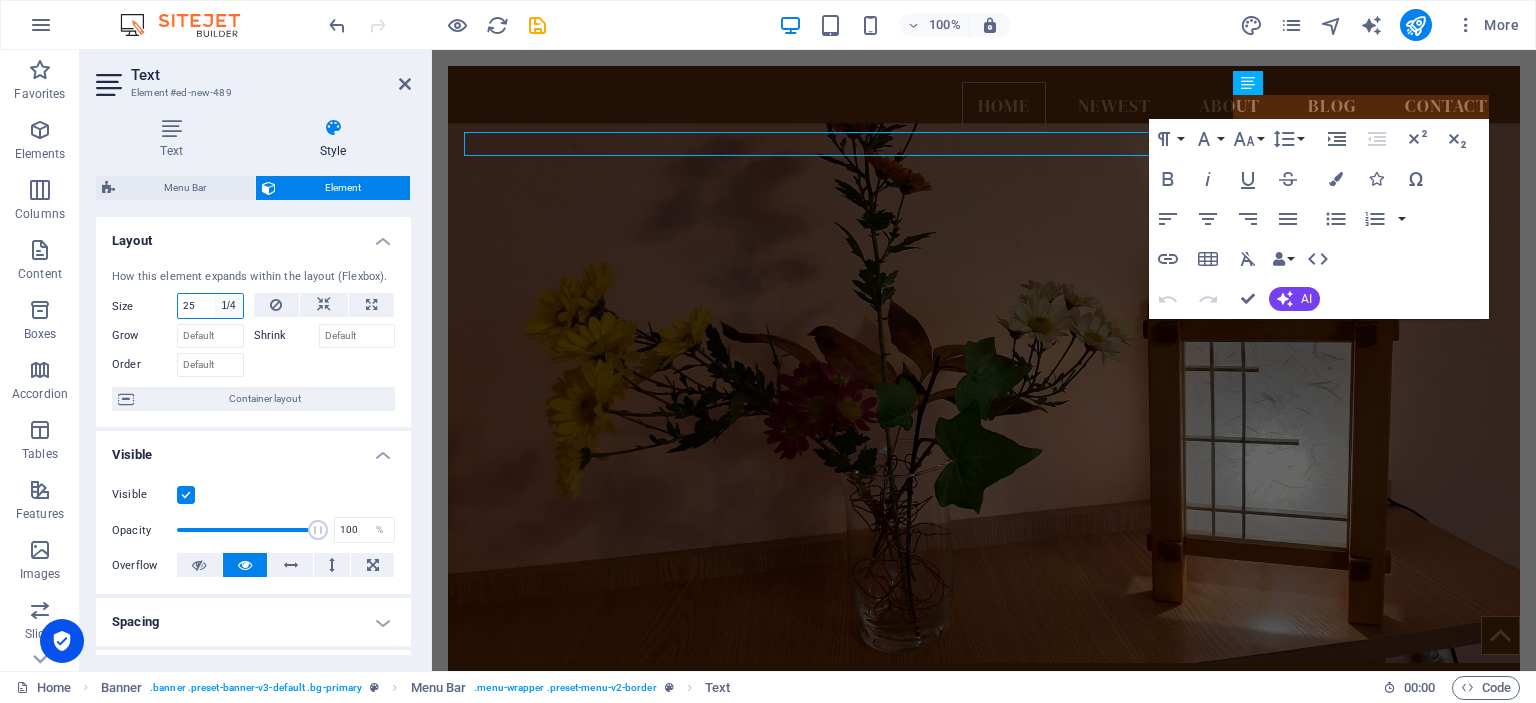 type on "25" 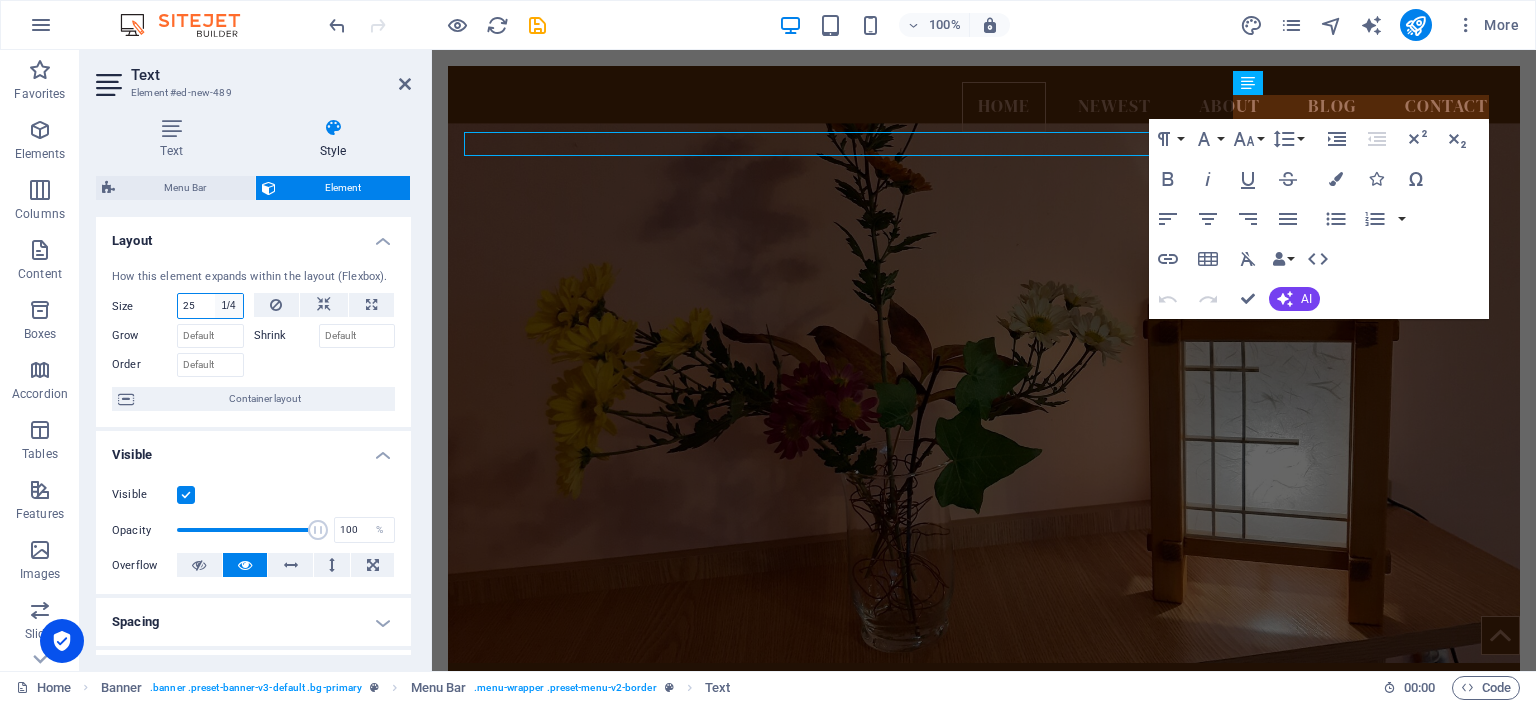 select on "%" 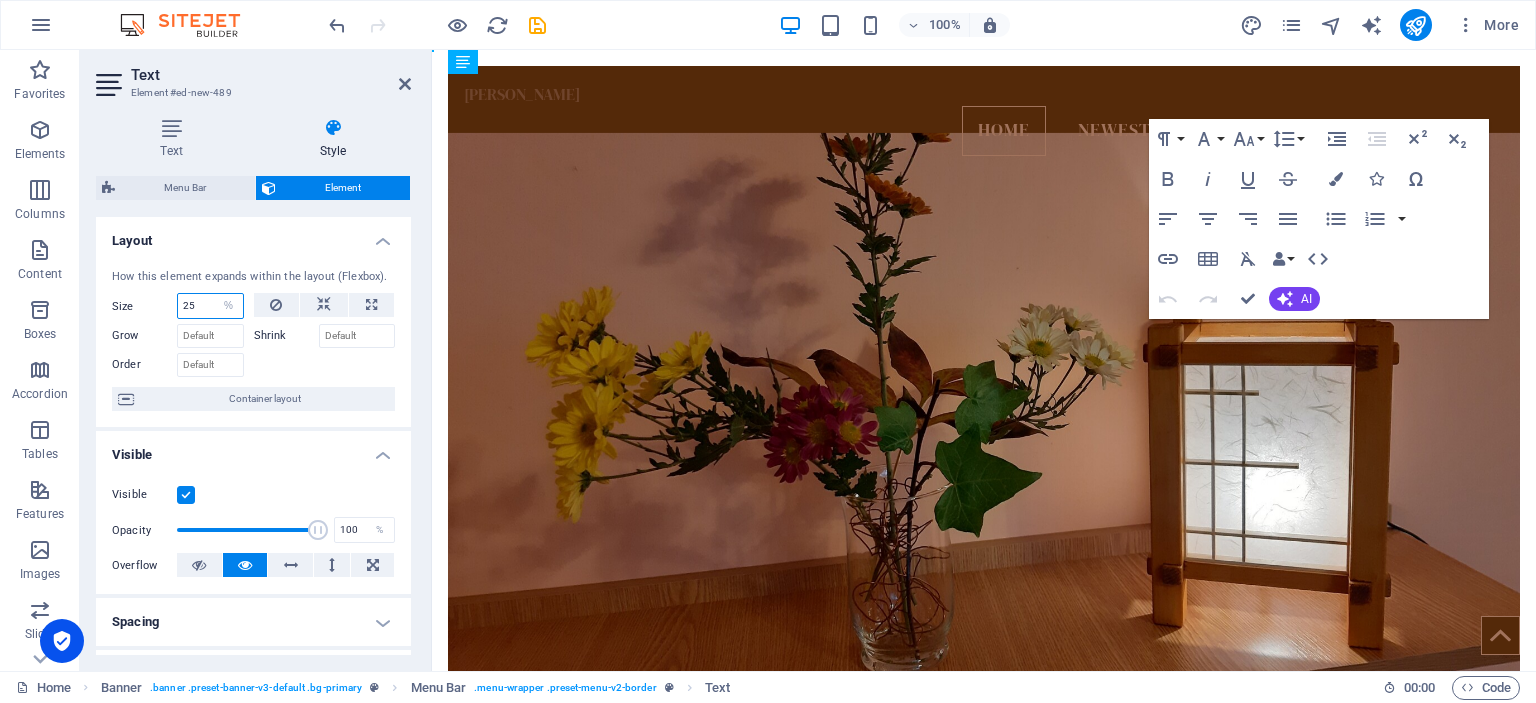 drag, startPoint x: 1676, startPoint y: 135, endPoint x: 648, endPoint y: 113, distance: 1028.2354 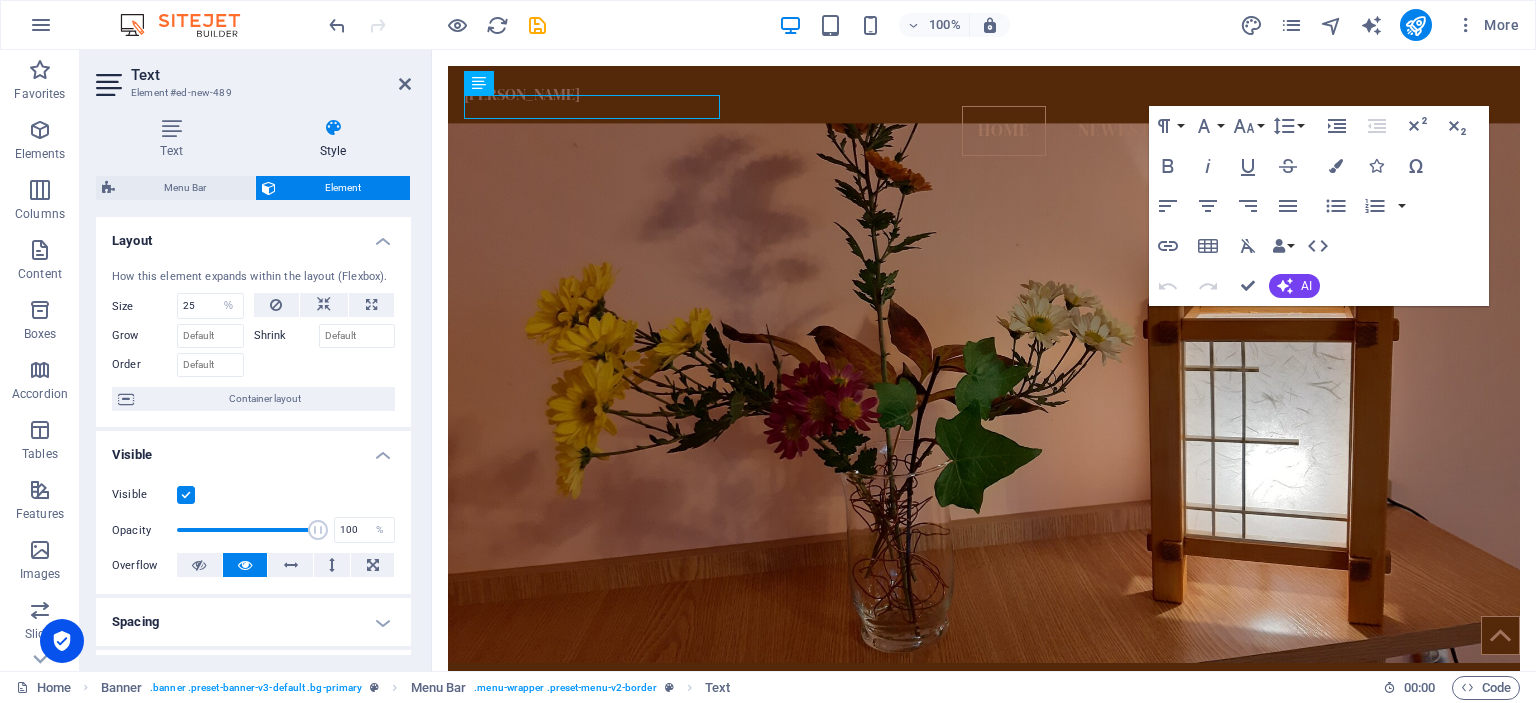 click at bounding box center [984, 393] 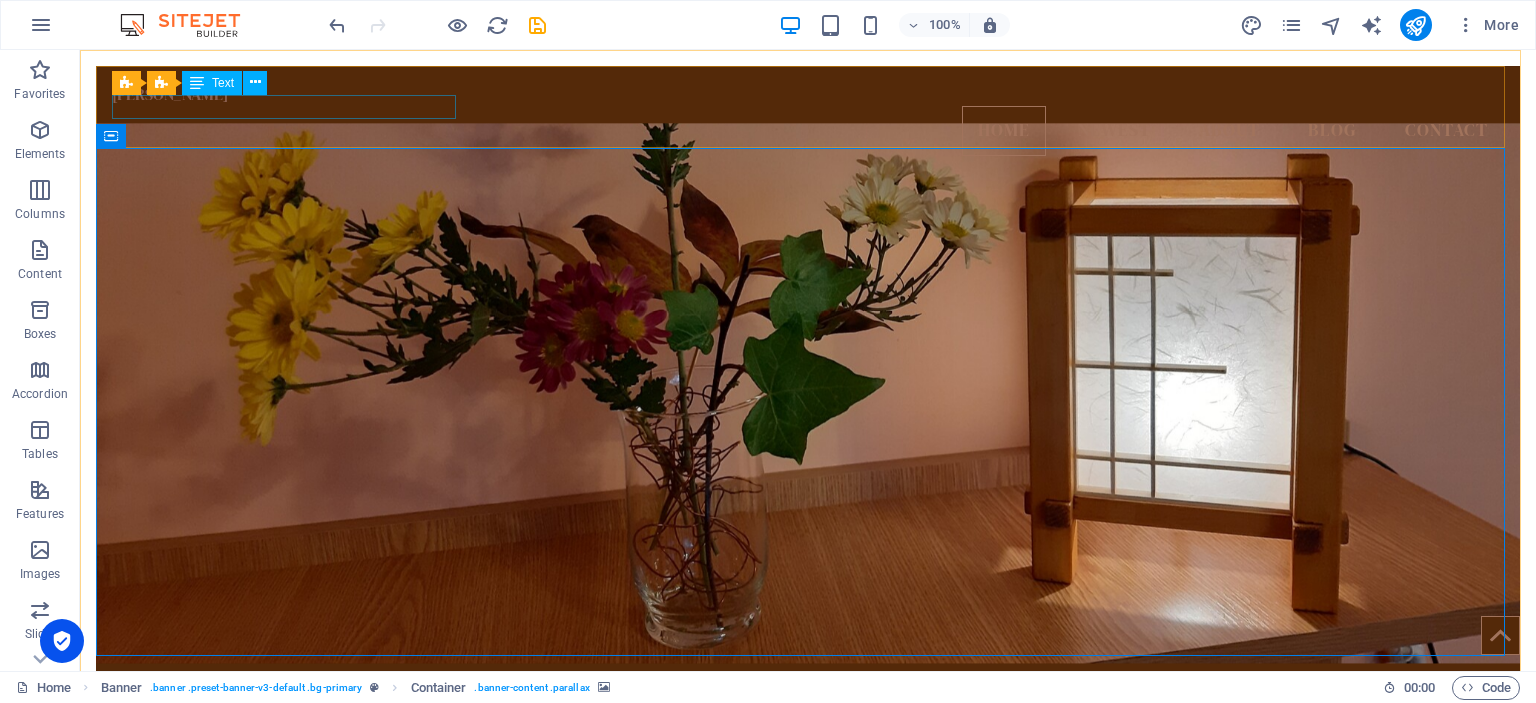 click at bounding box center (197, 83) 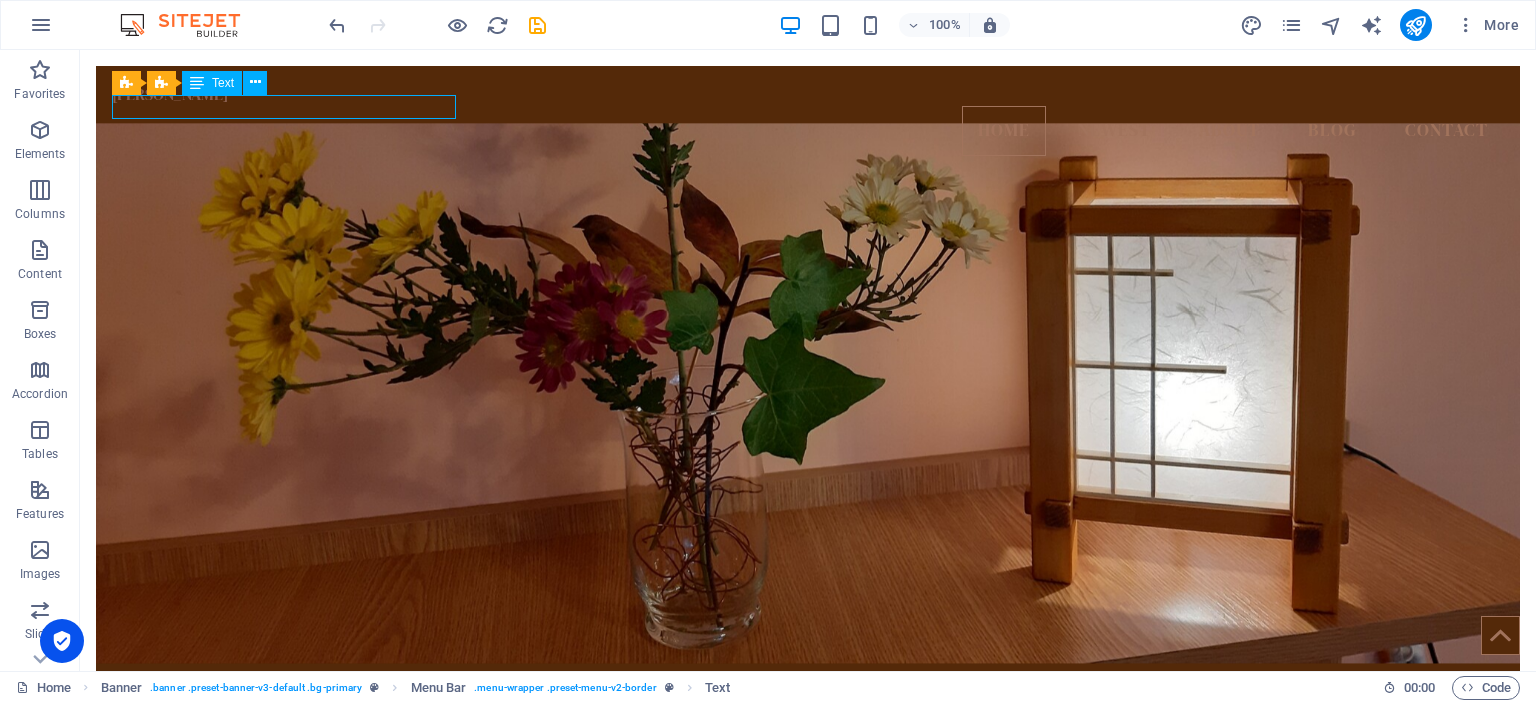 click on "Text" at bounding box center [223, 83] 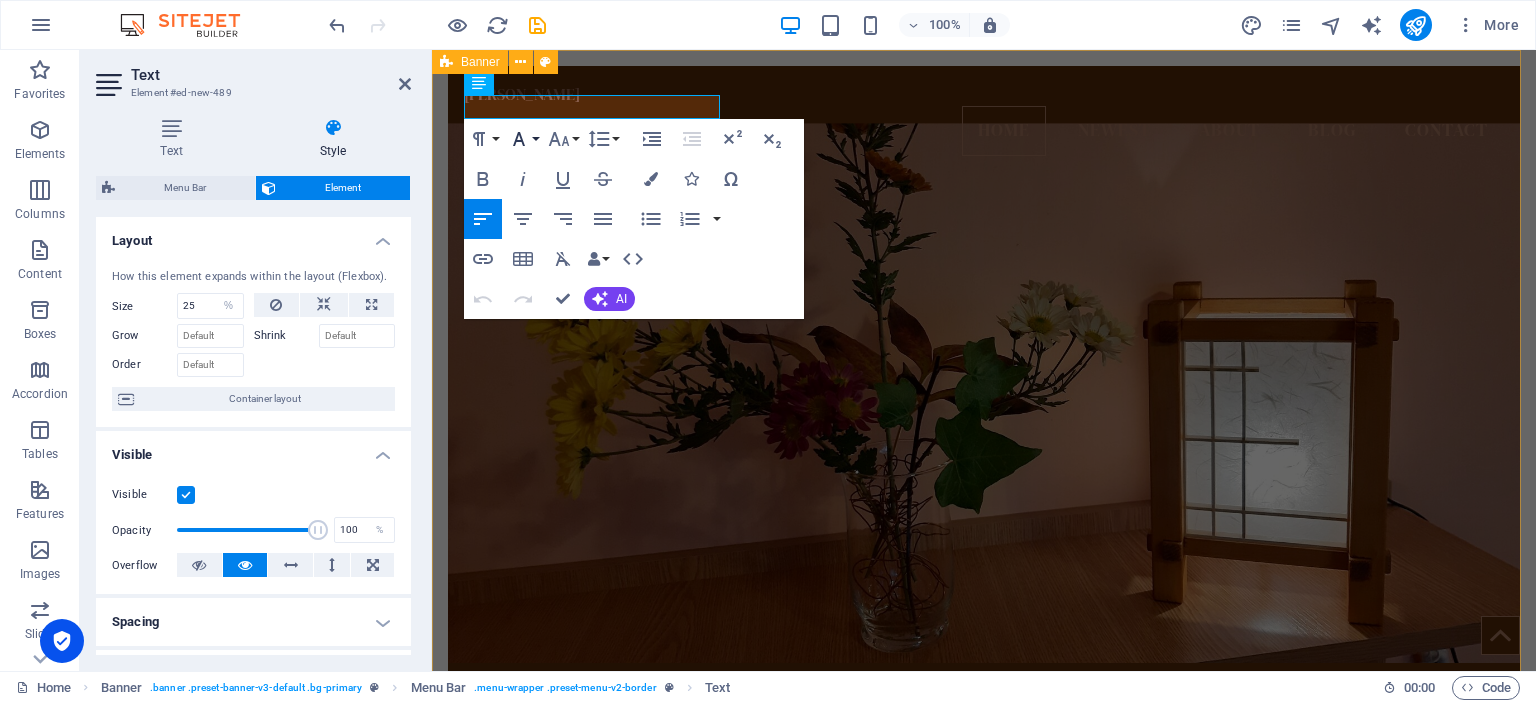 click 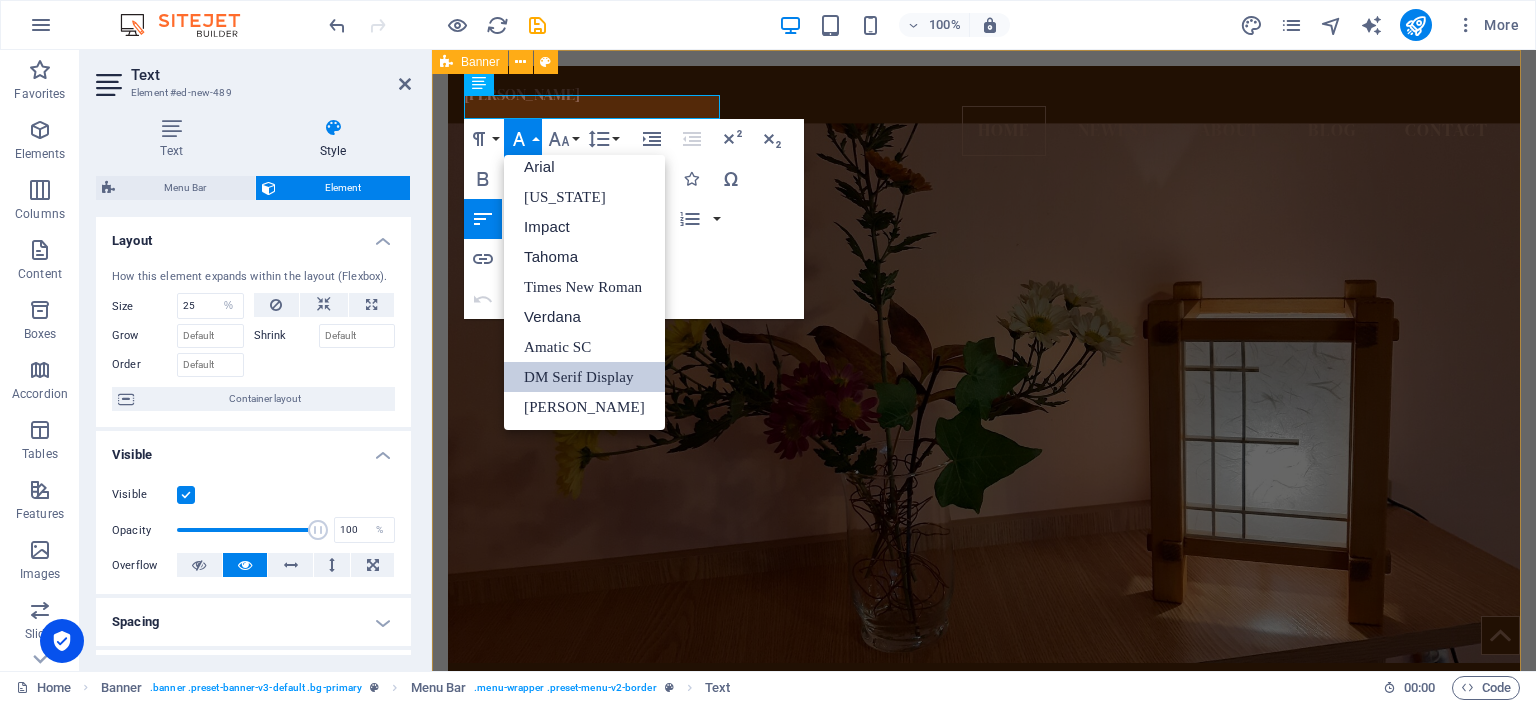 scroll, scrollTop: 11, scrollLeft: 0, axis: vertical 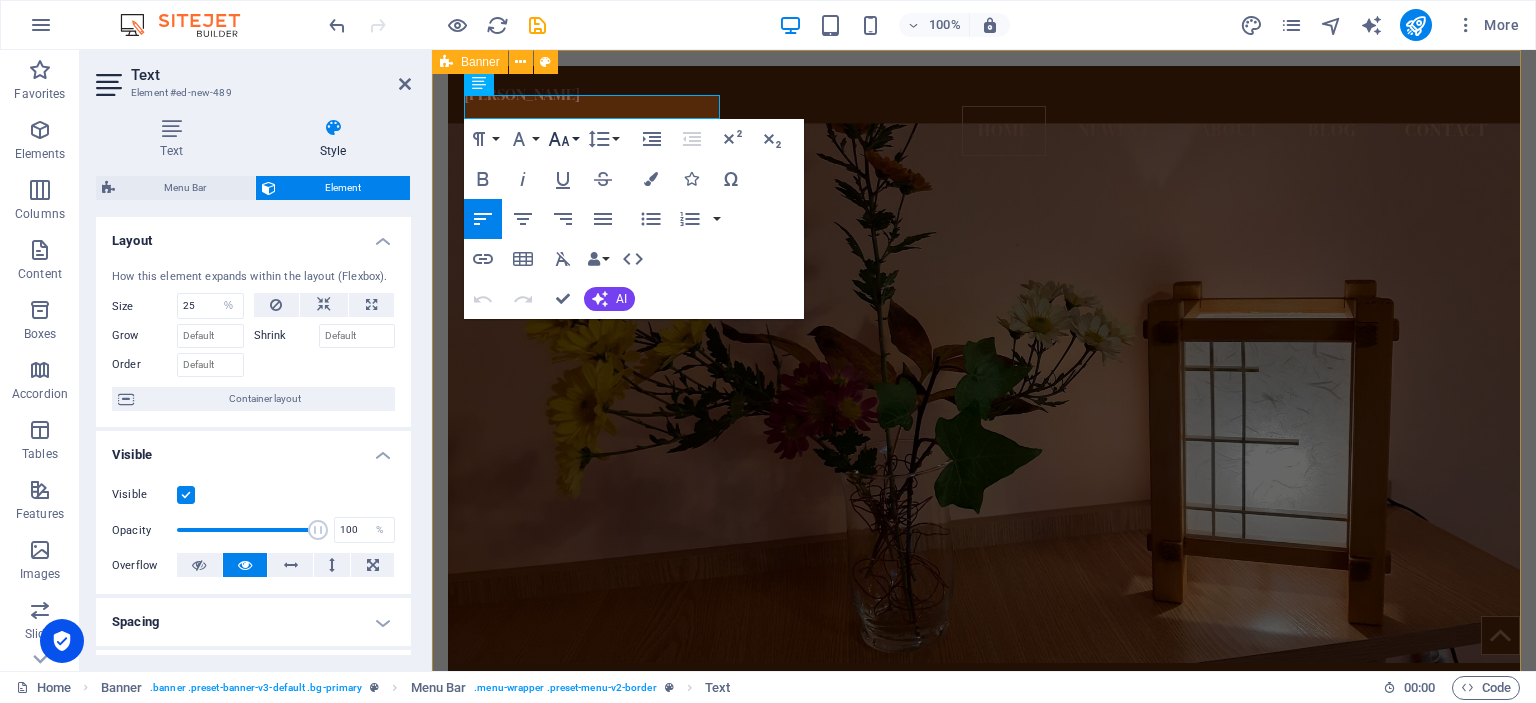 click 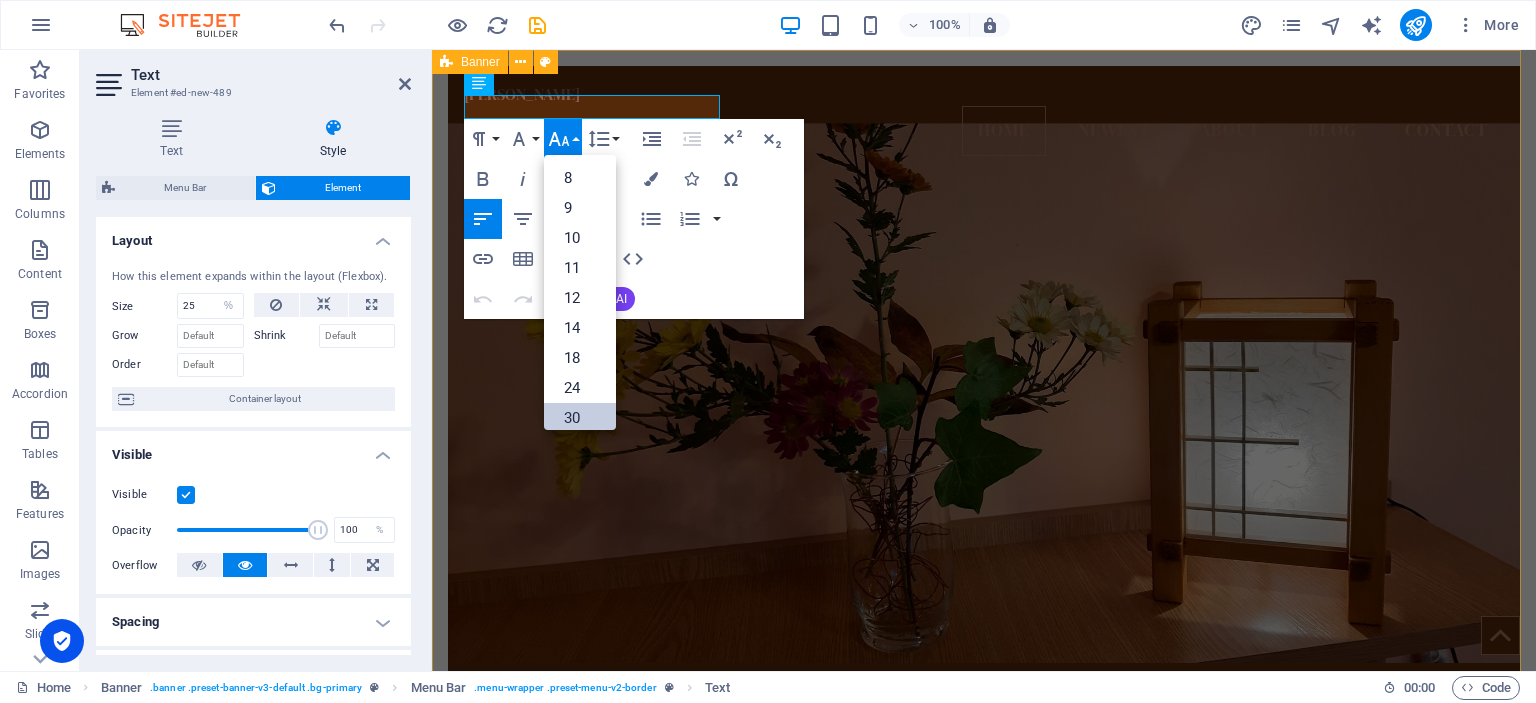 click on "30" at bounding box center (580, 418) 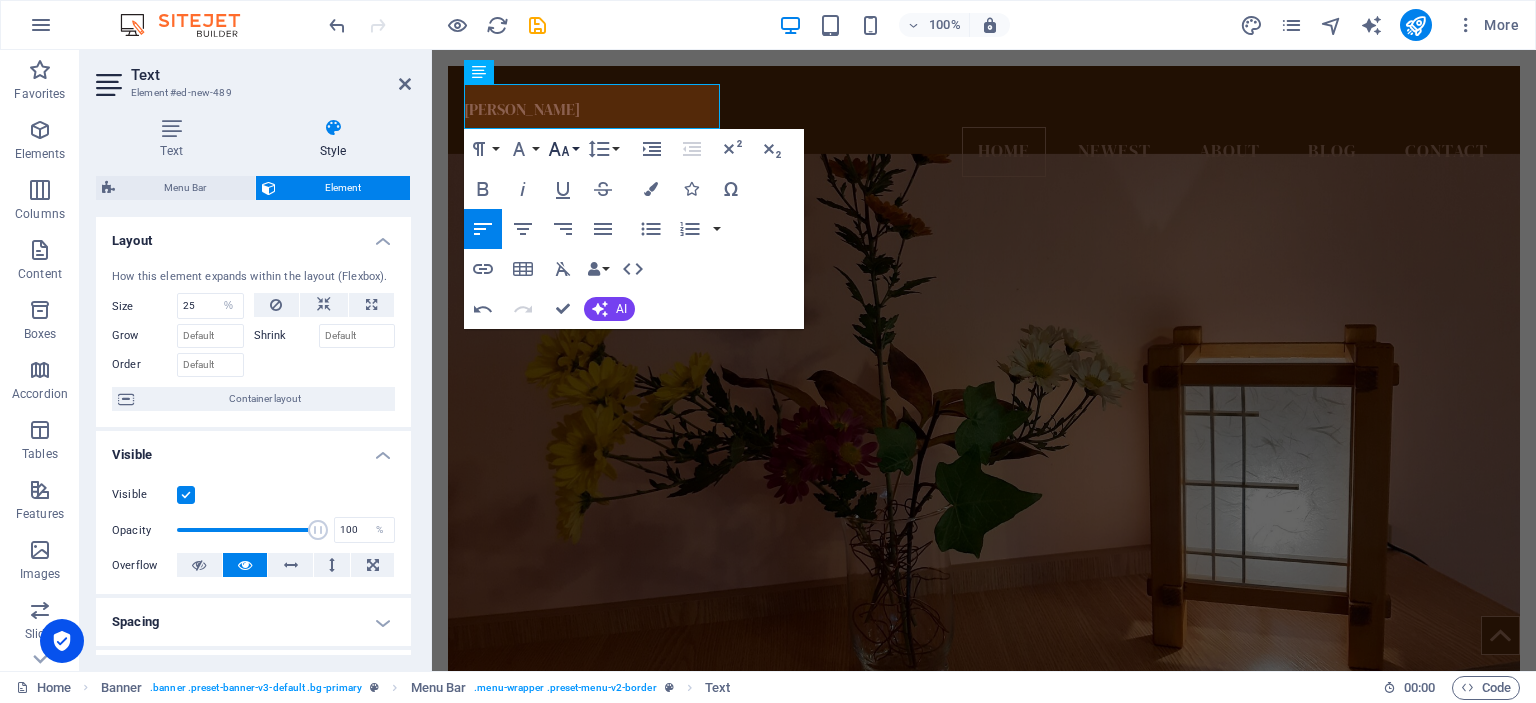 click 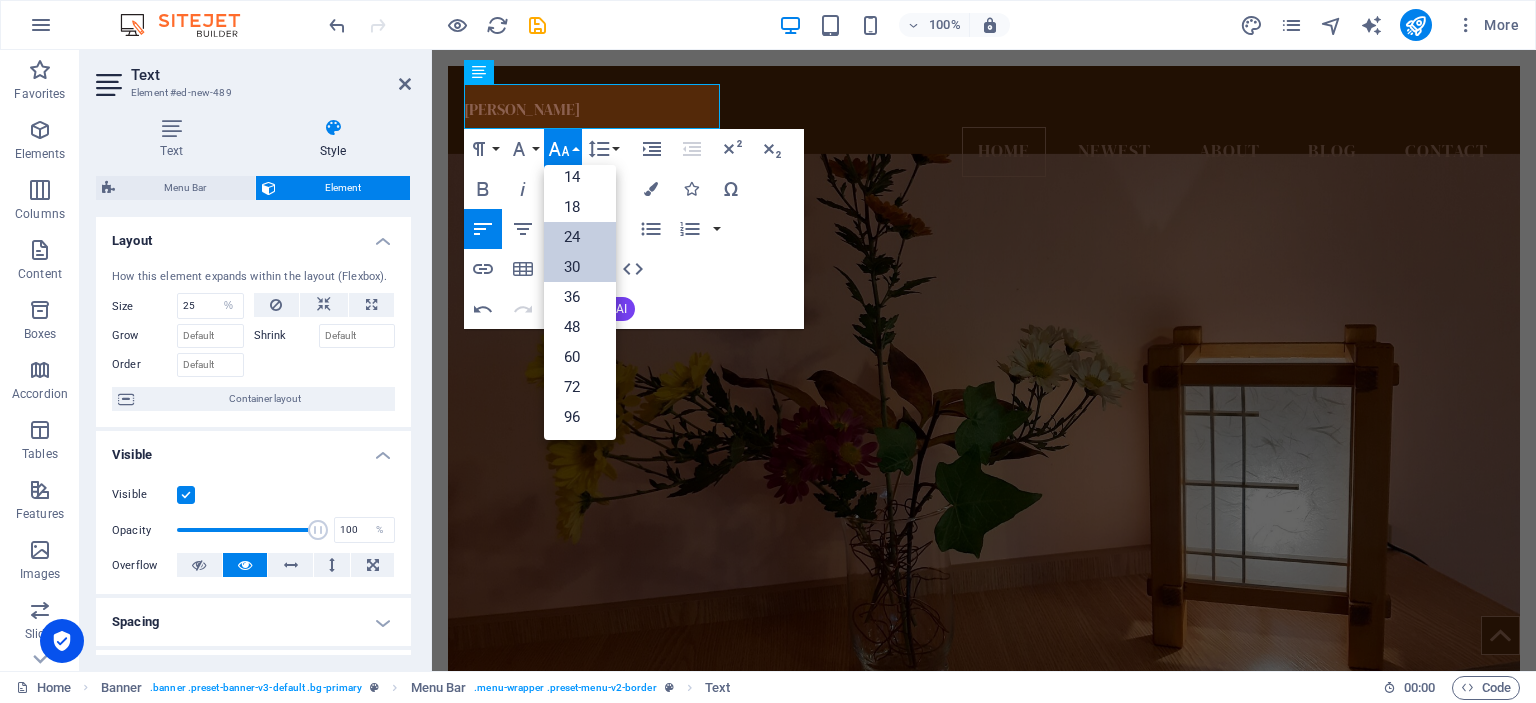 scroll, scrollTop: 160, scrollLeft: 0, axis: vertical 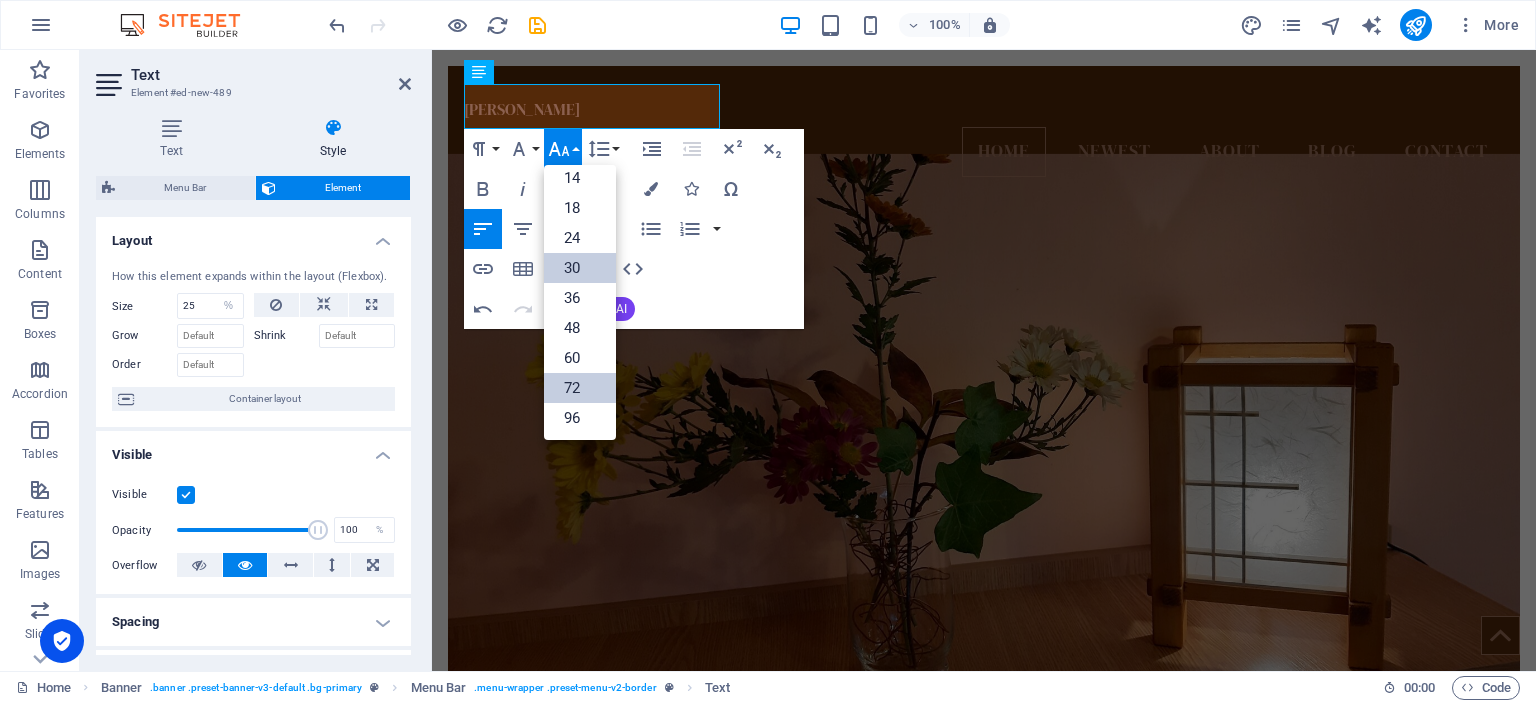 click on "72" at bounding box center [580, 388] 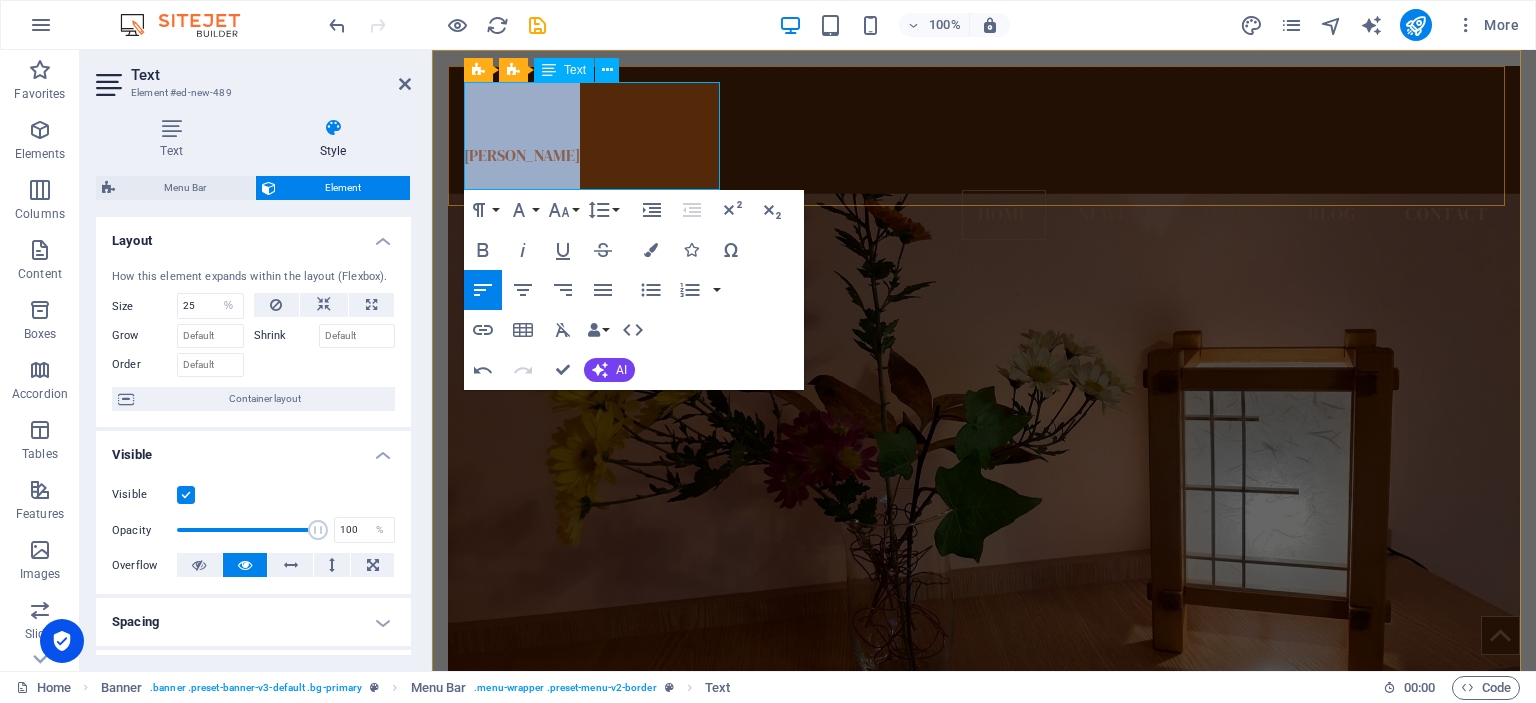 drag, startPoint x: 575, startPoint y: 152, endPoint x: 466, endPoint y: 153, distance: 109.004585 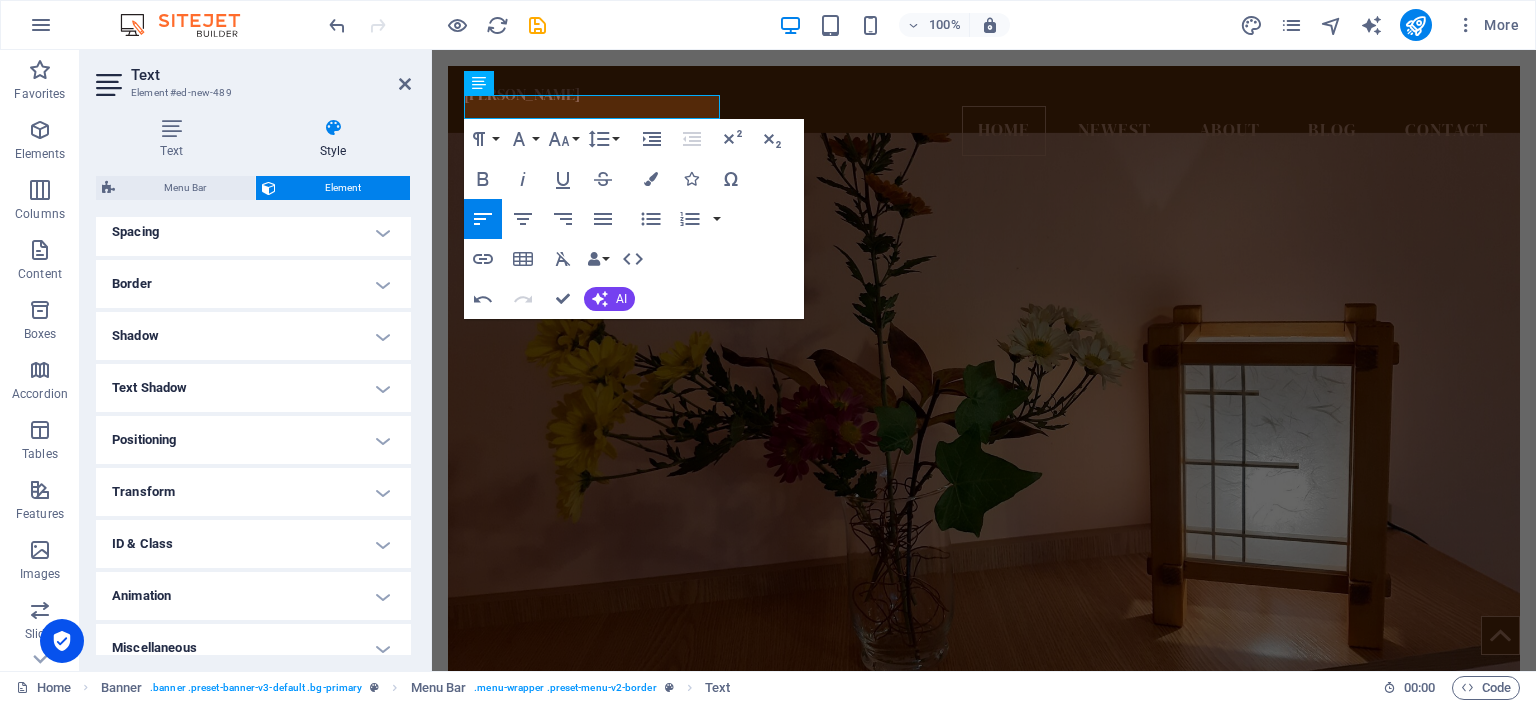 scroll, scrollTop: 406, scrollLeft: 0, axis: vertical 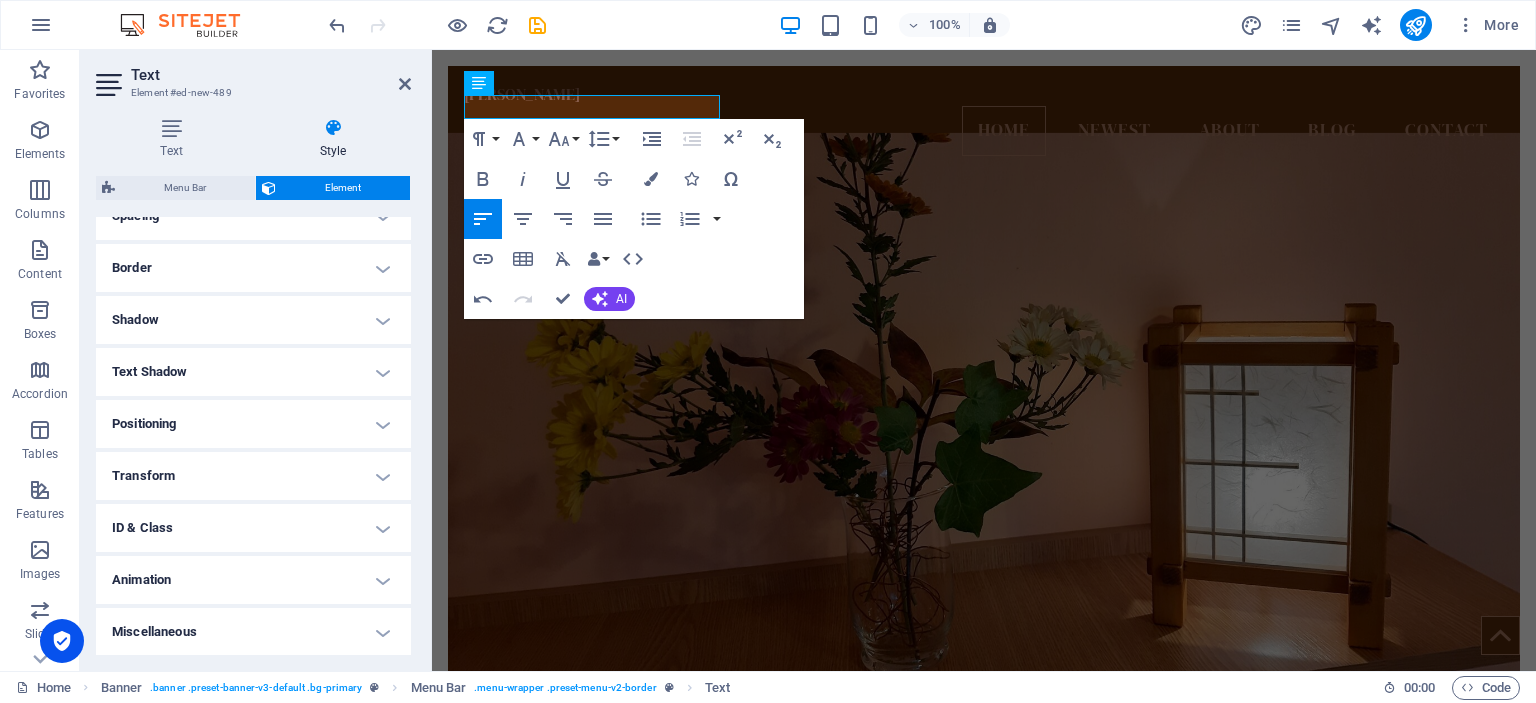click on "Text Shadow" at bounding box center (253, 372) 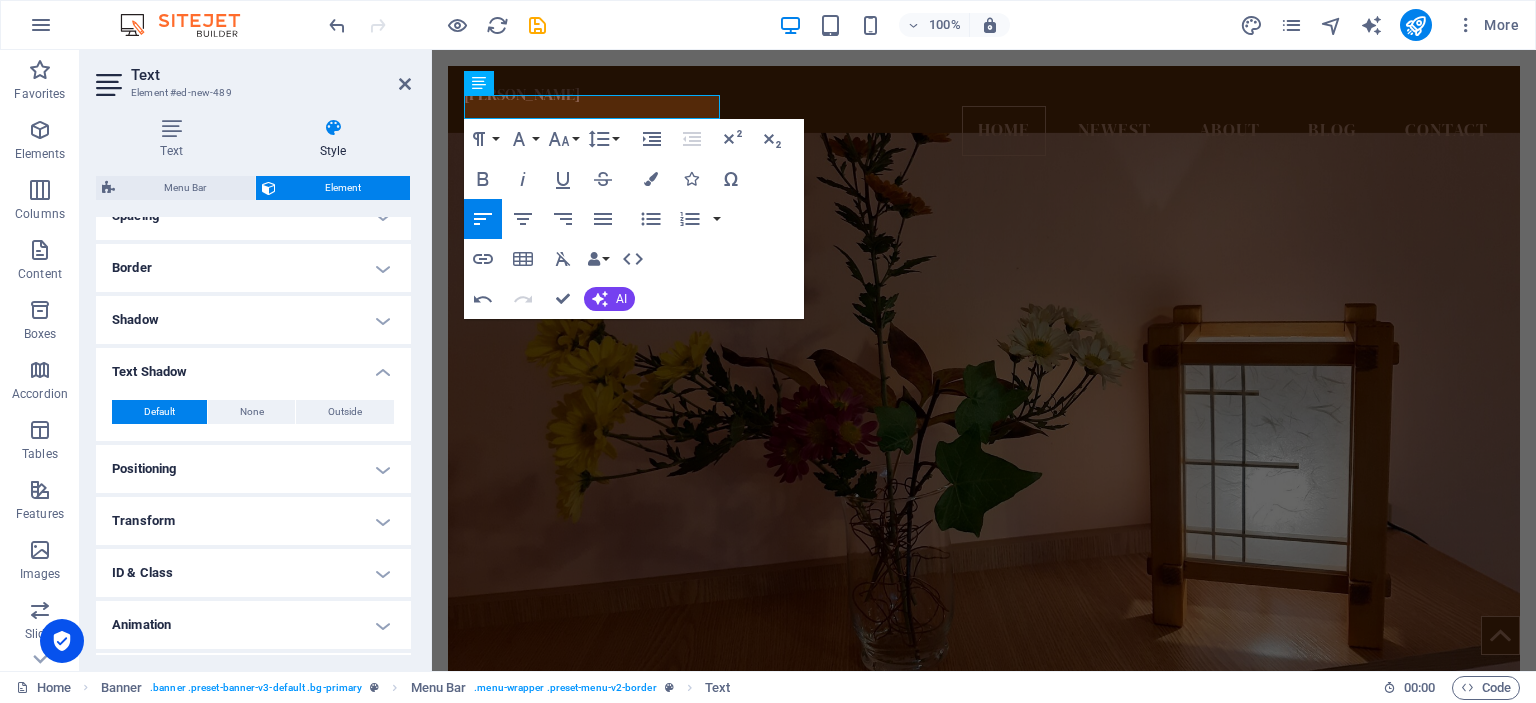 click on "Text Shadow" at bounding box center (253, 366) 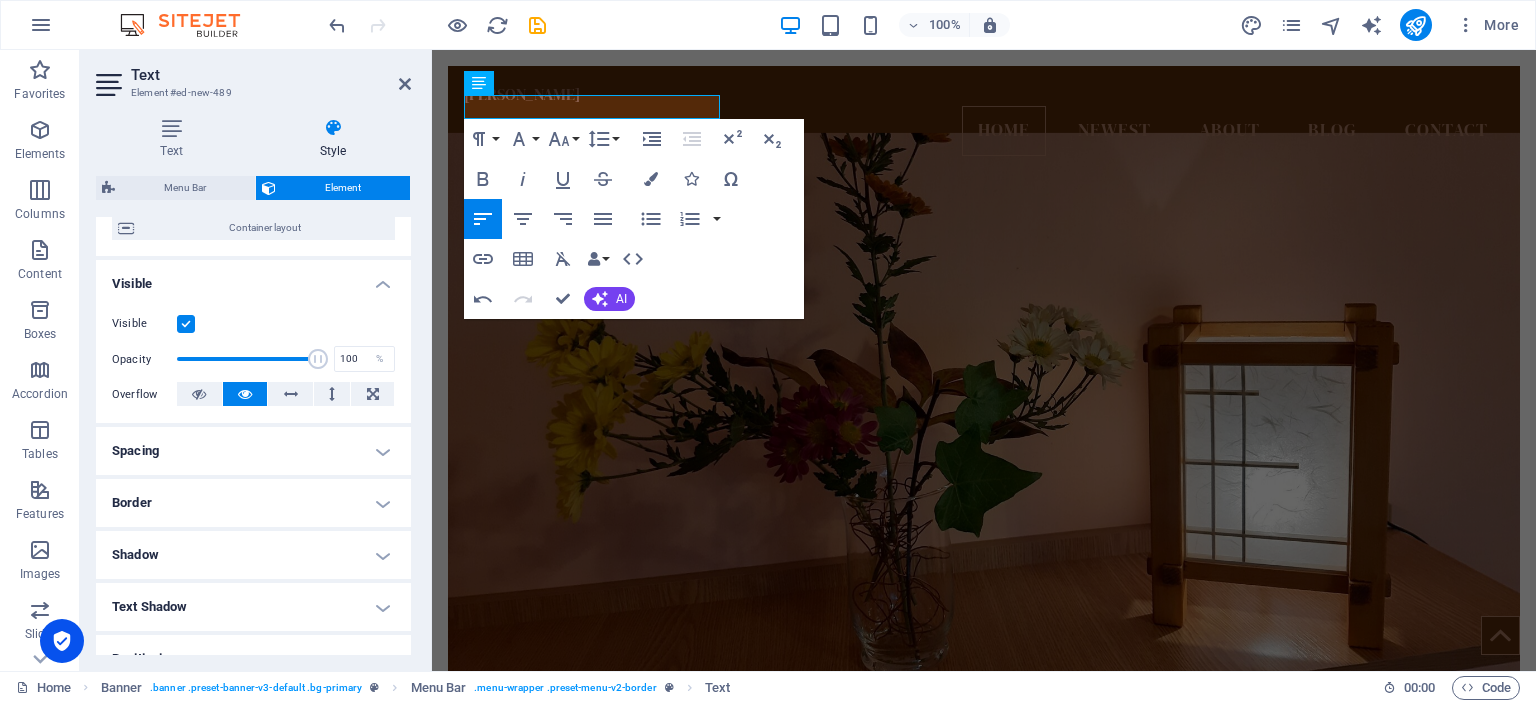 scroll, scrollTop: 0, scrollLeft: 0, axis: both 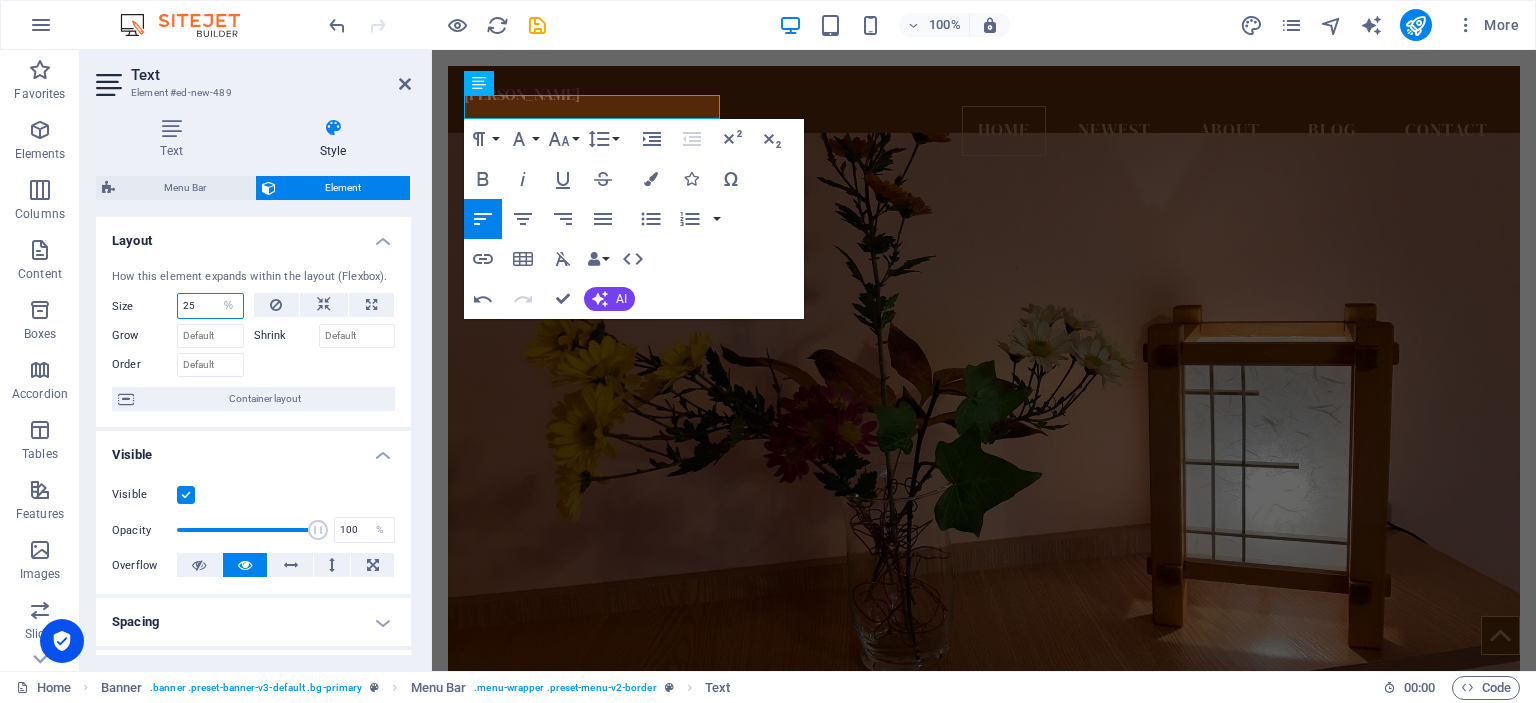 drag, startPoint x: 195, startPoint y: 306, endPoint x: 176, endPoint y: 303, distance: 19.235384 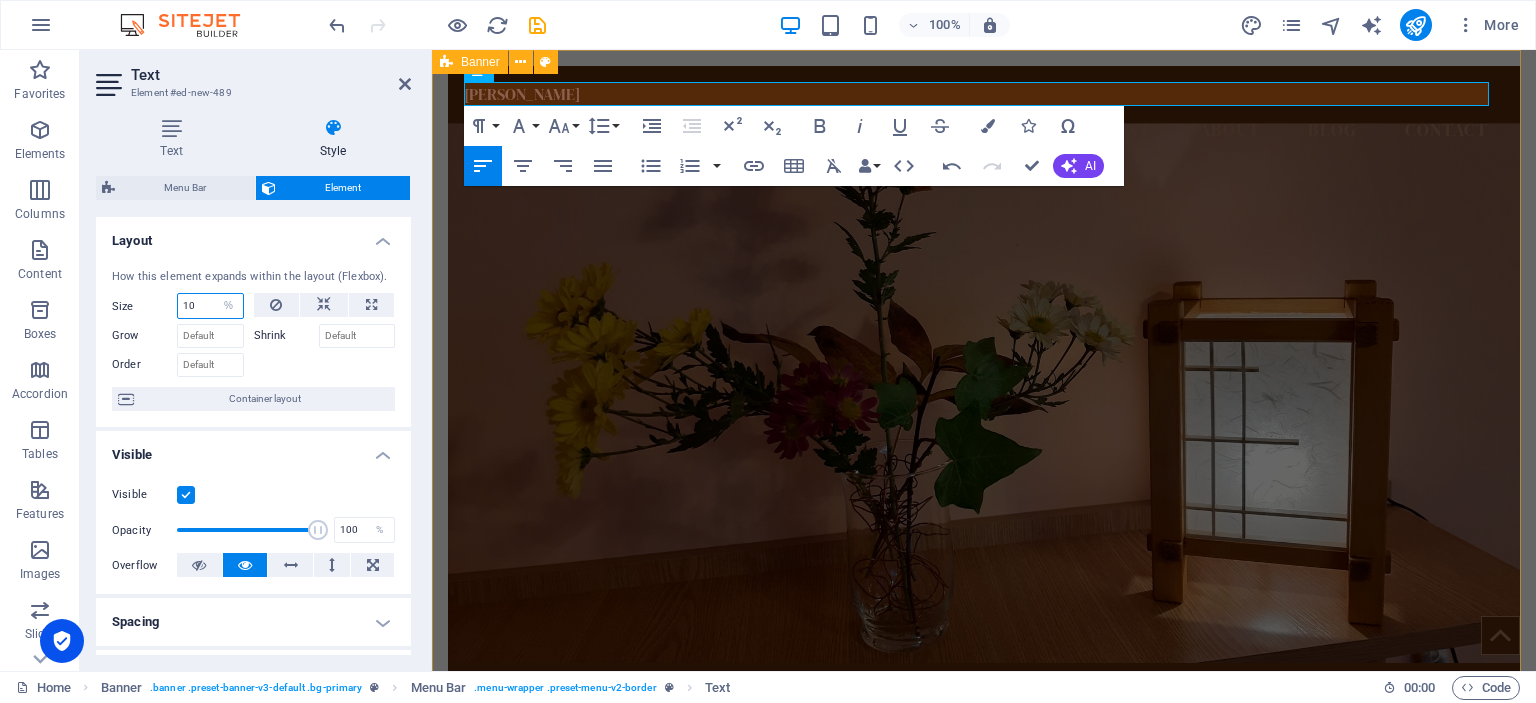 type on "1" 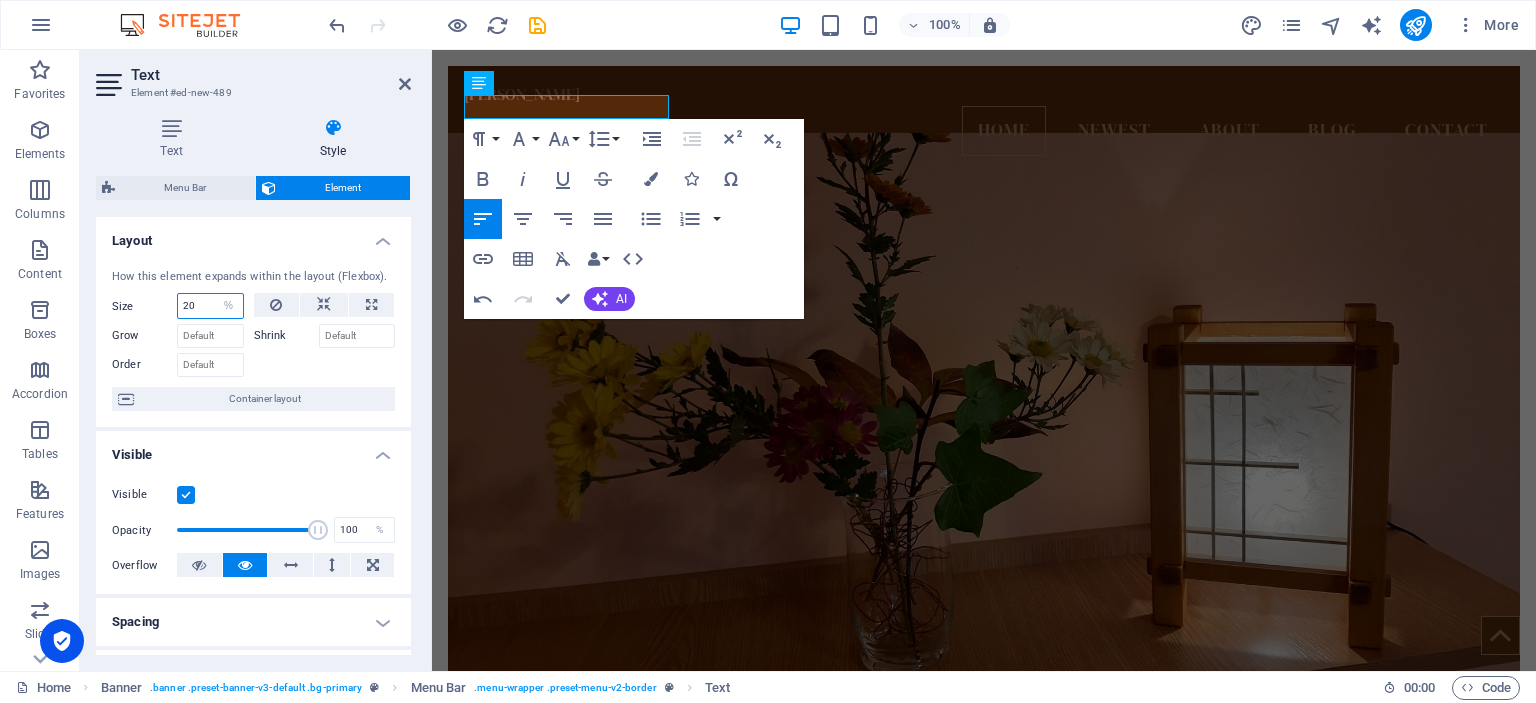 type on "20" 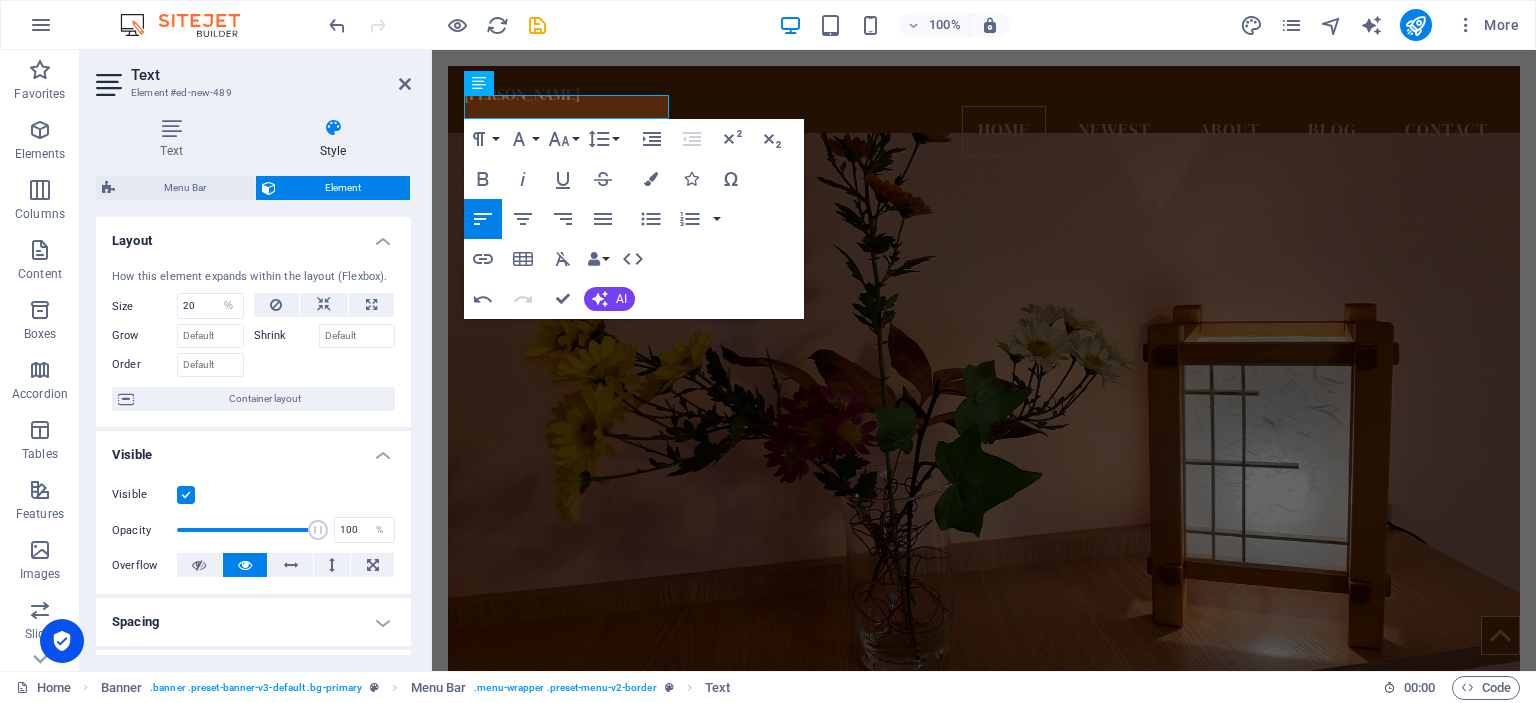 click at bounding box center [984, 410] 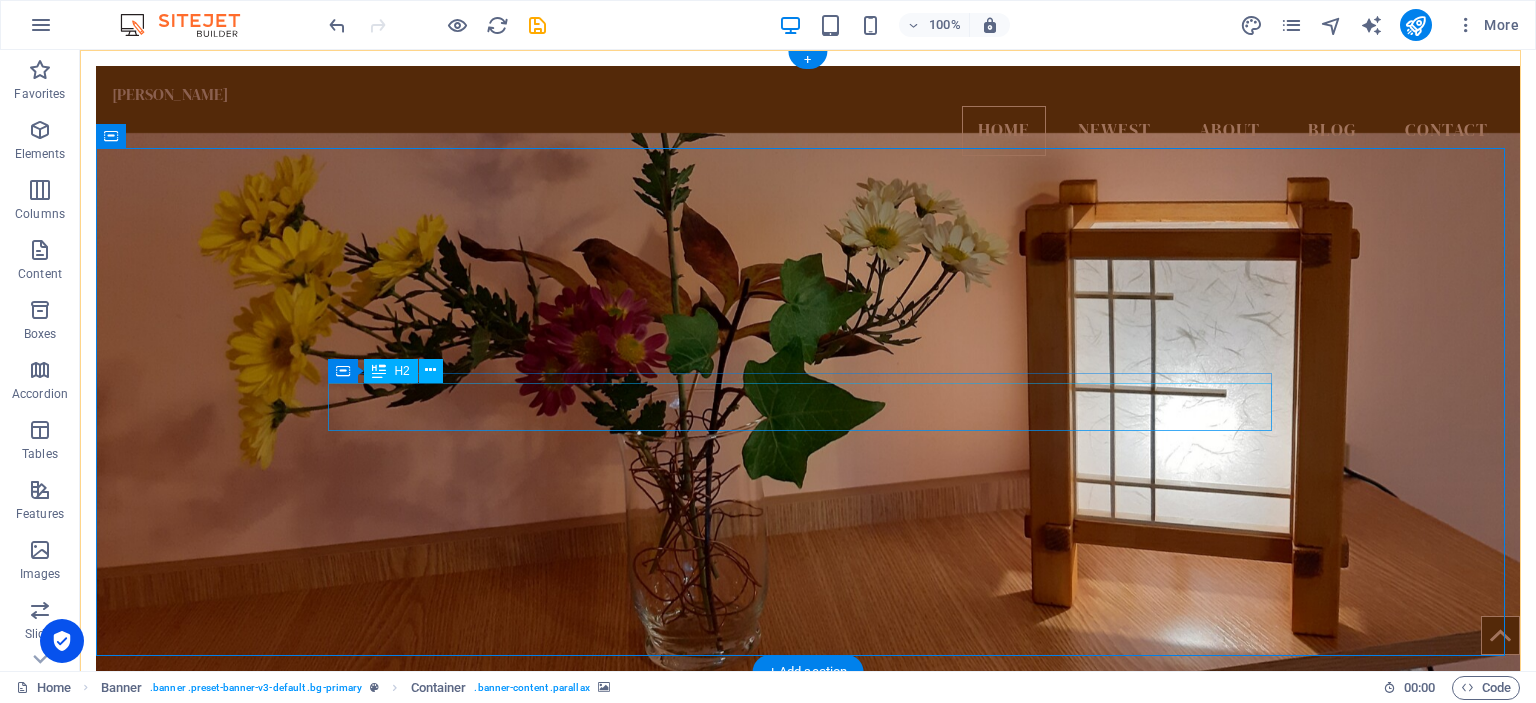 click on "[PERSON_NAME]" at bounding box center [808, 888] 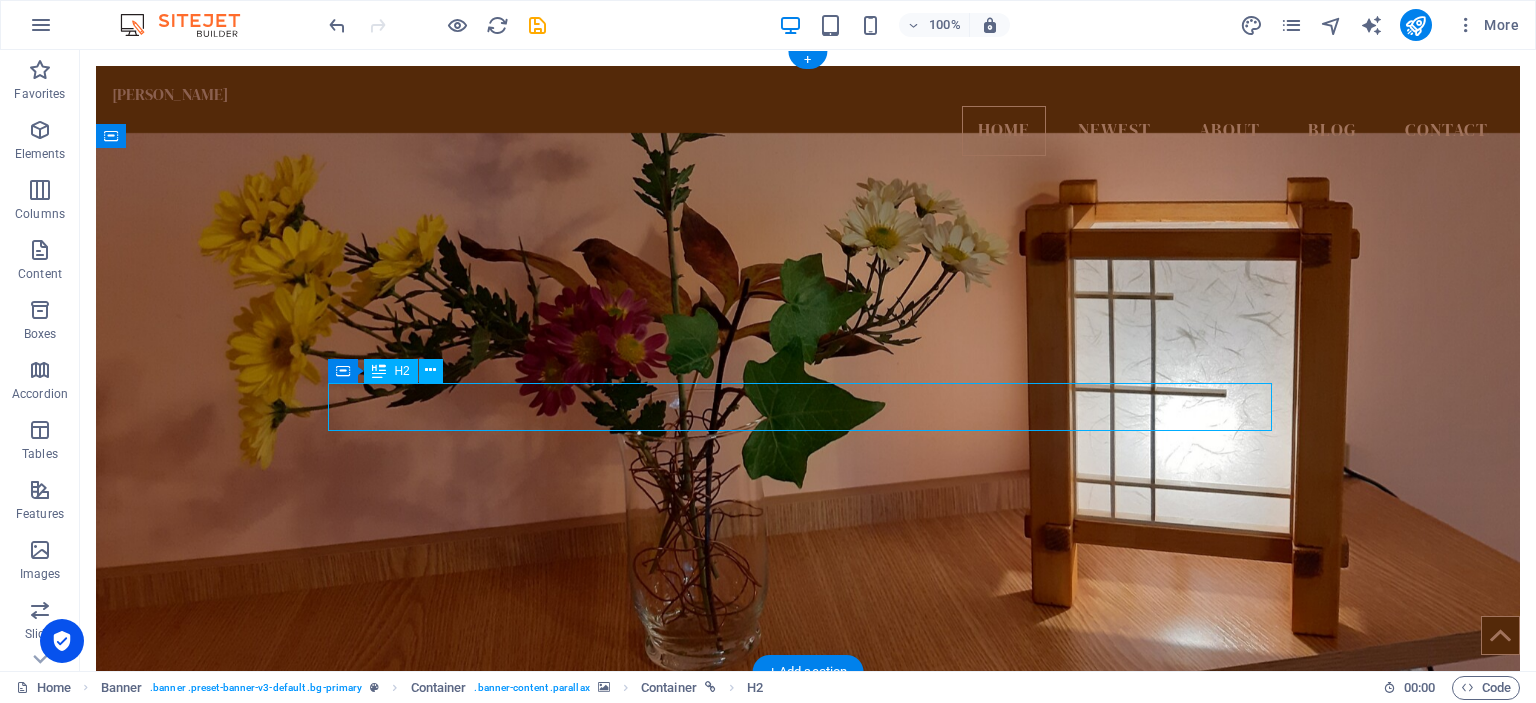 click on "[PERSON_NAME]" at bounding box center (808, 888) 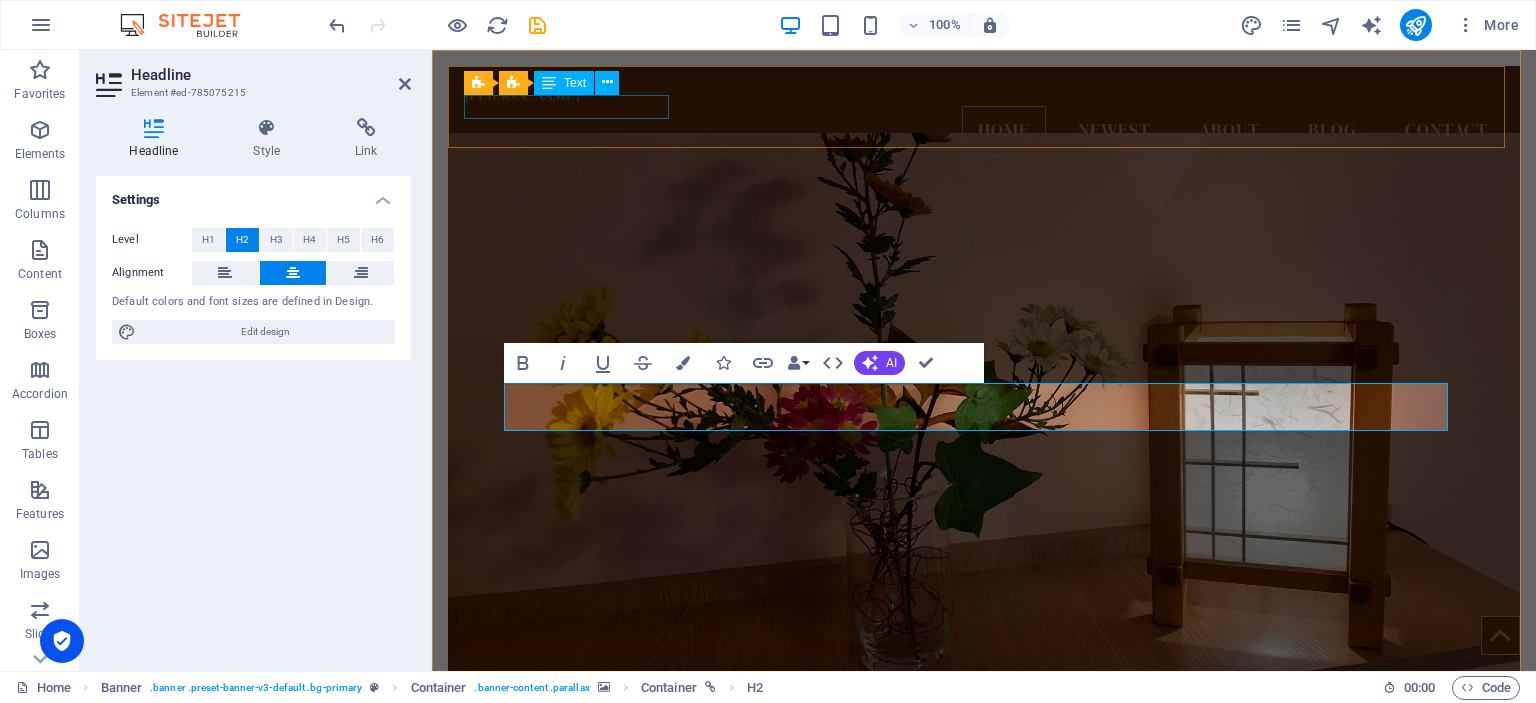 click on "[PERSON_NAME]" at bounding box center (984, 94) 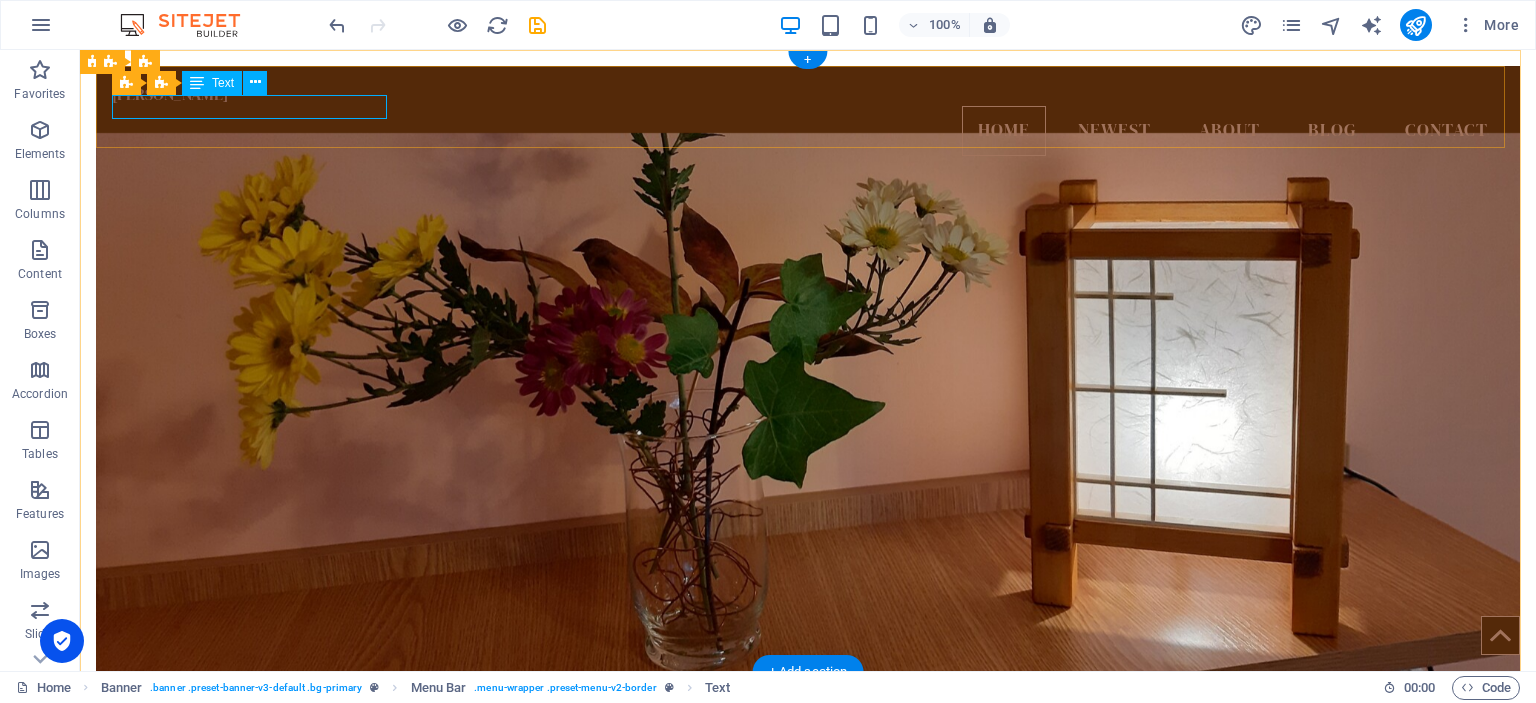 click on "[PERSON_NAME]" at bounding box center (808, 94) 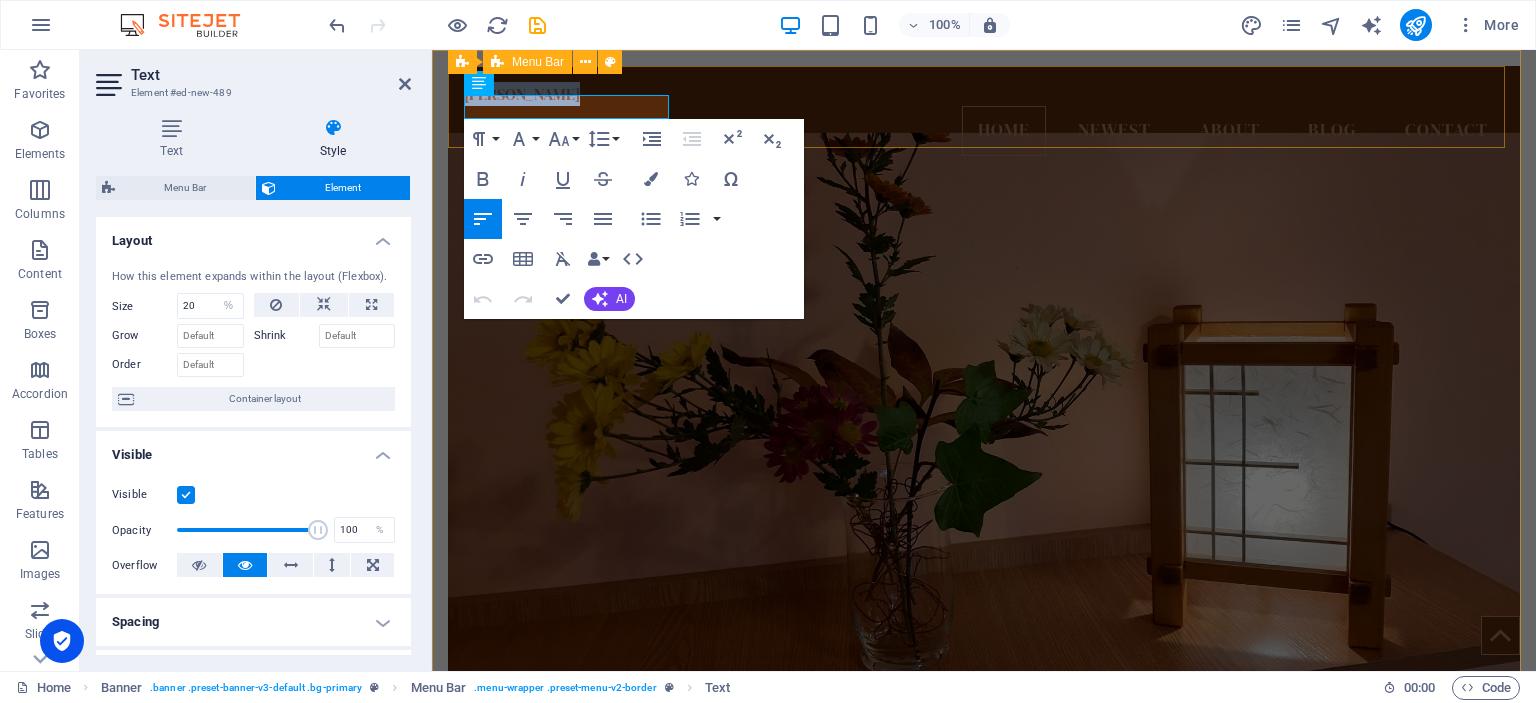 drag, startPoint x: 552, startPoint y: 102, endPoint x: 463, endPoint y: 101, distance: 89.005615 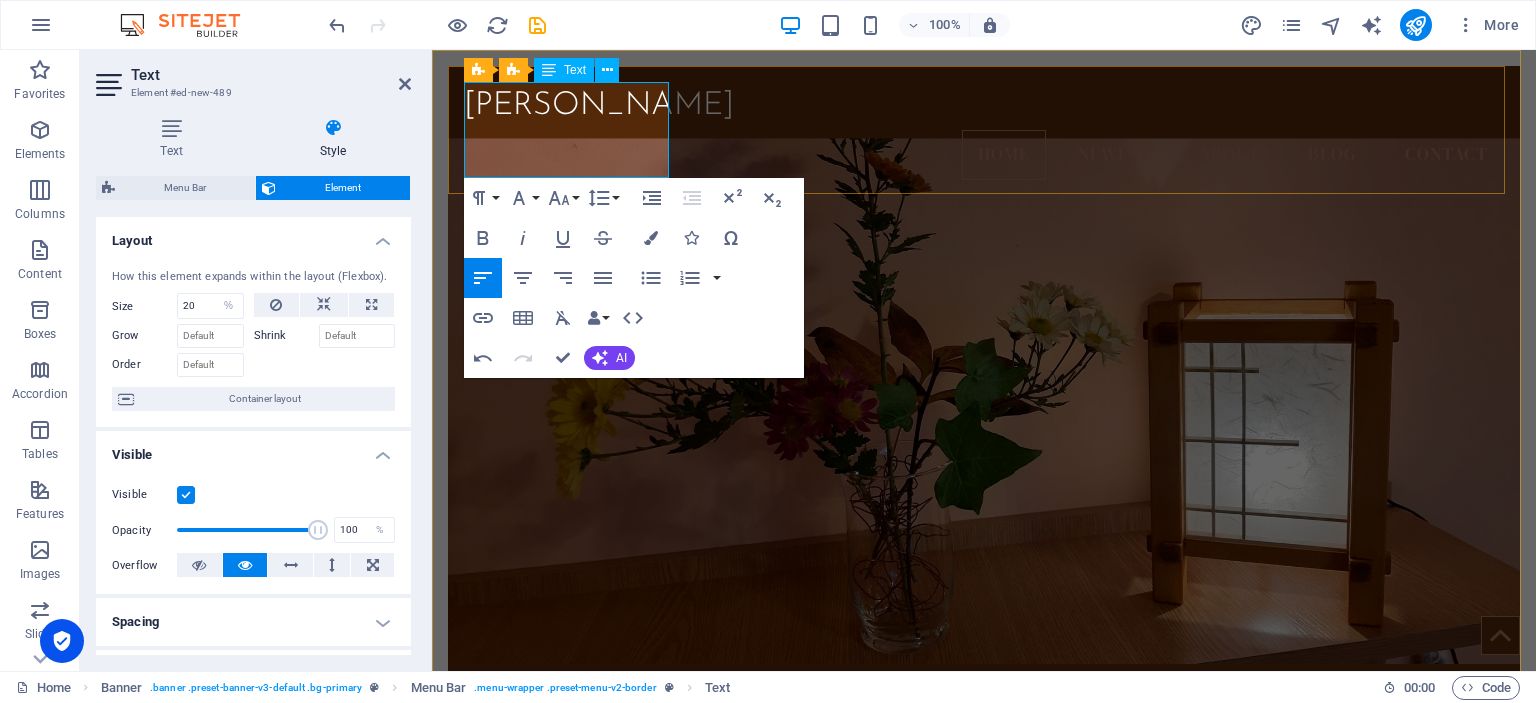 click on "[PERSON_NAME]" at bounding box center [984, 106] 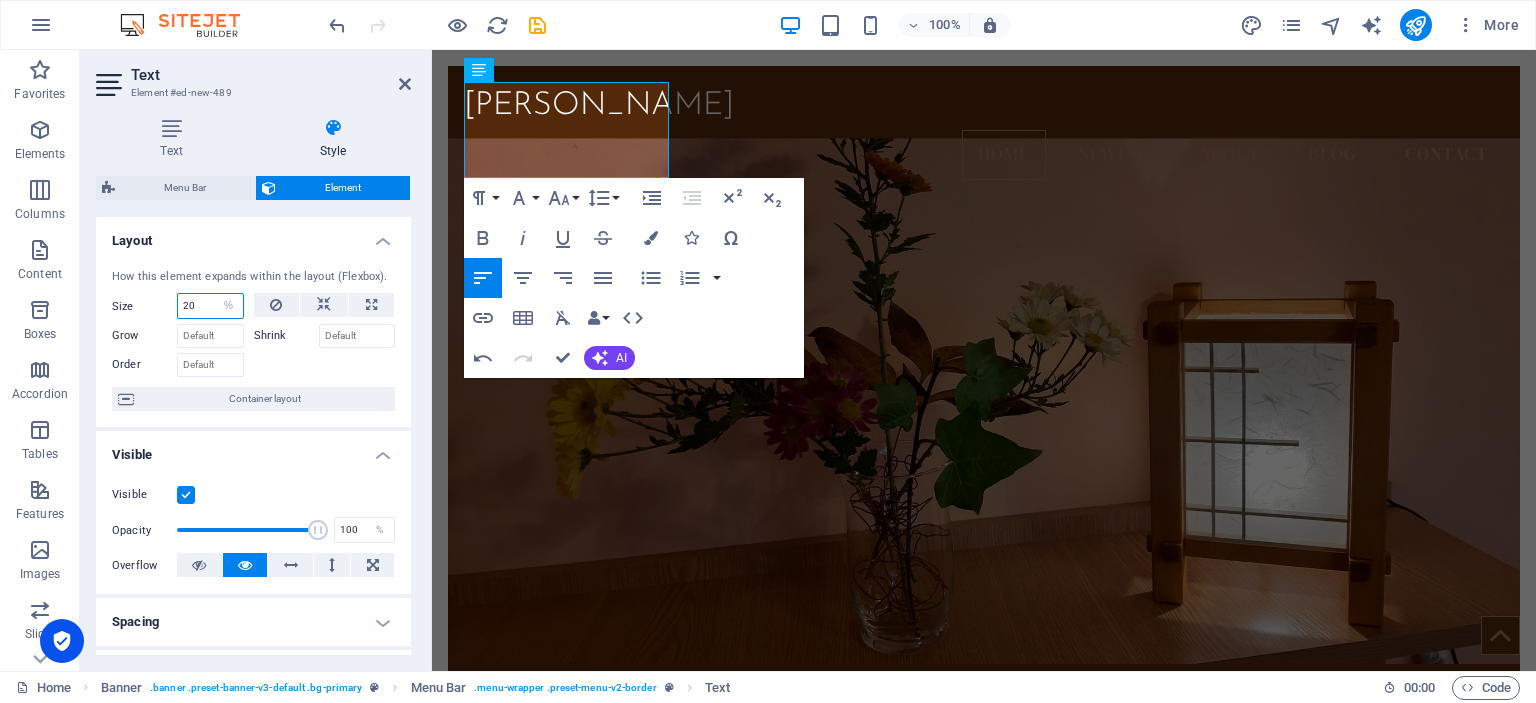 click on "20" at bounding box center [210, 306] 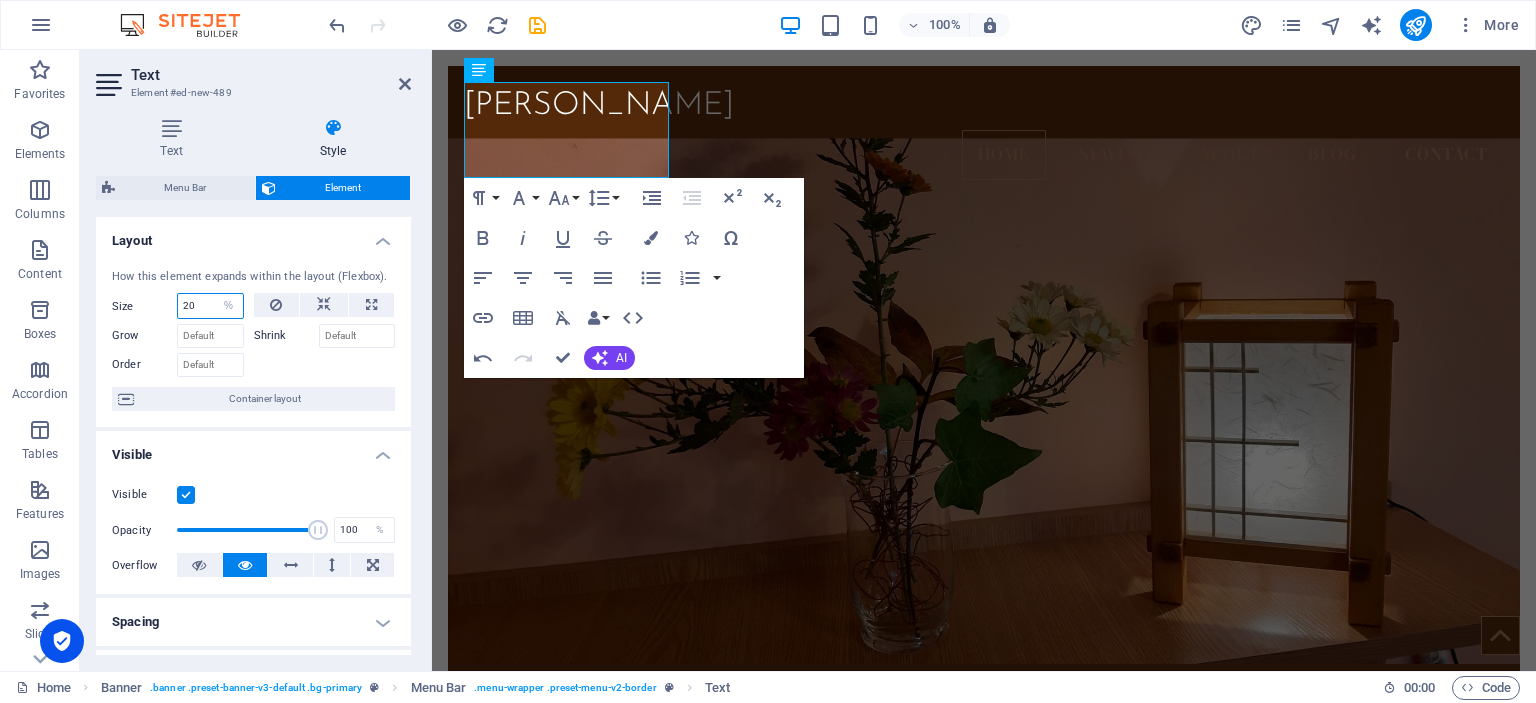 drag, startPoint x: 196, startPoint y: 304, endPoint x: 176, endPoint y: 307, distance: 20.22375 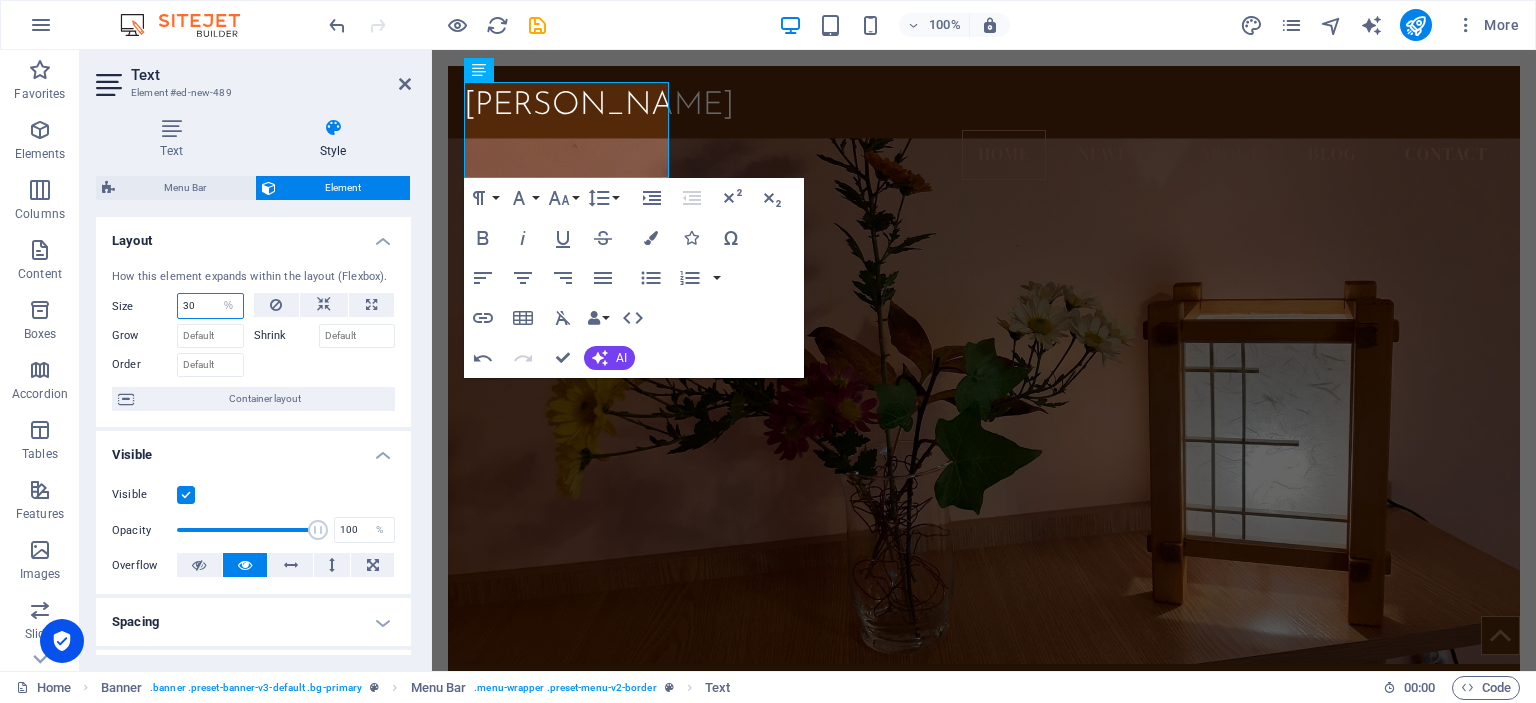 type on "30" 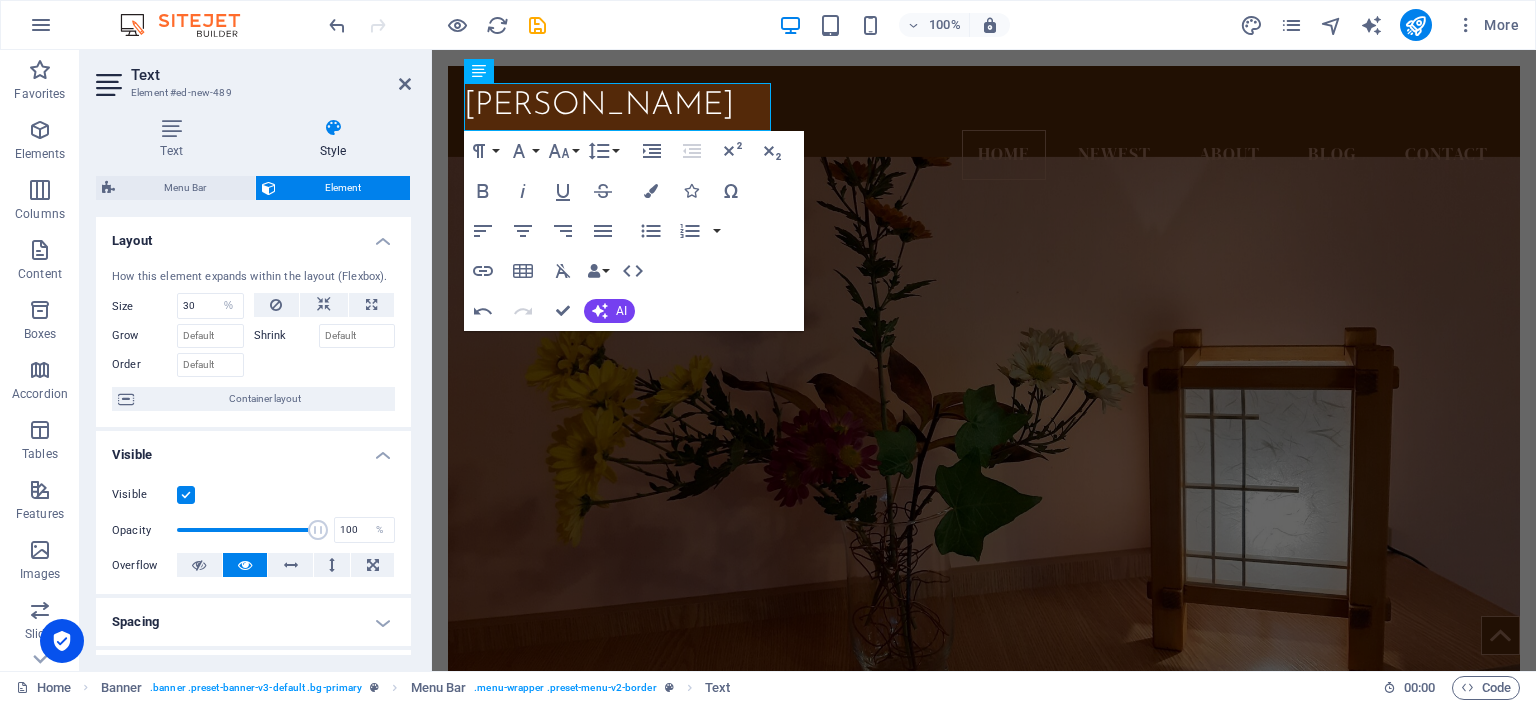 click at bounding box center (984, 434) 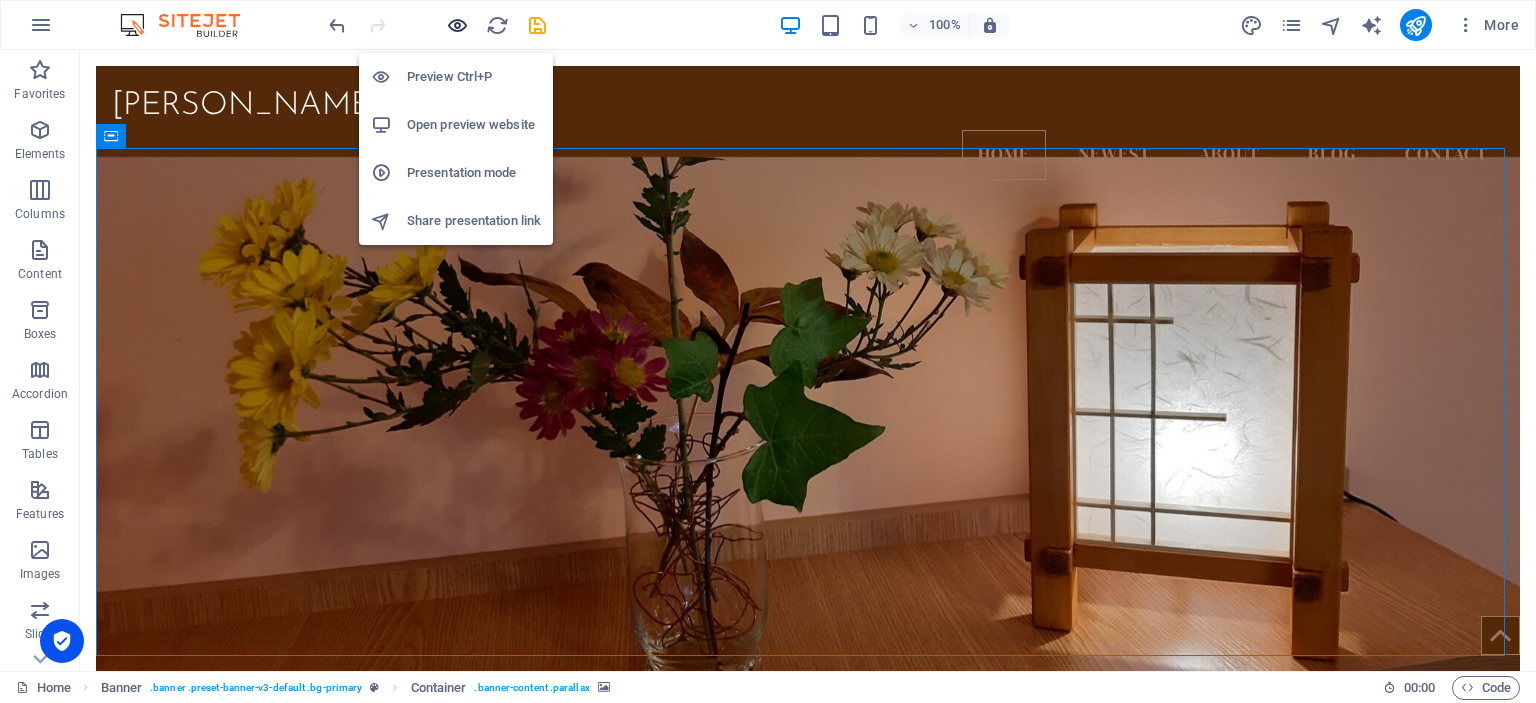 click at bounding box center (457, 25) 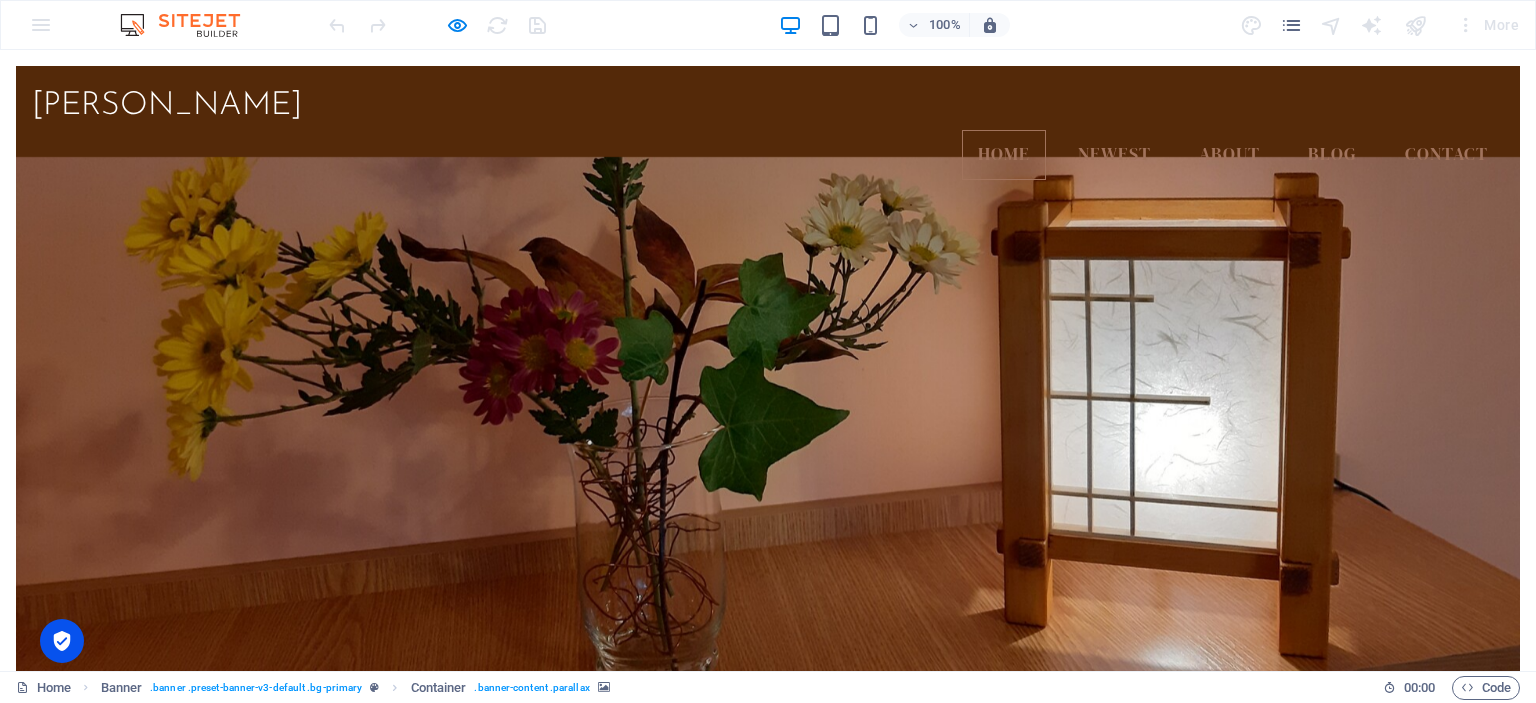 click on "[PERSON_NAME]" at bounding box center (768, 912) 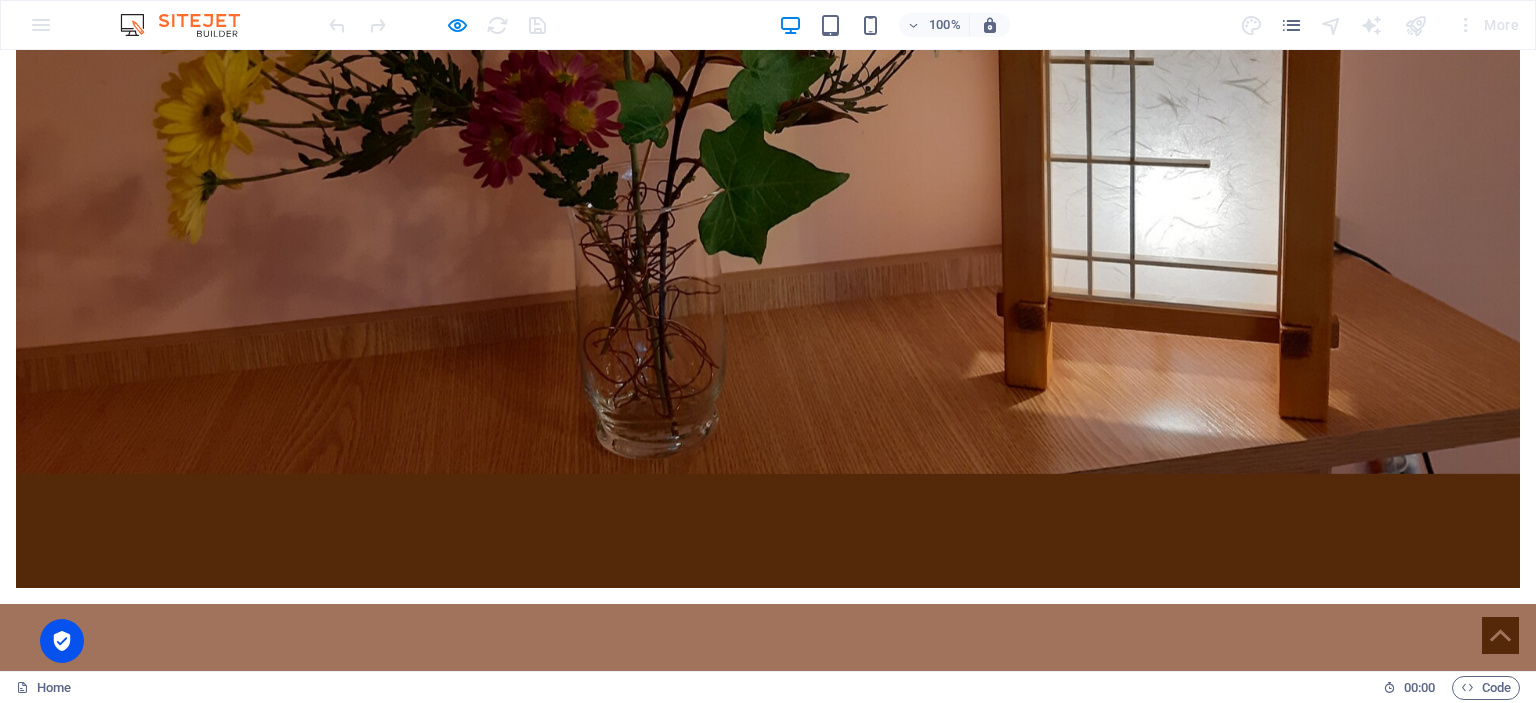 scroll, scrollTop: 221, scrollLeft: 0, axis: vertical 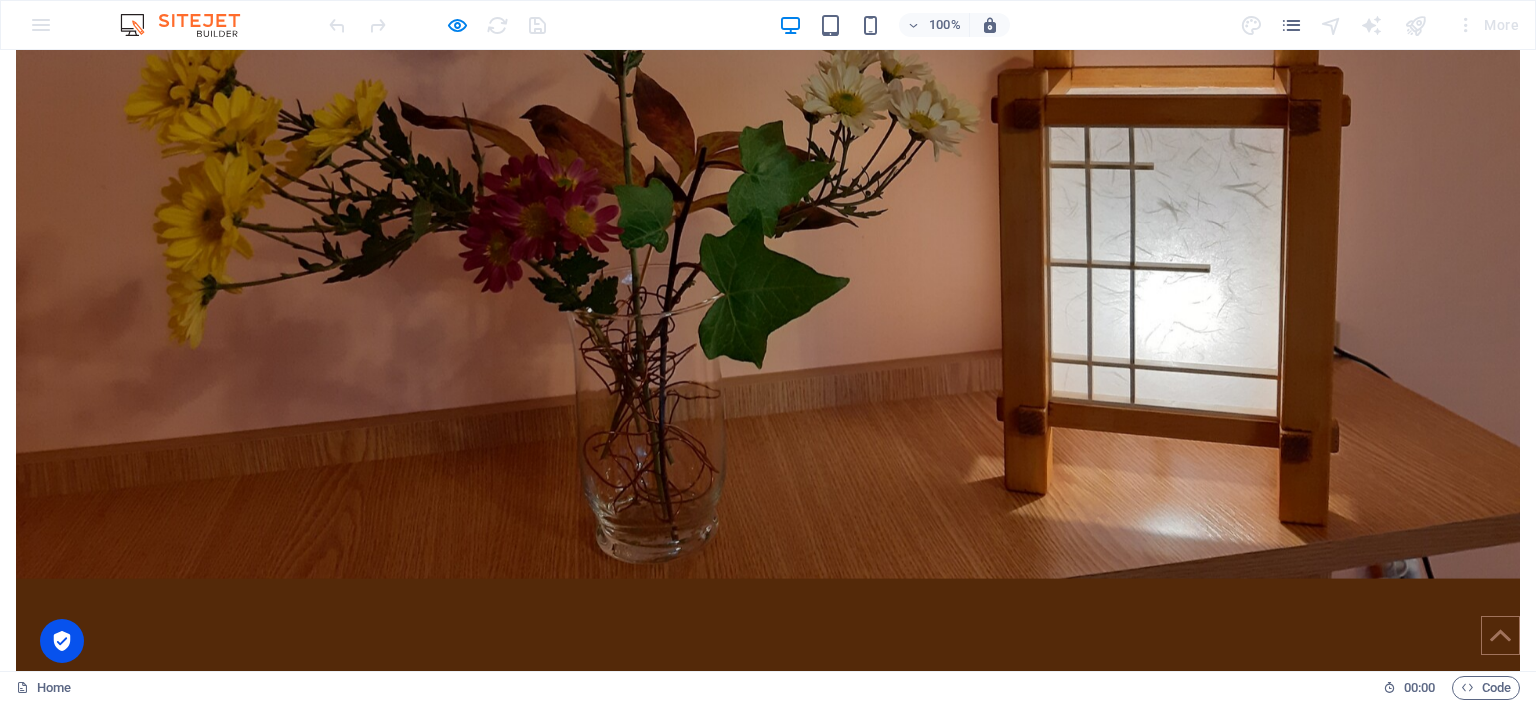 click on "[PERSON_NAME]" at bounding box center [768, 691] 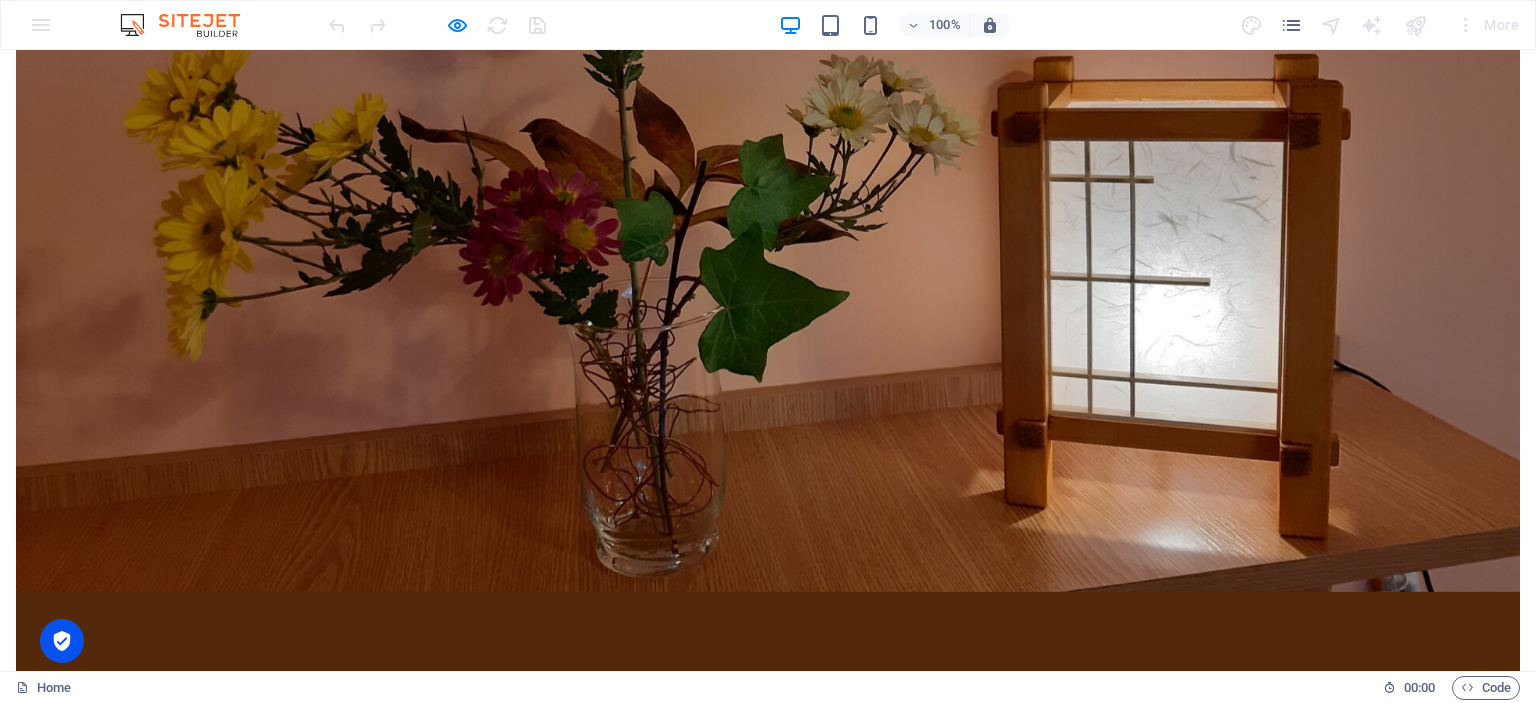 scroll, scrollTop: 0, scrollLeft: 0, axis: both 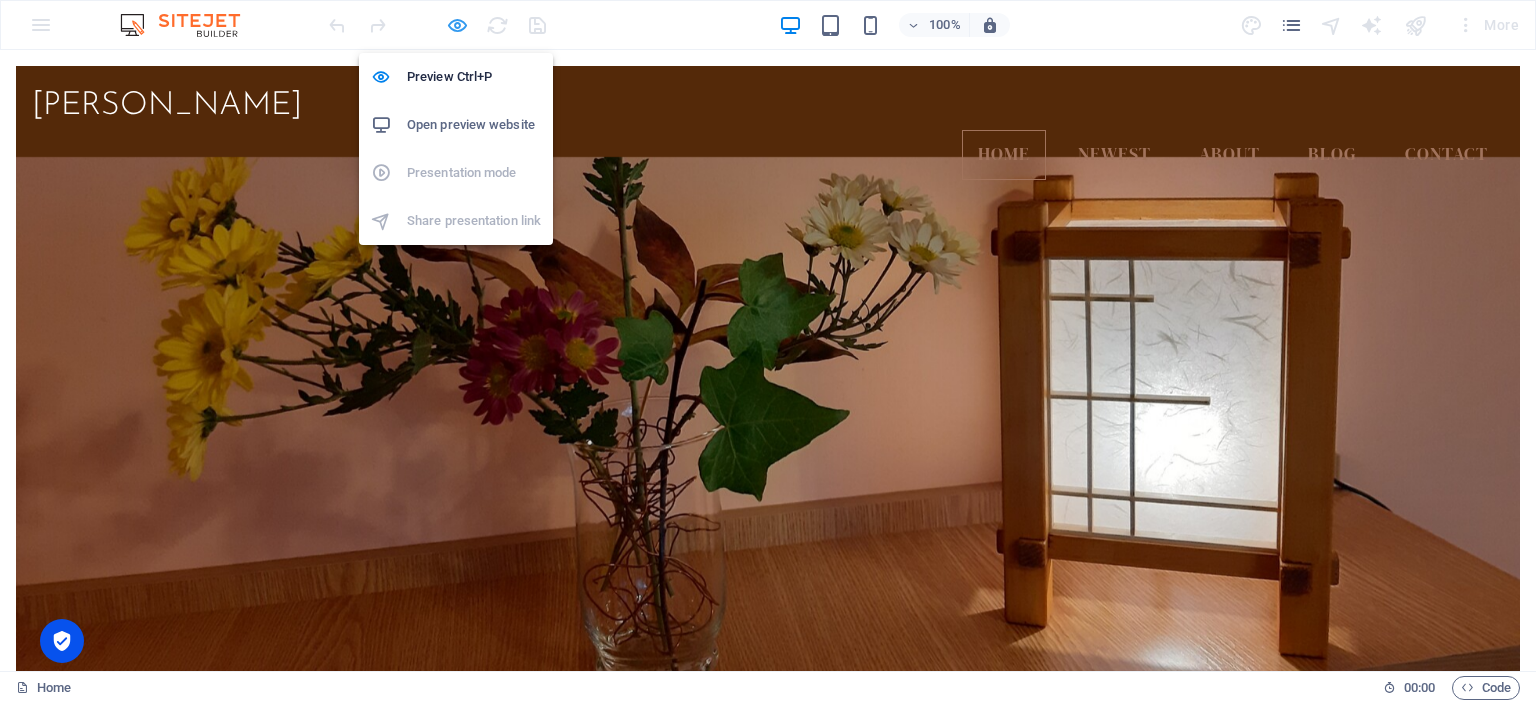 click at bounding box center [457, 25] 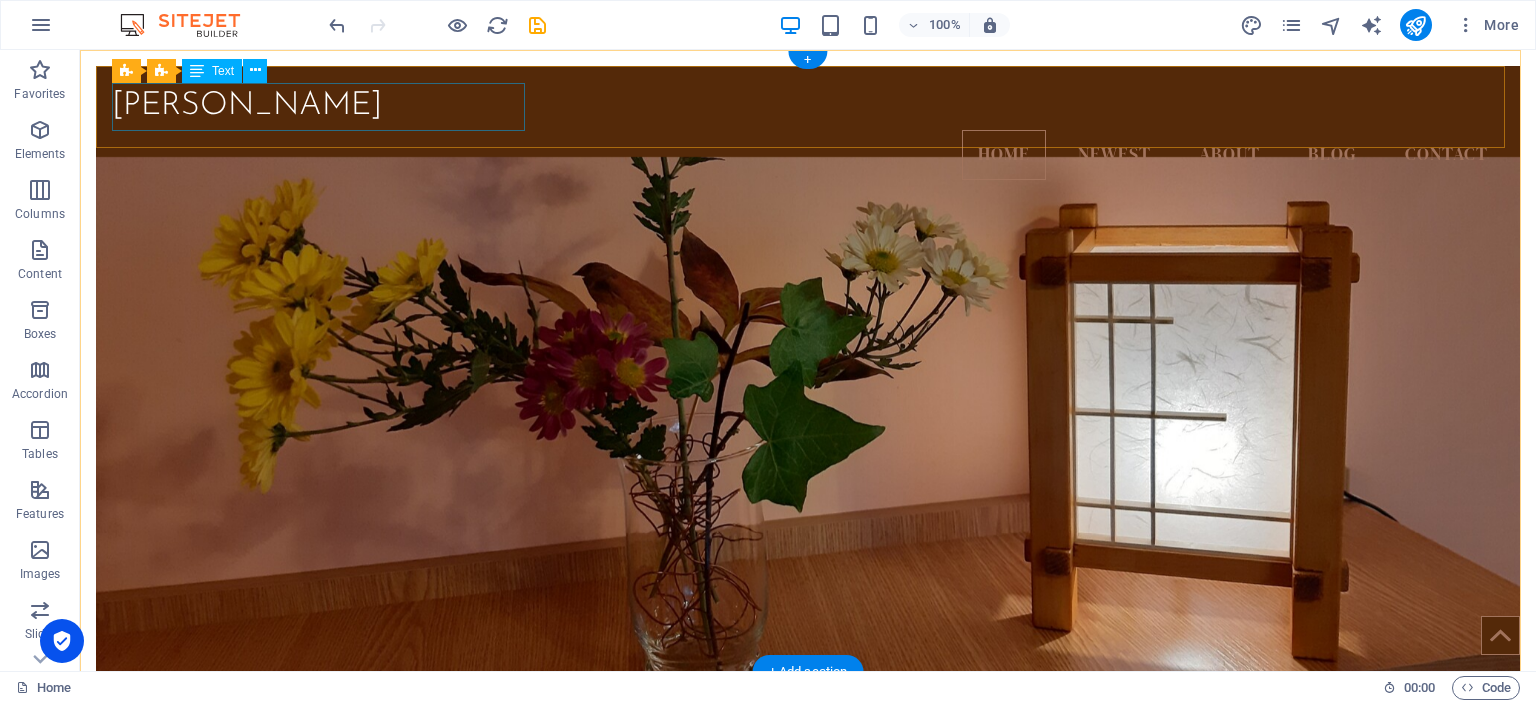 click on "[PERSON_NAME]" at bounding box center [808, 106] 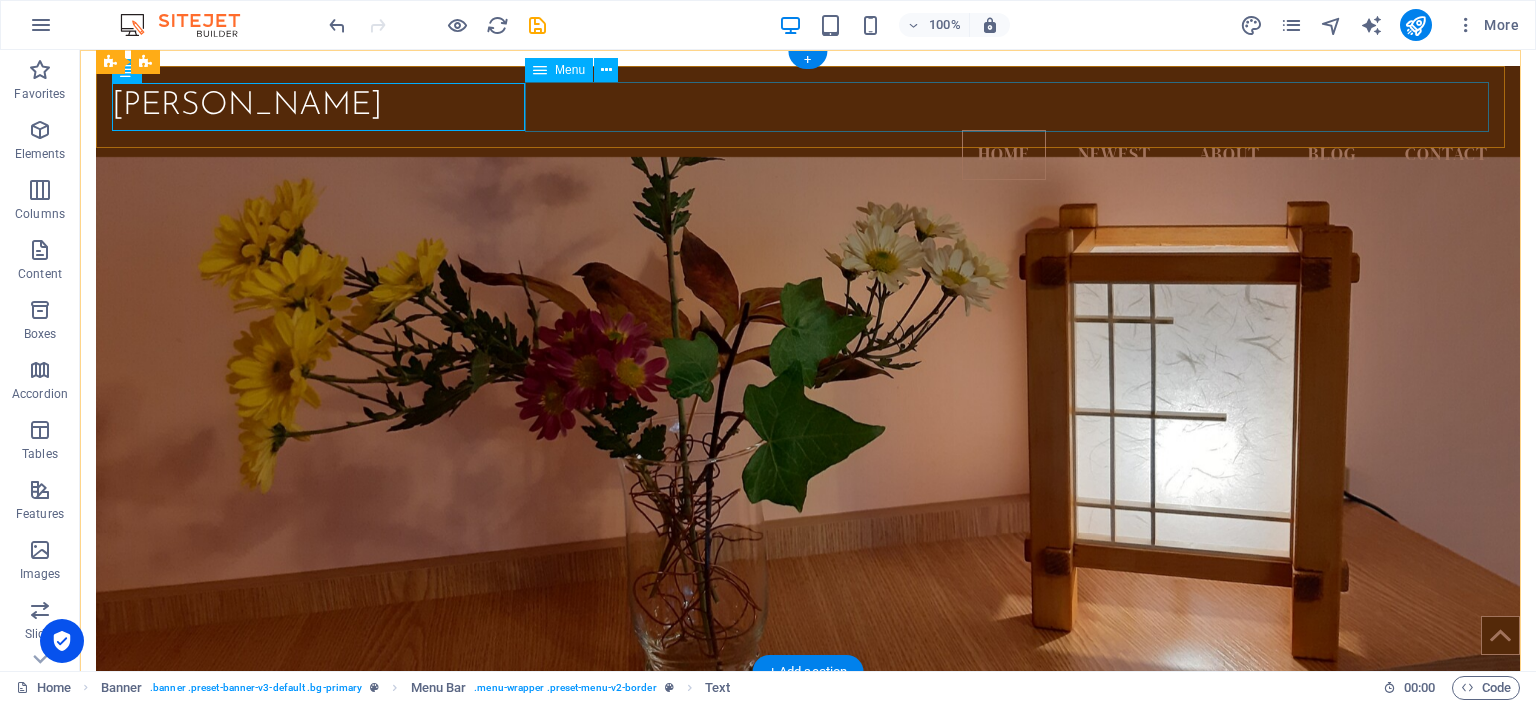click on "Home Newest About Blog Contact" at bounding box center (808, 155) 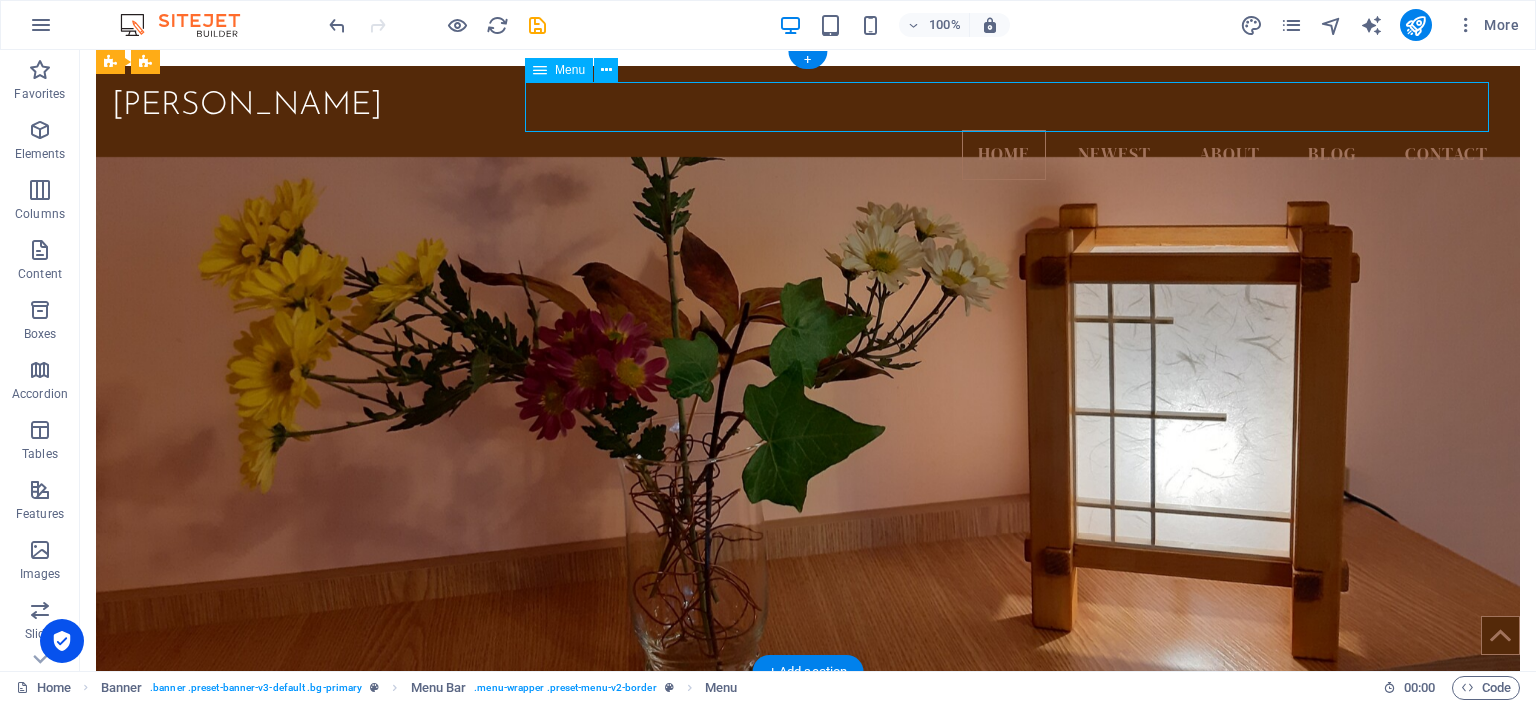 click on "Home Newest About Blog Contact" at bounding box center (808, 155) 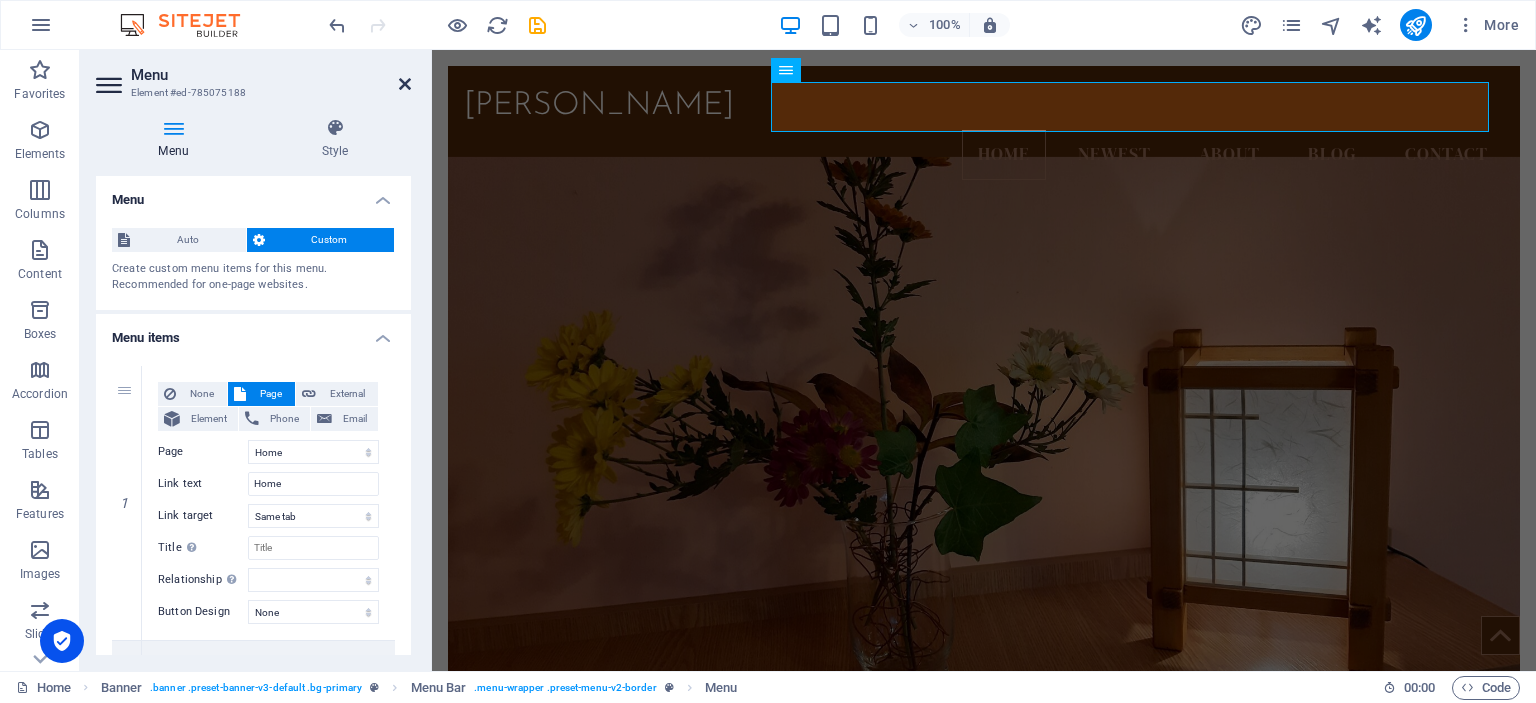 click at bounding box center [405, 84] 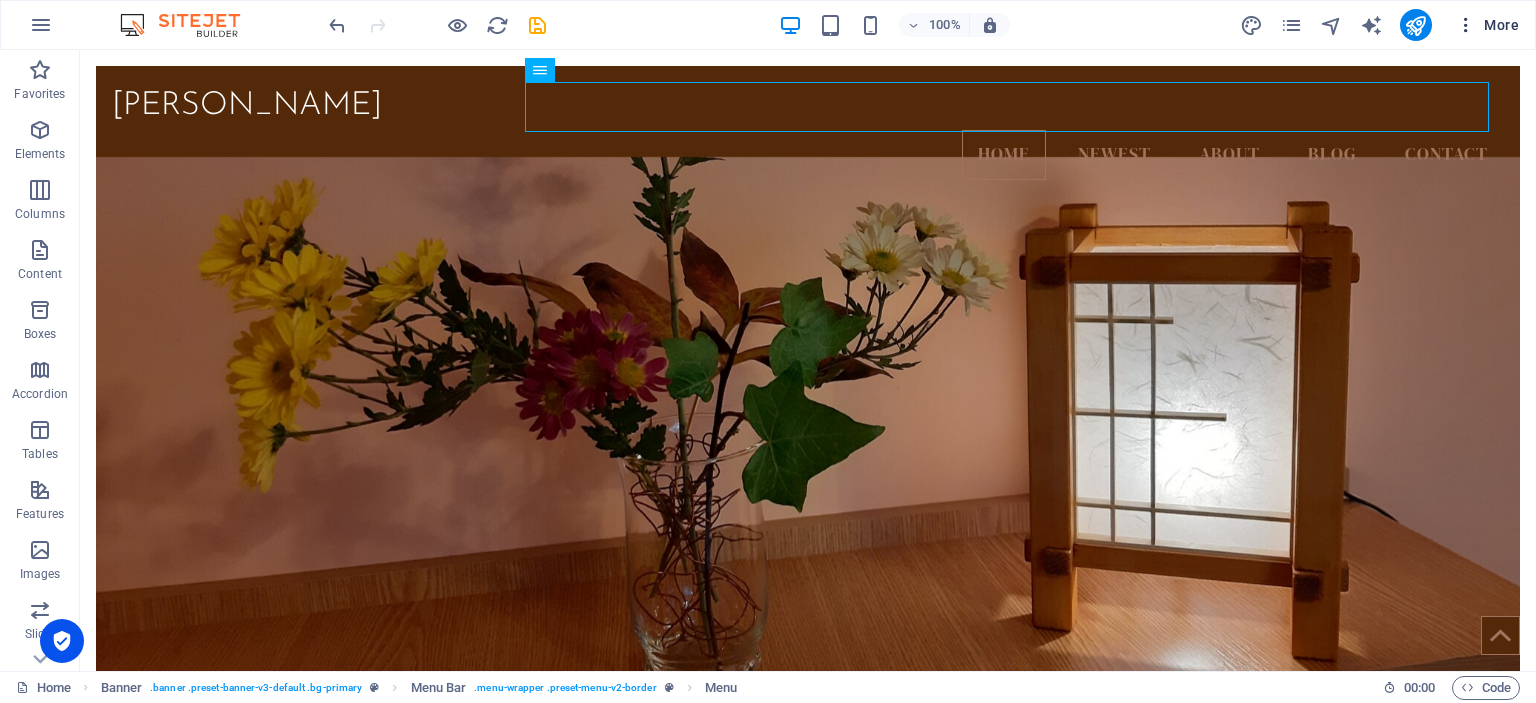 click on "More" at bounding box center [1487, 25] 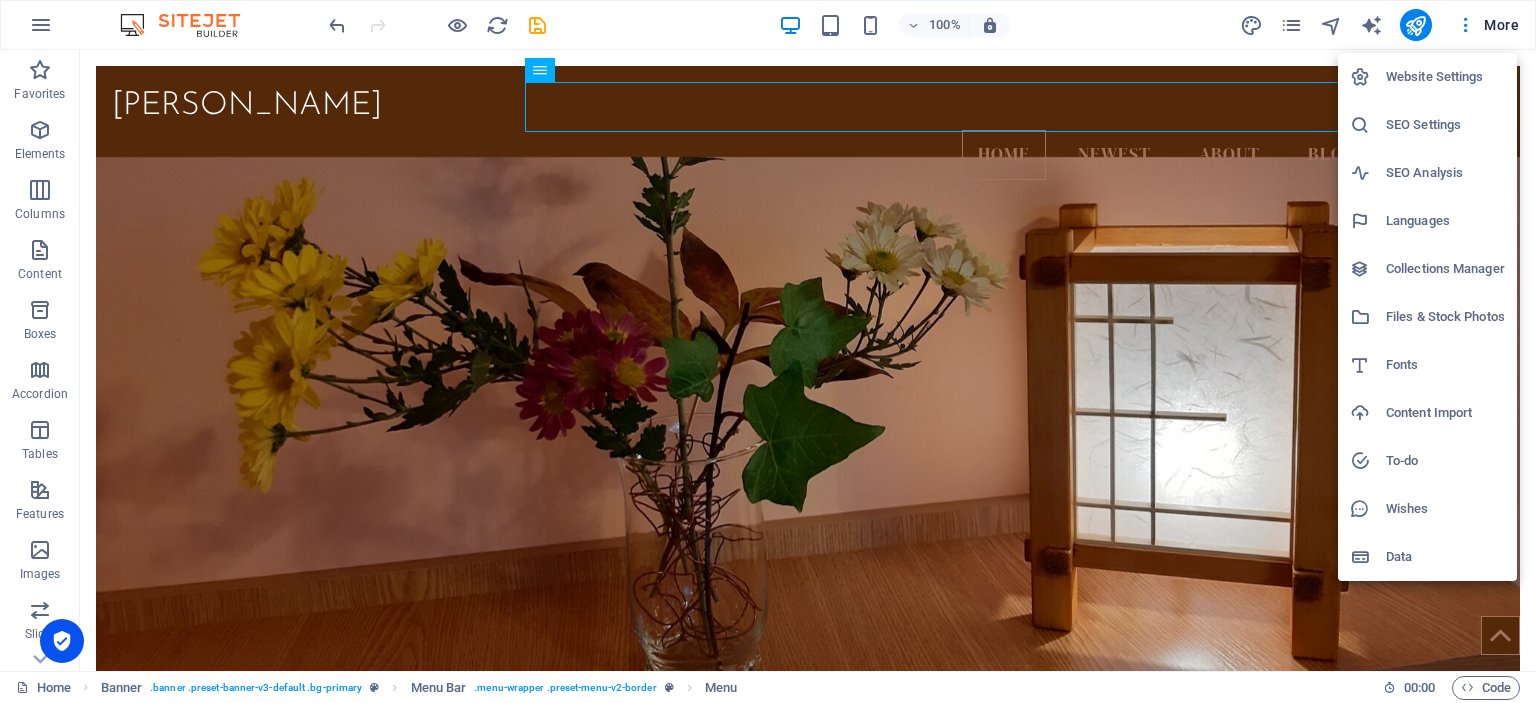 click on "Website Settings" at bounding box center [1445, 77] 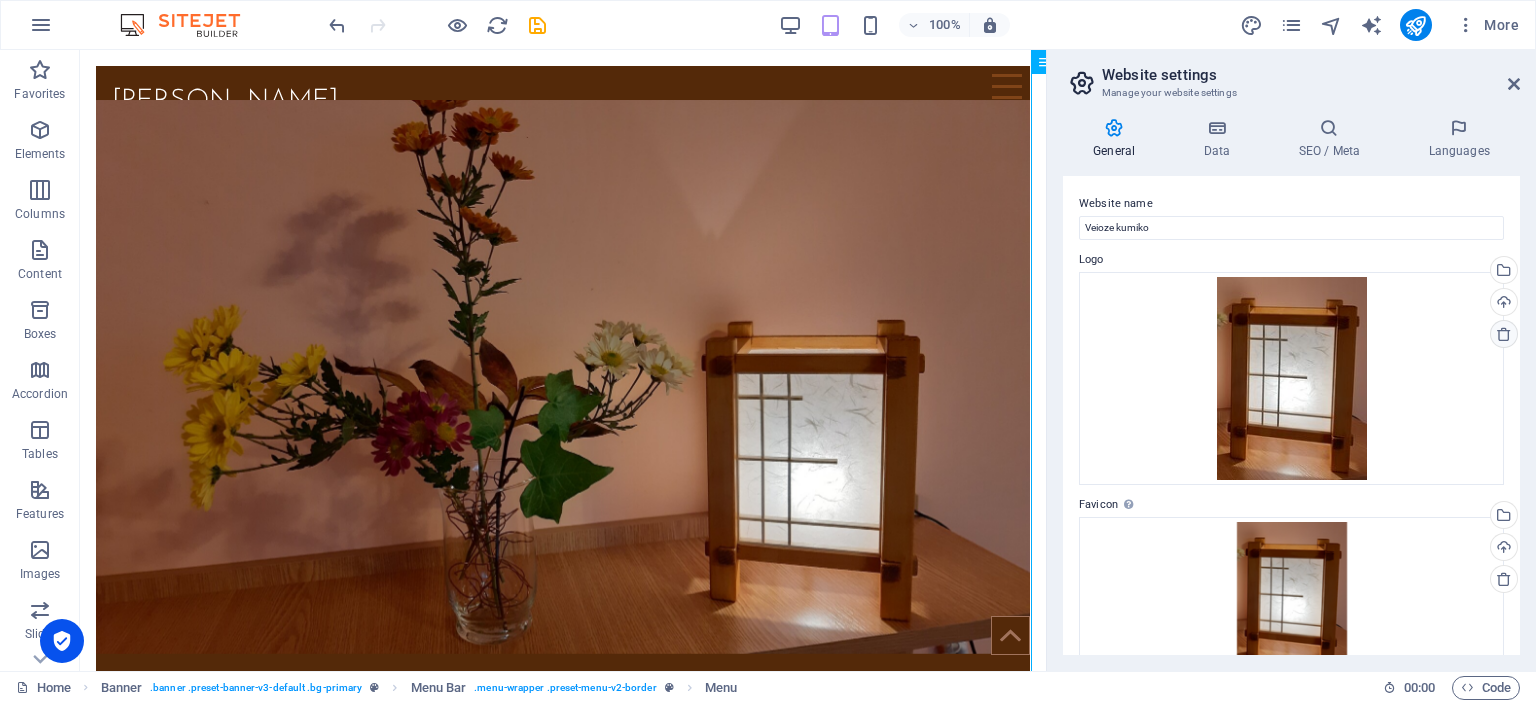 click at bounding box center (1504, 334) 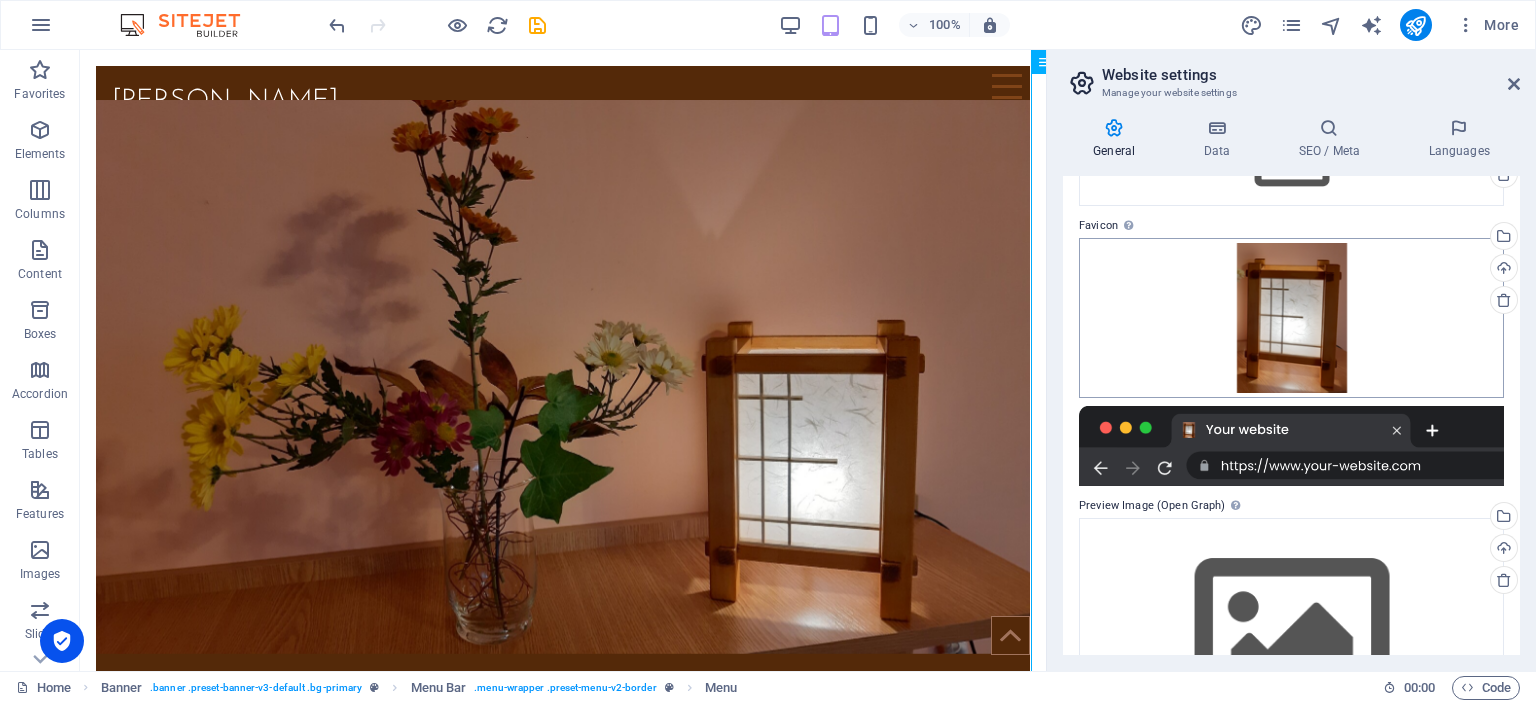 scroll, scrollTop: 0, scrollLeft: 0, axis: both 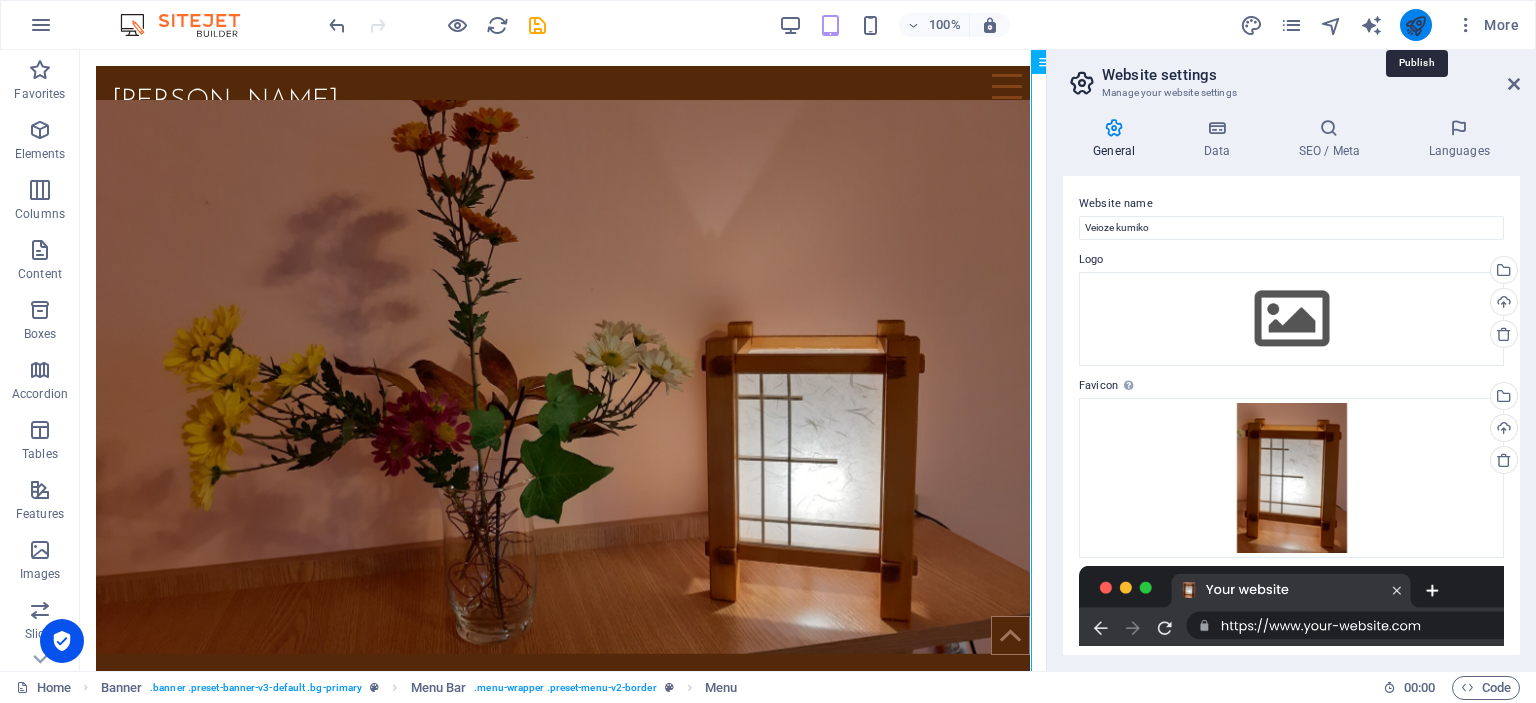 click at bounding box center [1415, 25] 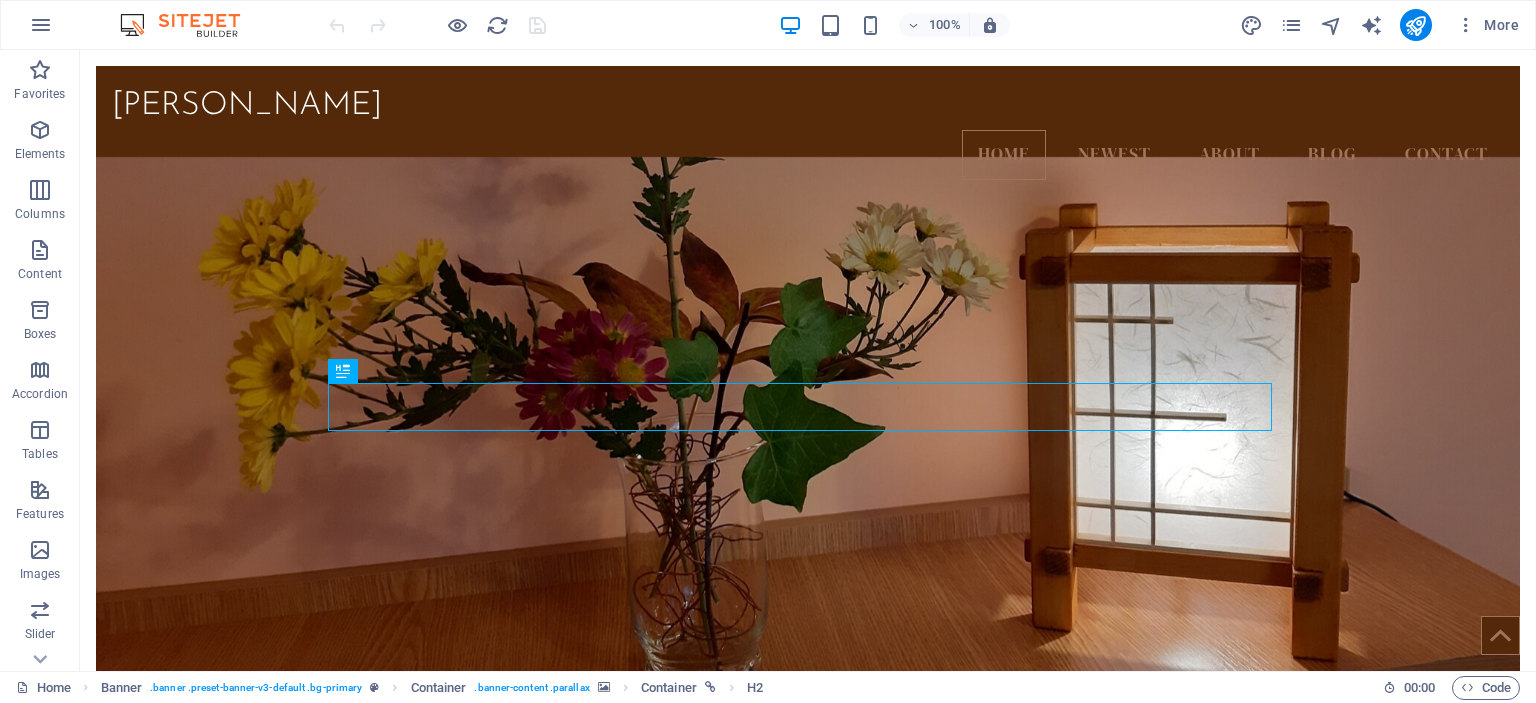 scroll, scrollTop: 0, scrollLeft: 0, axis: both 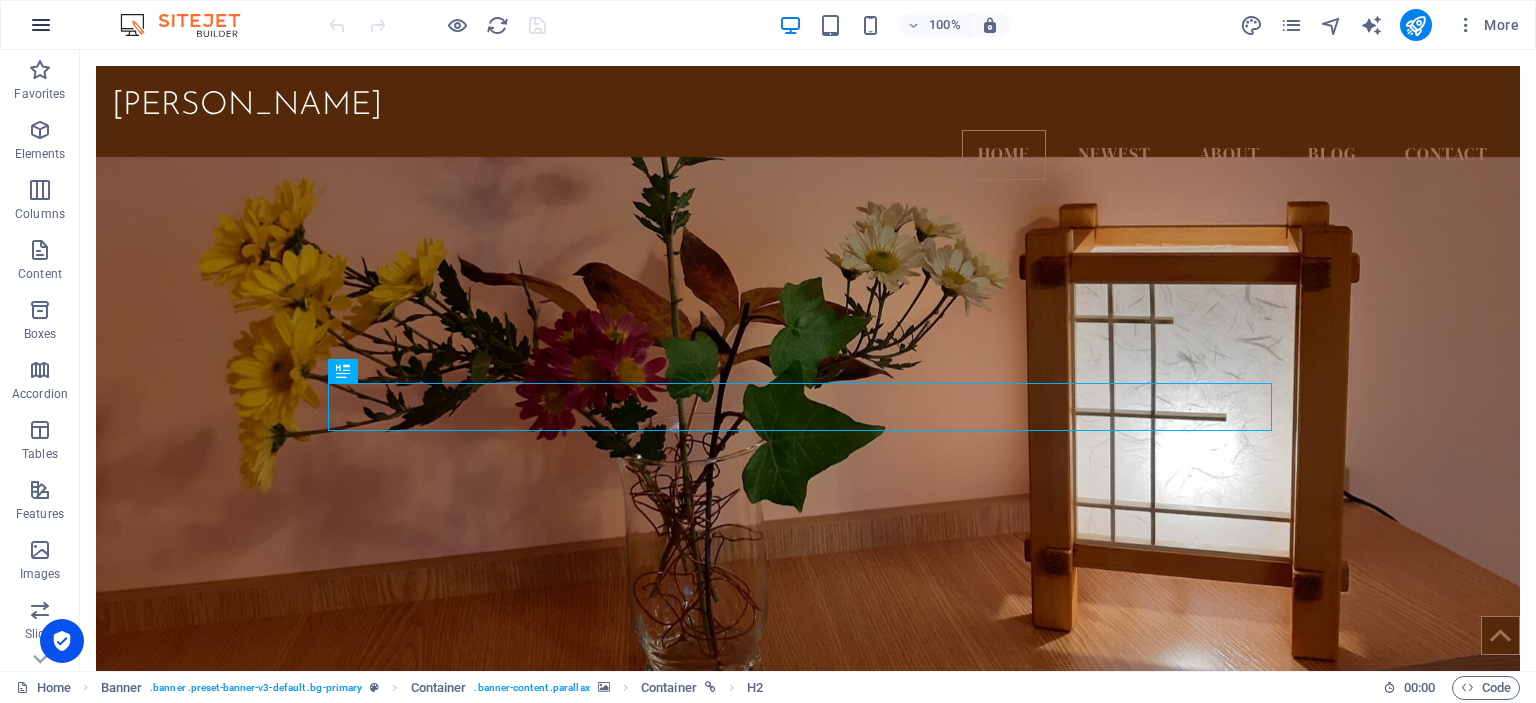 click at bounding box center (41, 25) 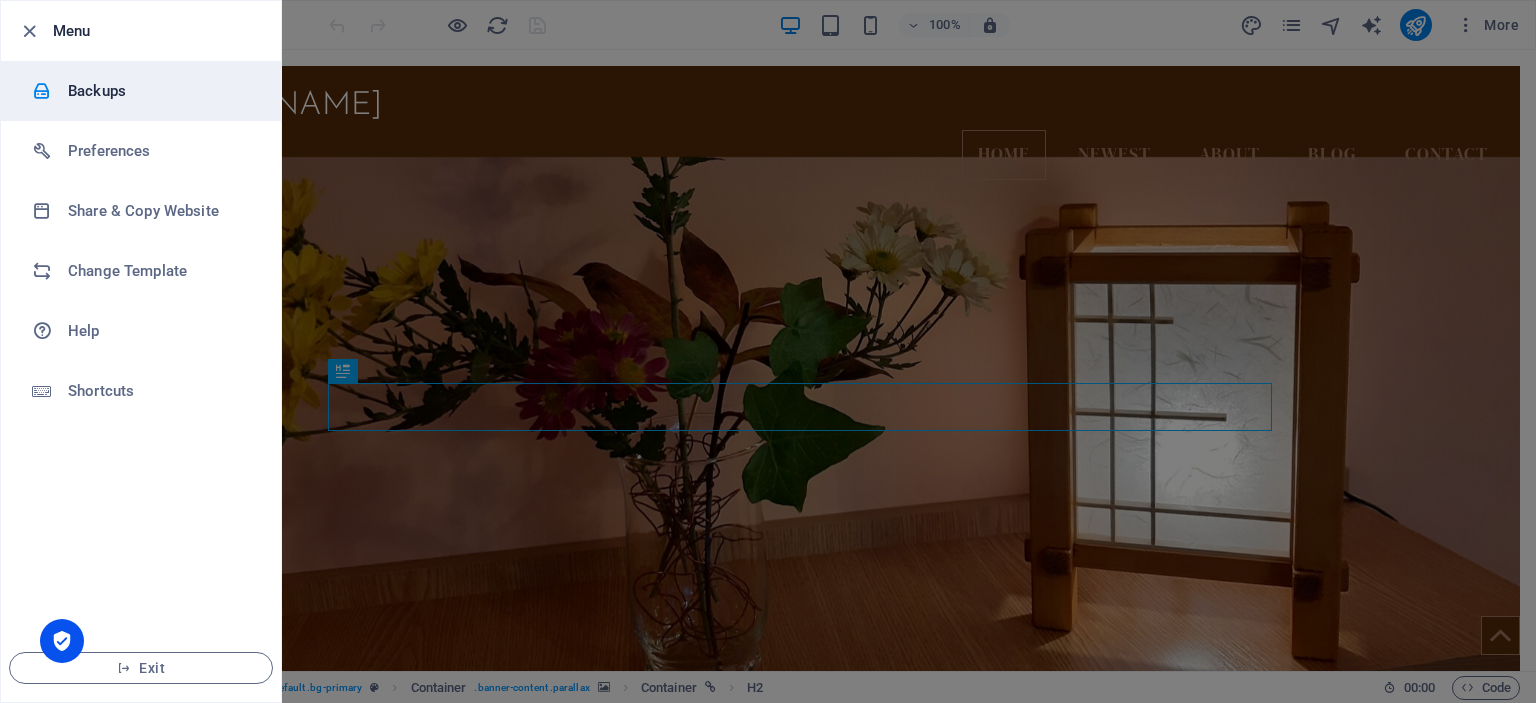 click on "Backups" at bounding box center (160, 91) 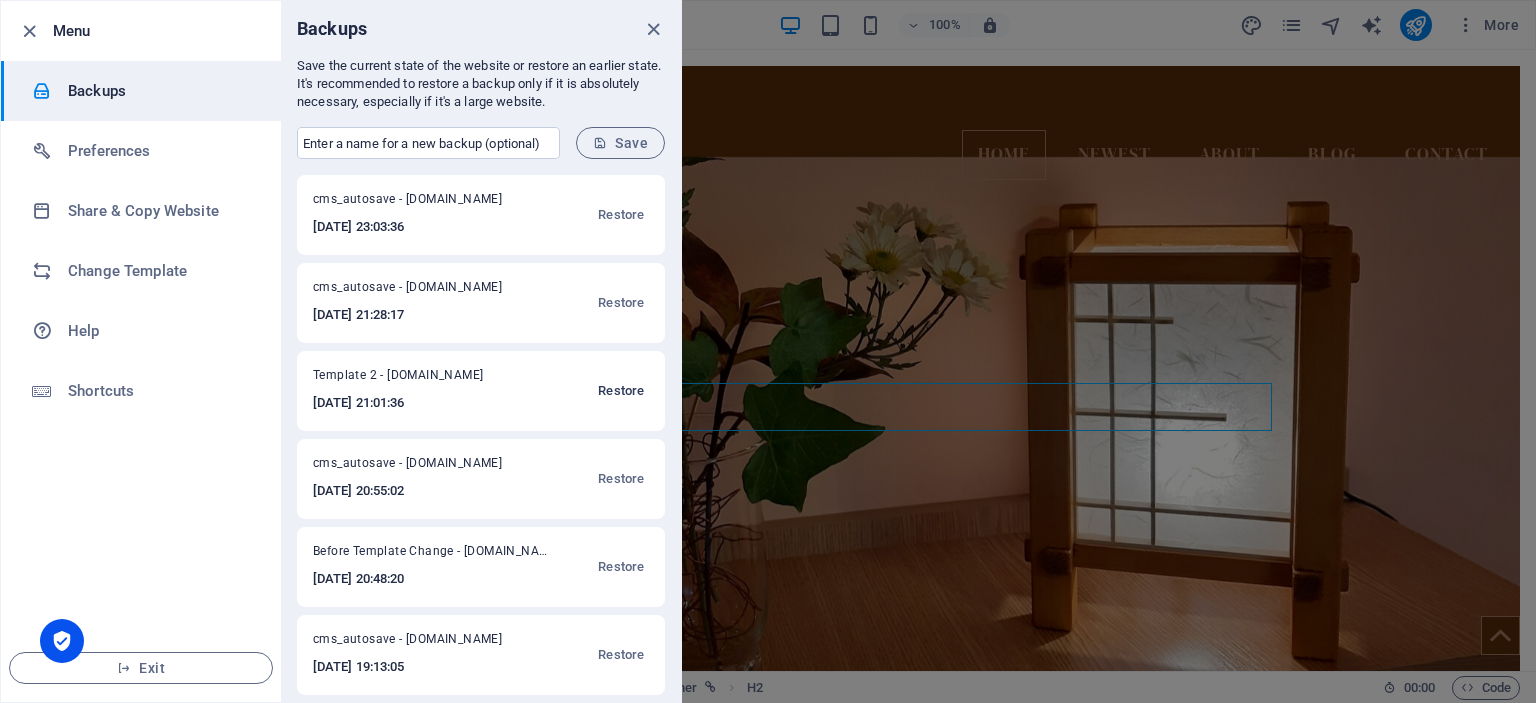 click on "Restore" at bounding box center [621, 391] 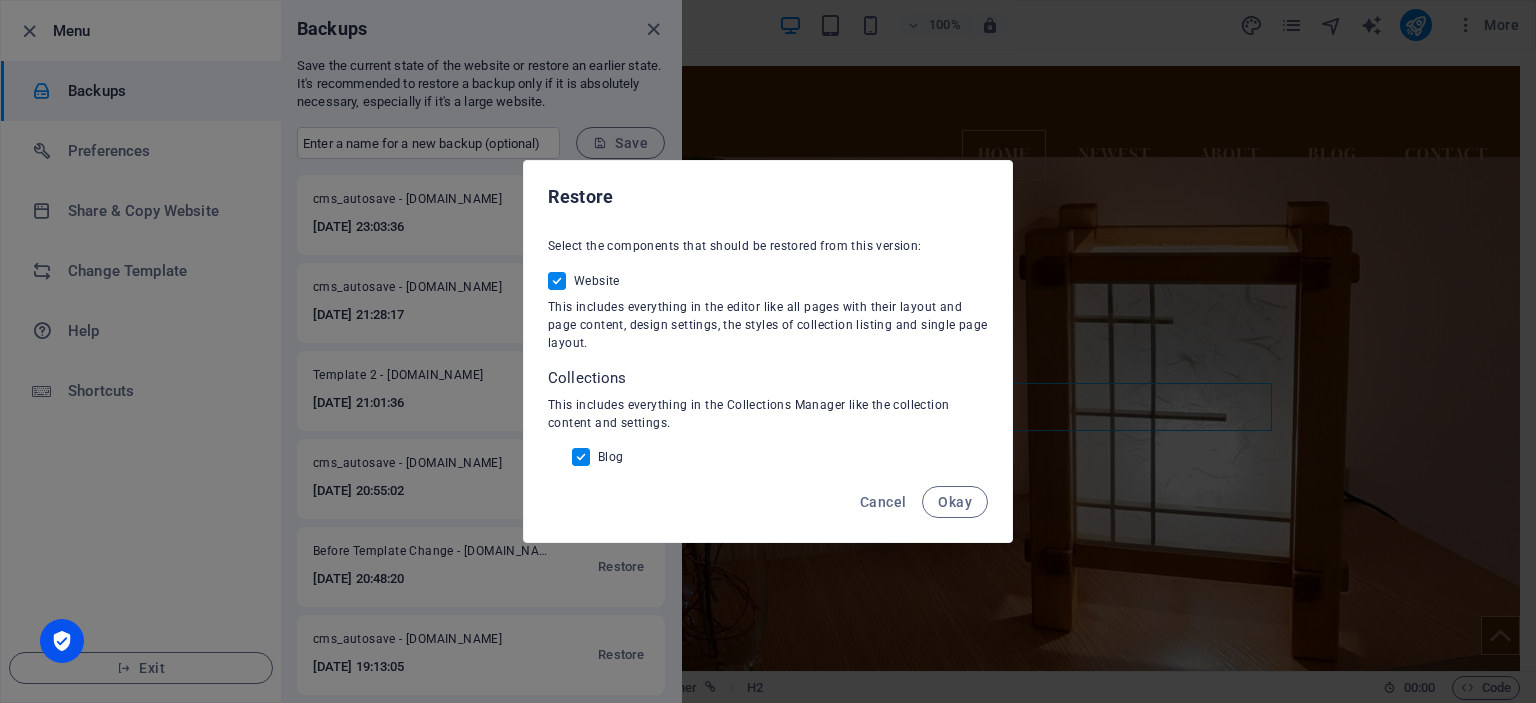 click on "Okay" at bounding box center [955, 502] 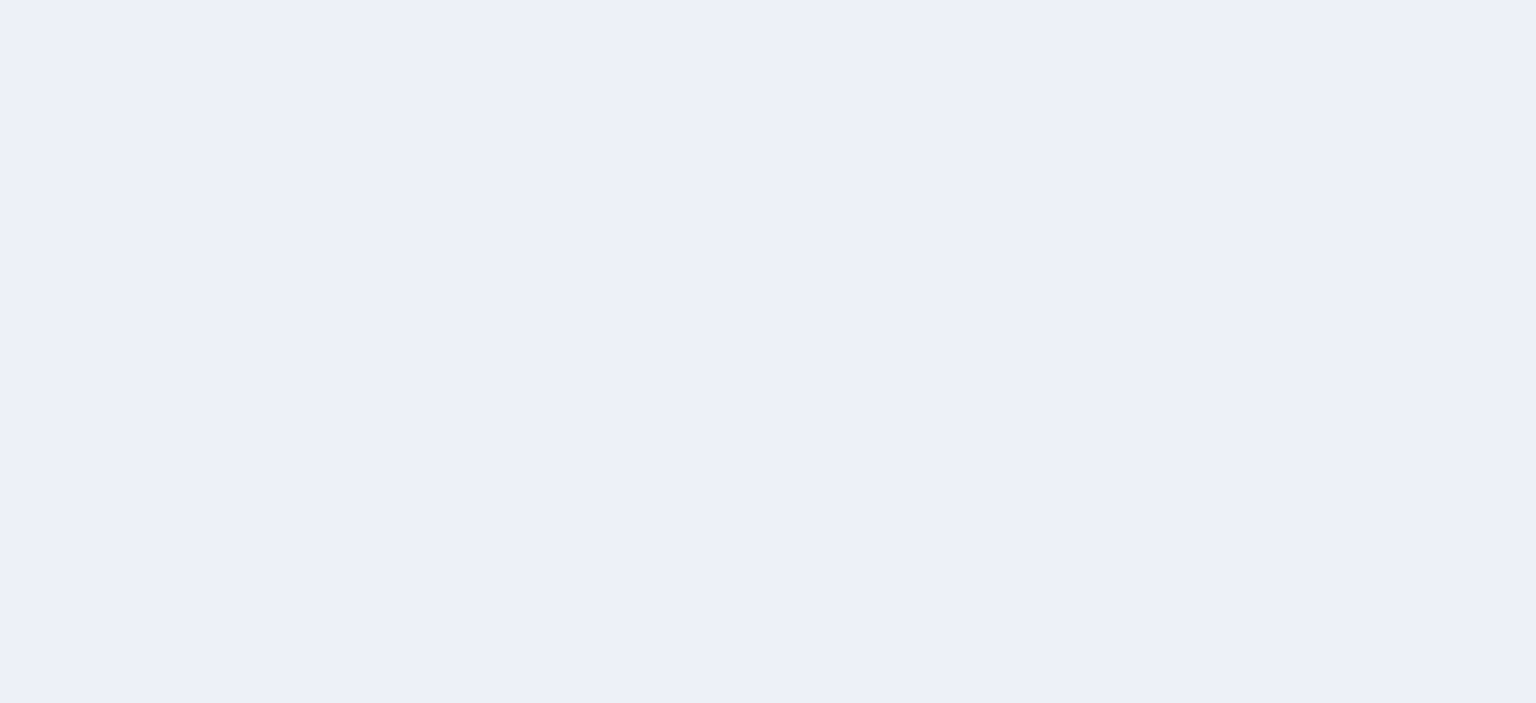 scroll, scrollTop: 0, scrollLeft: 0, axis: both 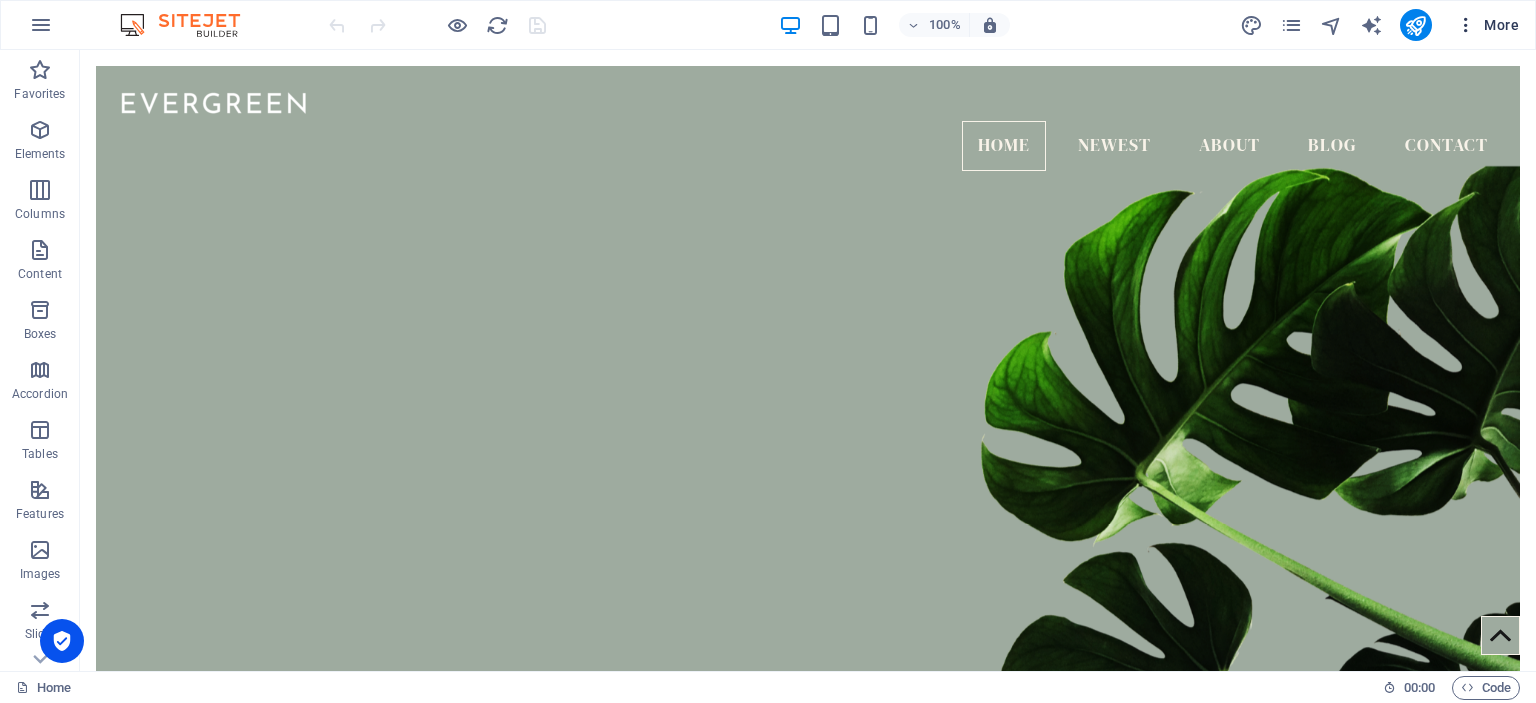 click on "More" at bounding box center (1487, 25) 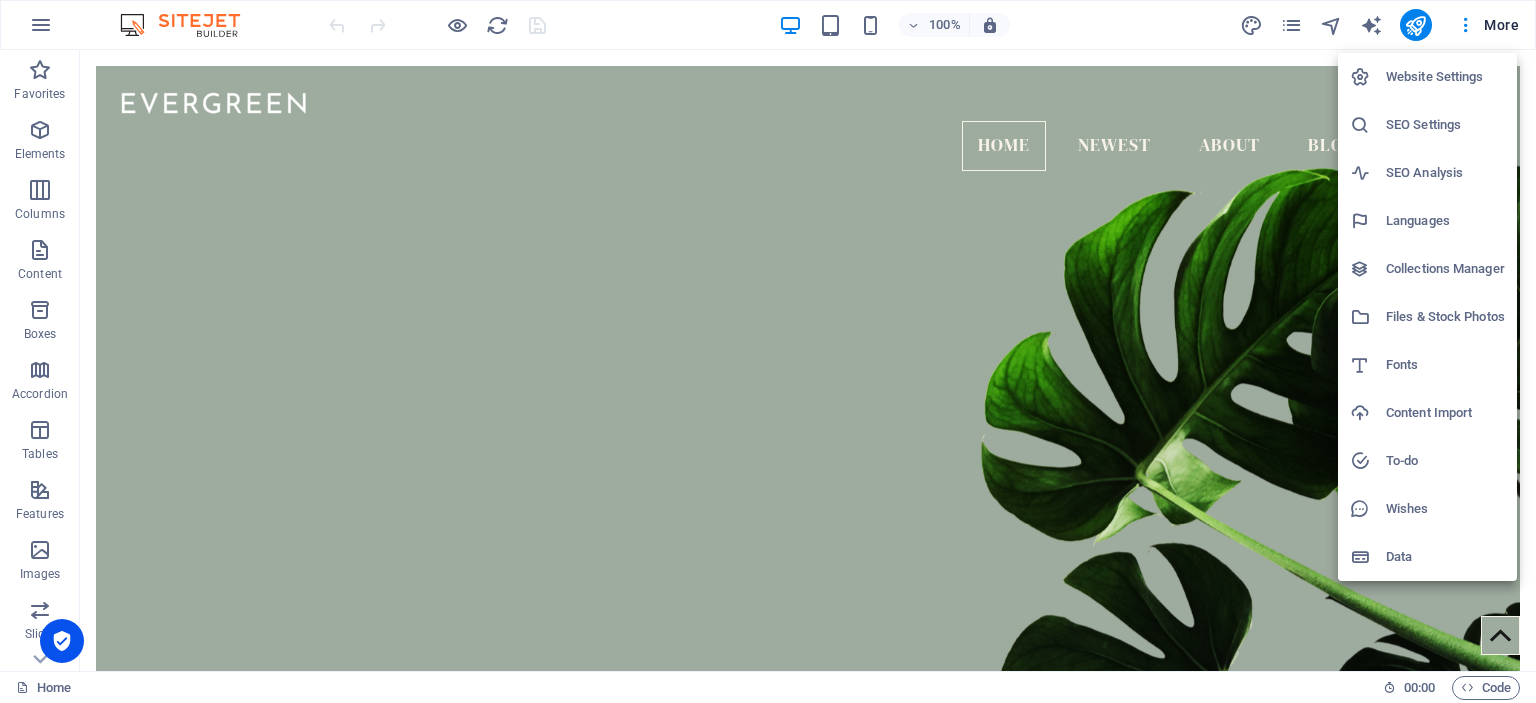 click on "Website Settings" at bounding box center (1445, 77) 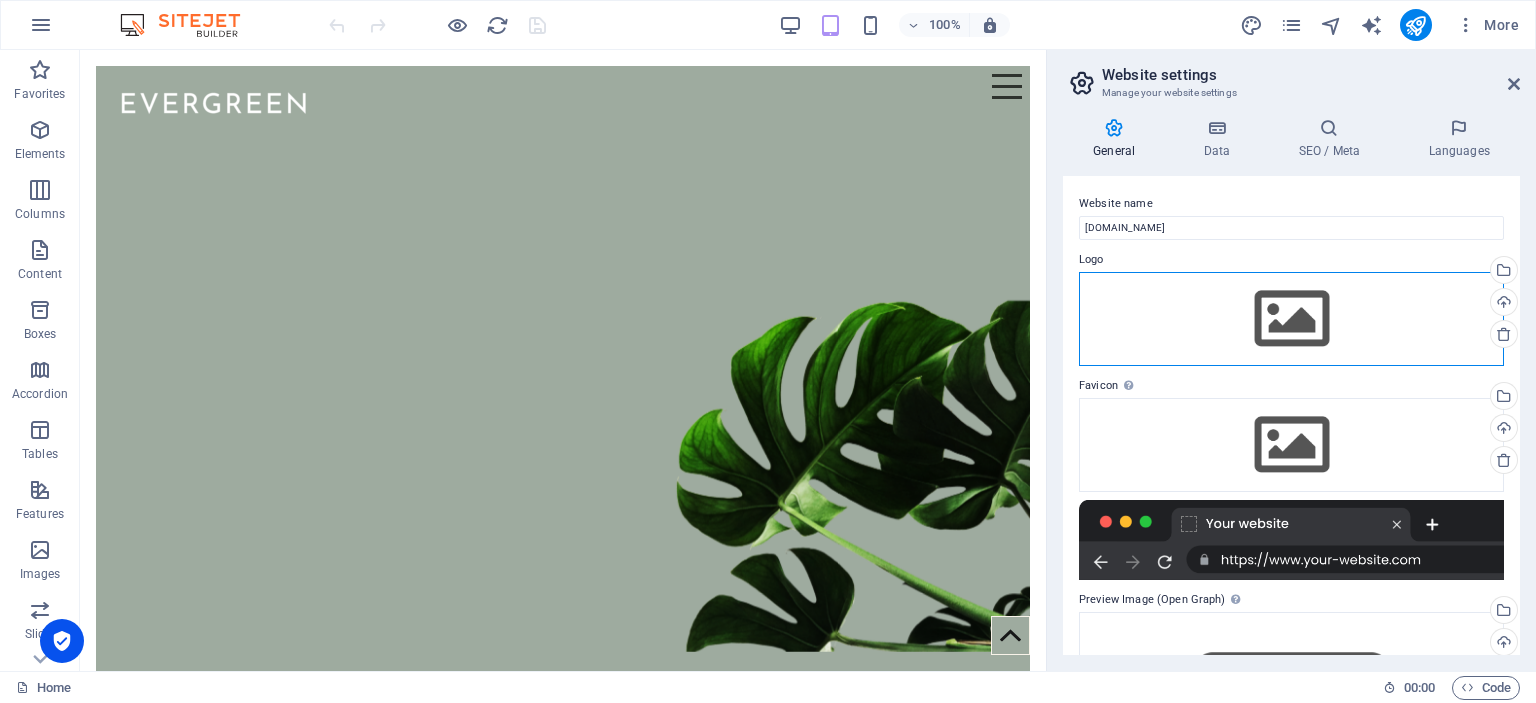 click on "Drag files here, click to choose files or select files from Files or our free stock photos & videos" at bounding box center (1291, 319) 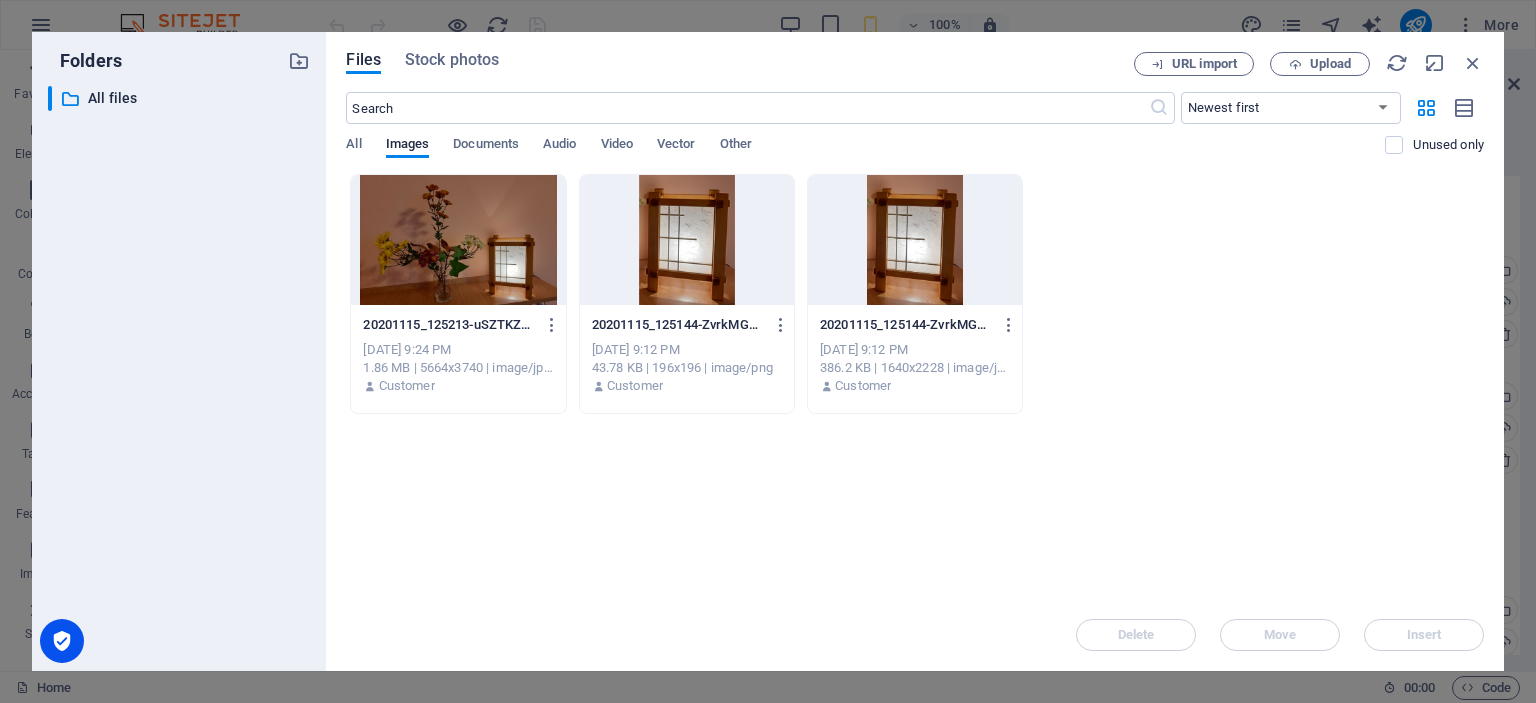 click at bounding box center (915, 240) 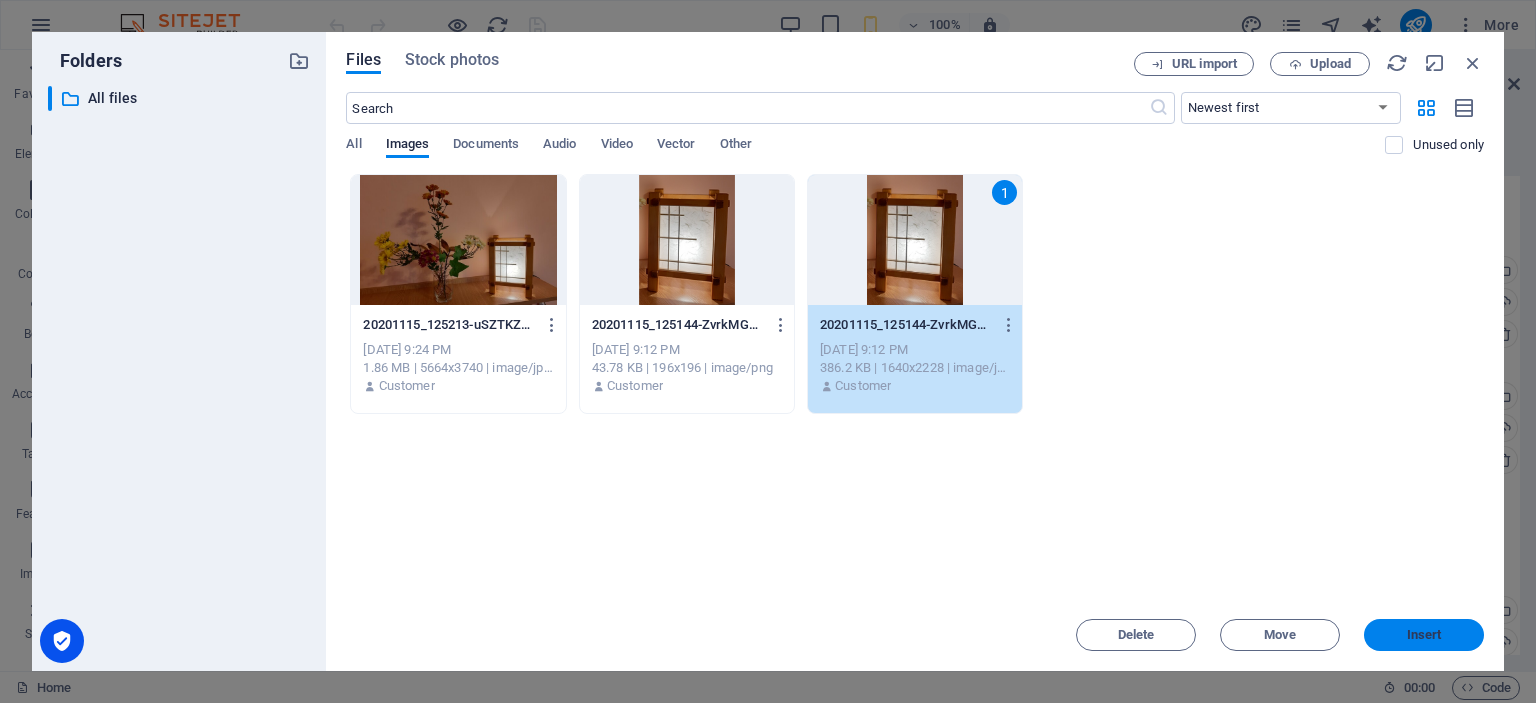 click on "Insert" at bounding box center (1424, 635) 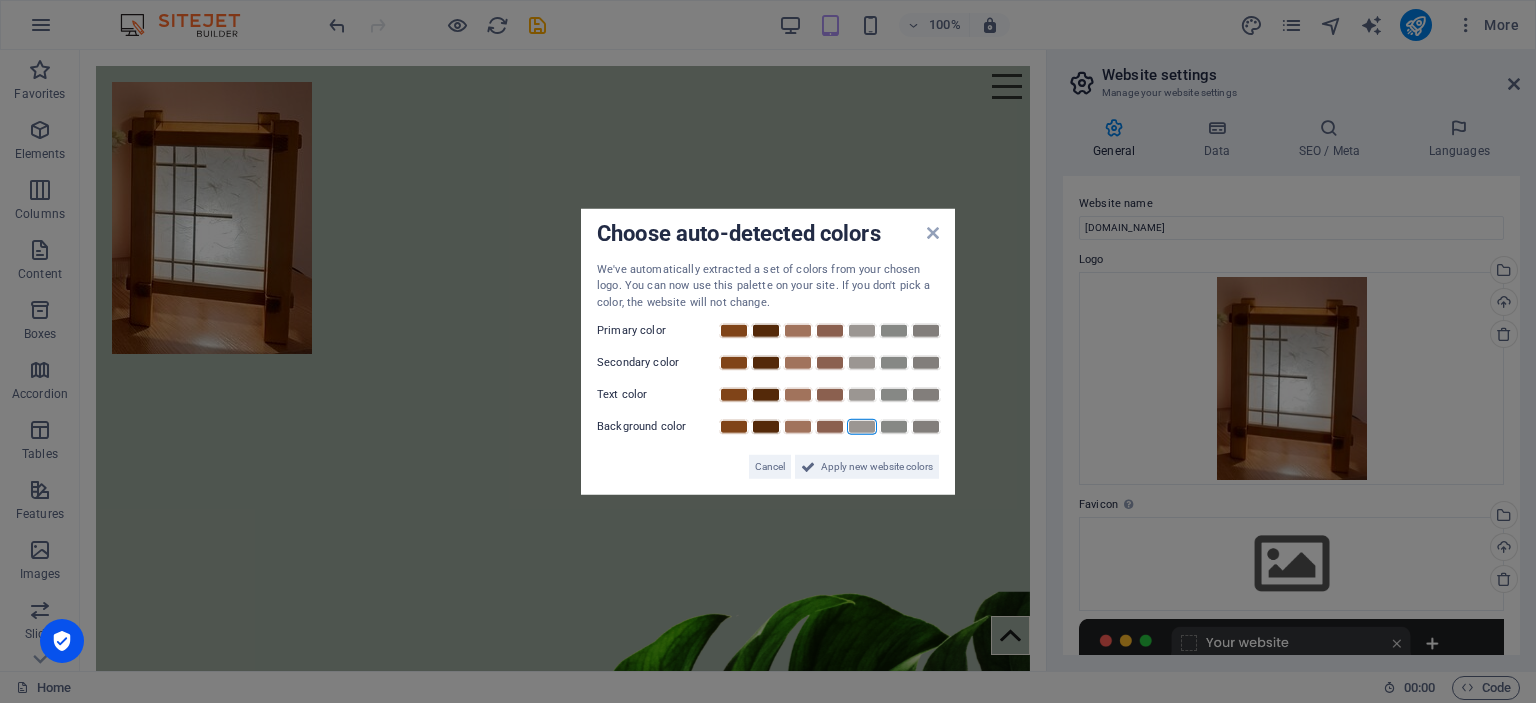 click at bounding box center [862, 427] 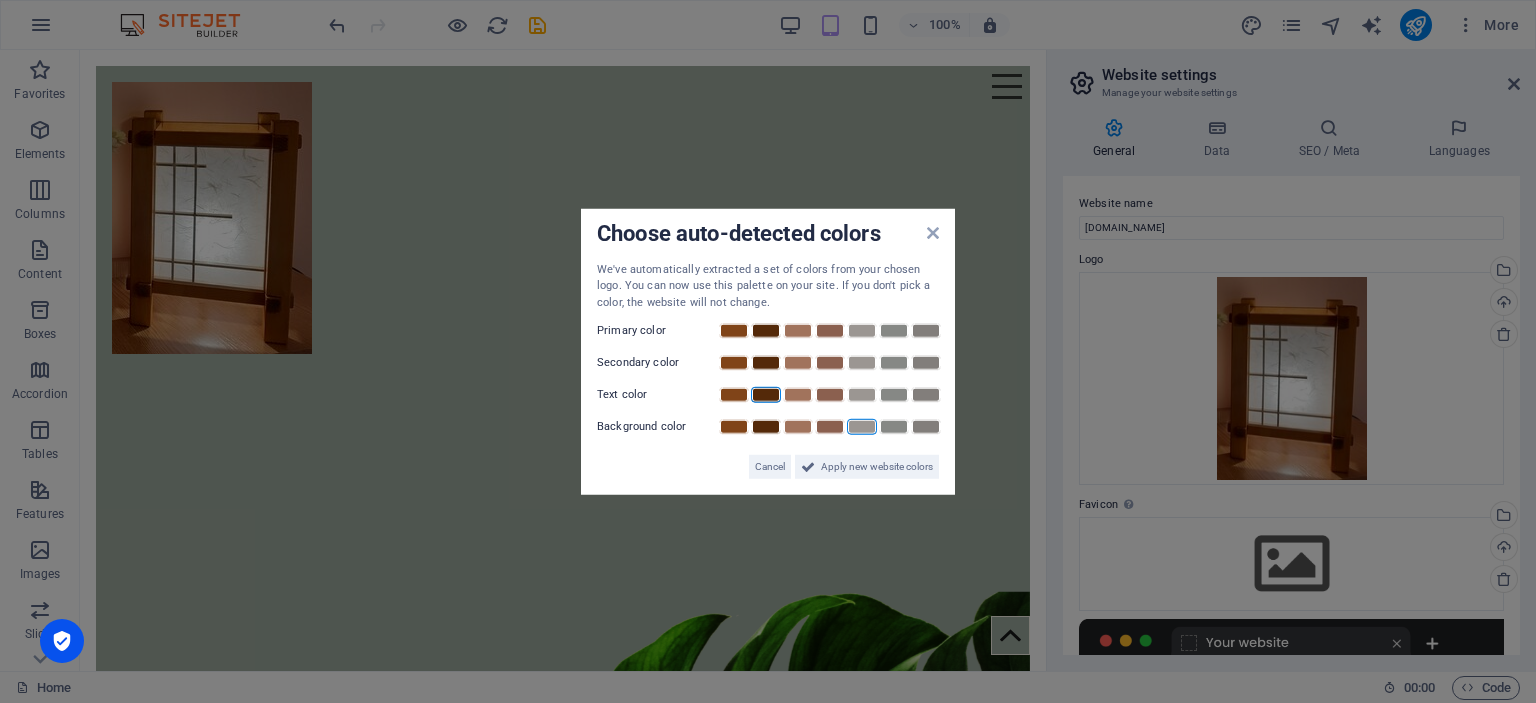 click at bounding box center (766, 395) 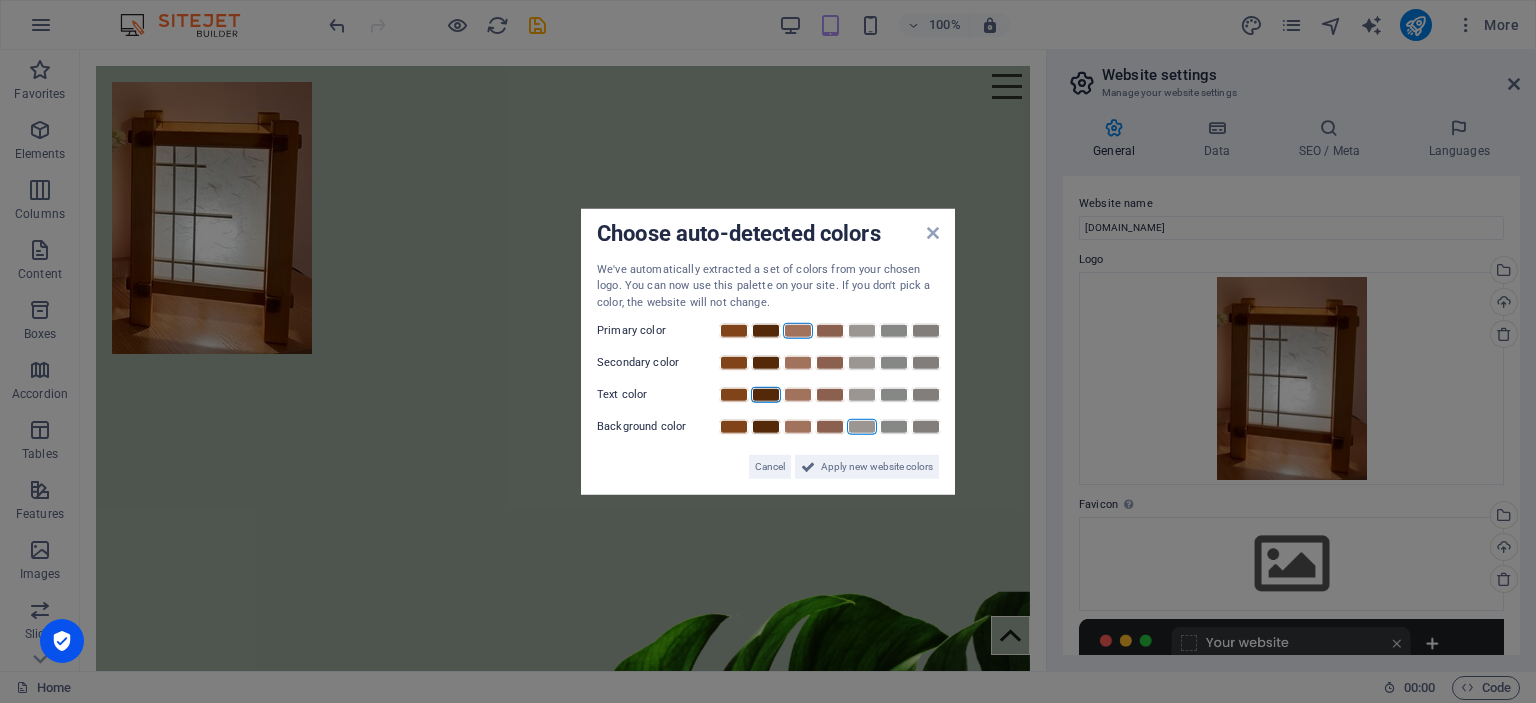 click at bounding box center (798, 331) 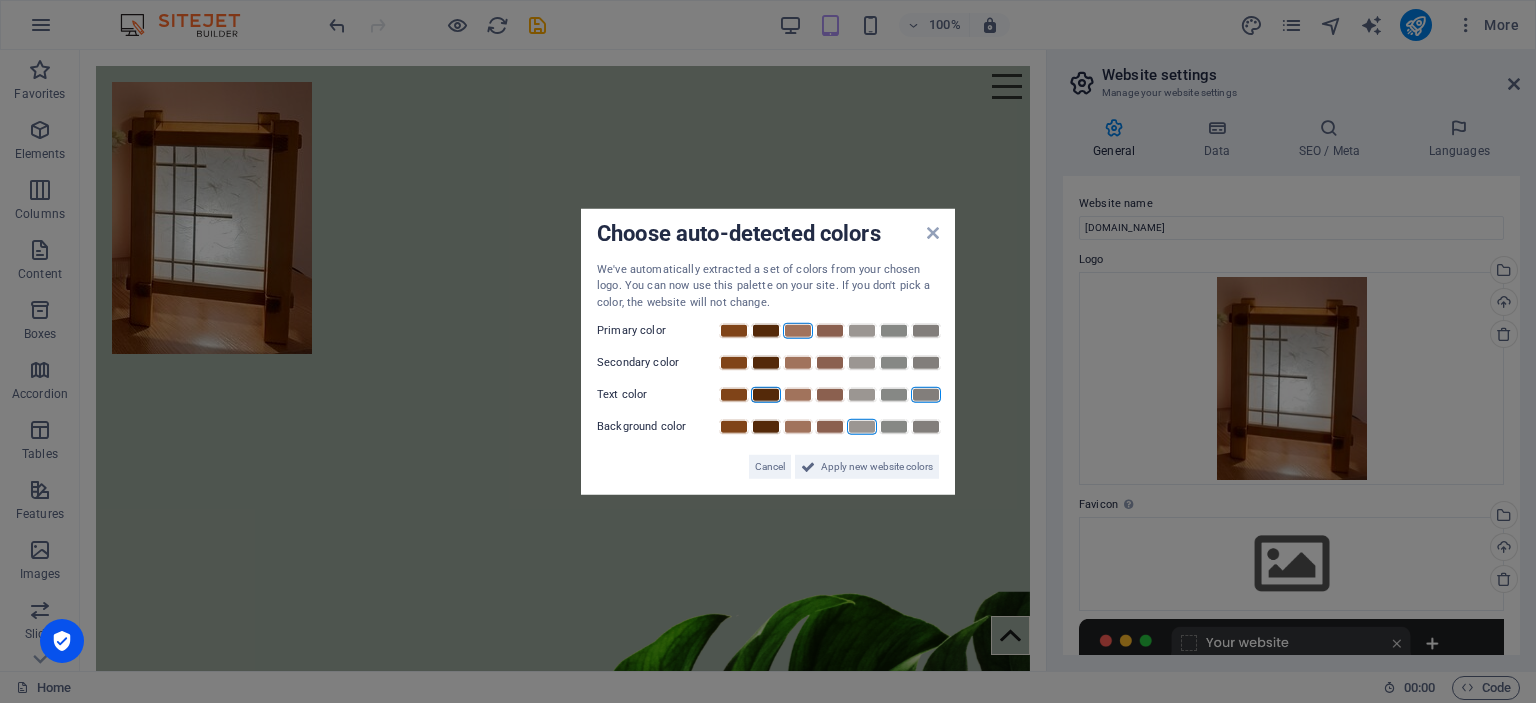 click at bounding box center [926, 395] 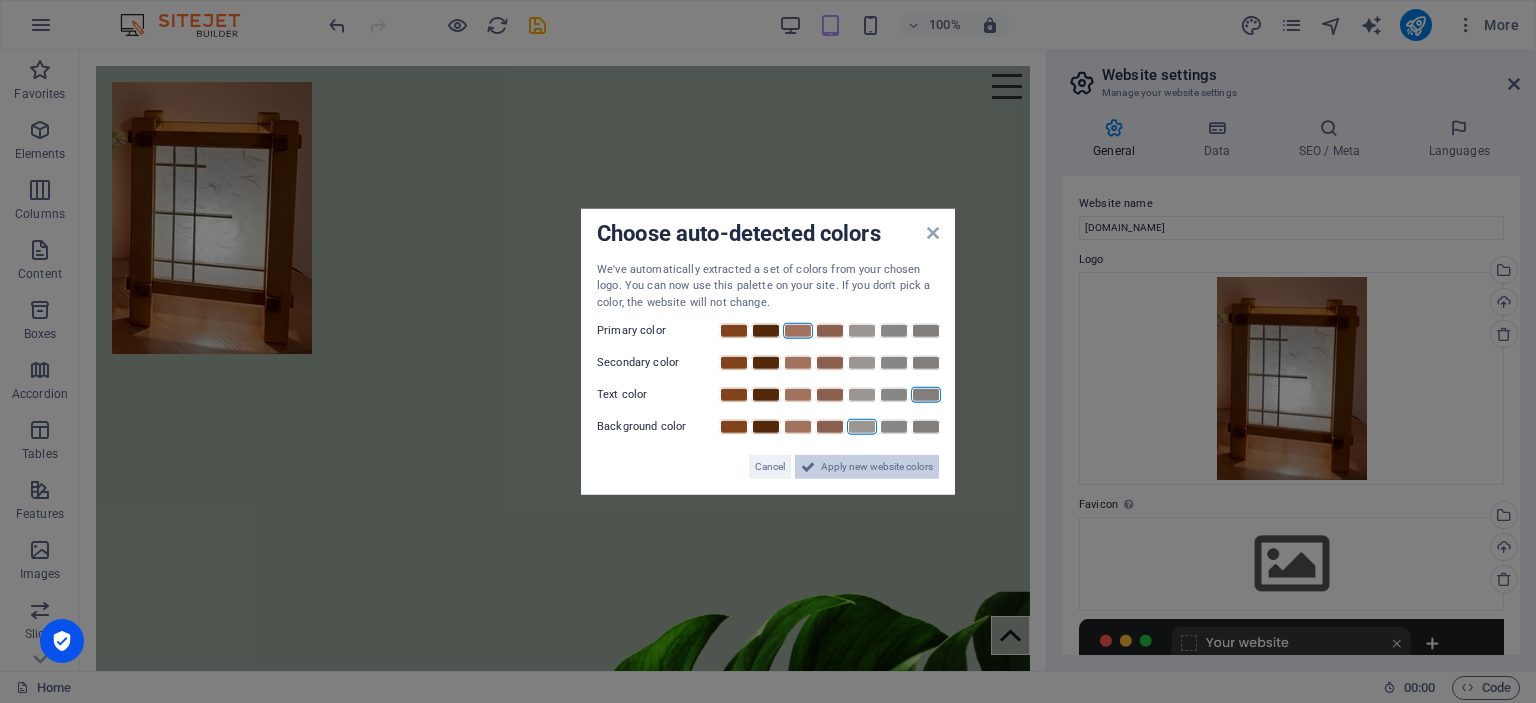 click on "Apply new website colors" at bounding box center (877, 467) 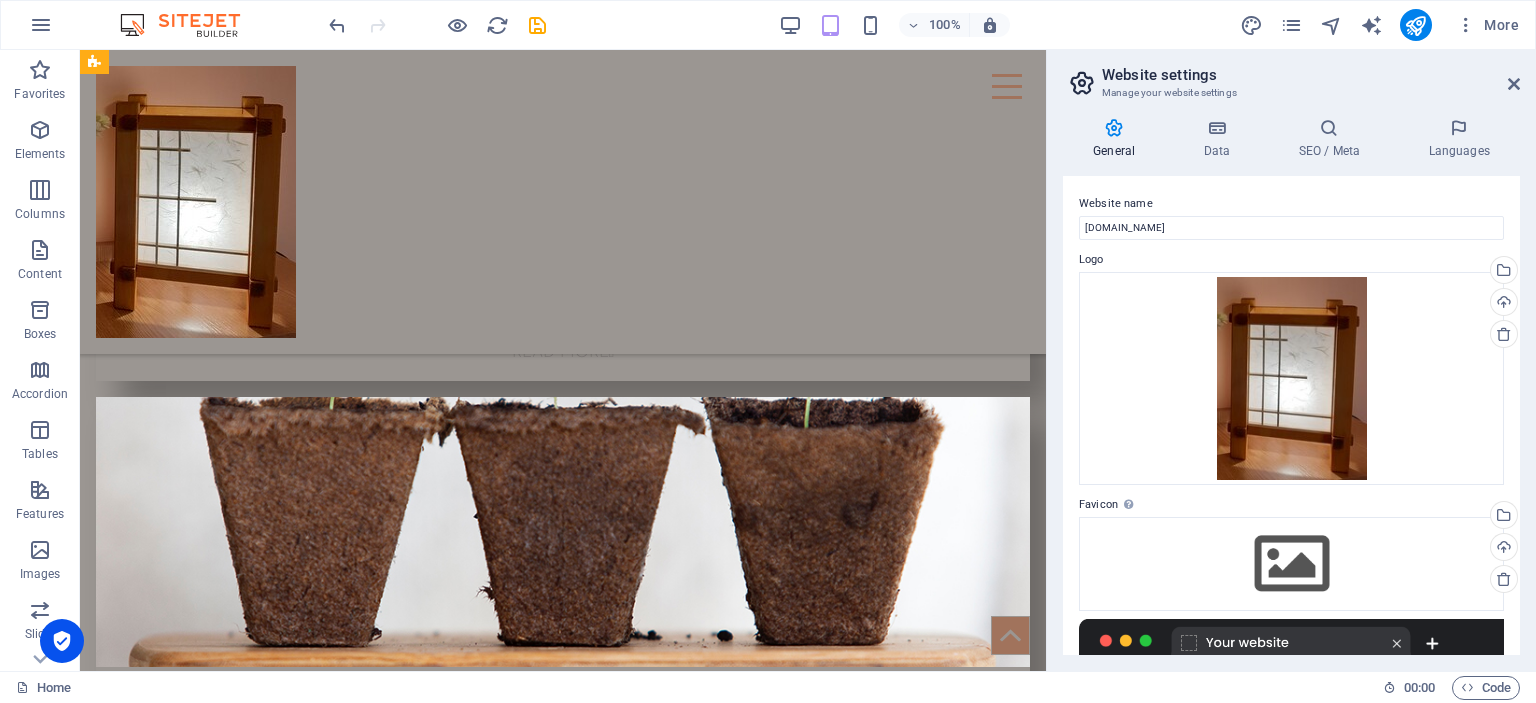 scroll, scrollTop: 3000, scrollLeft: 0, axis: vertical 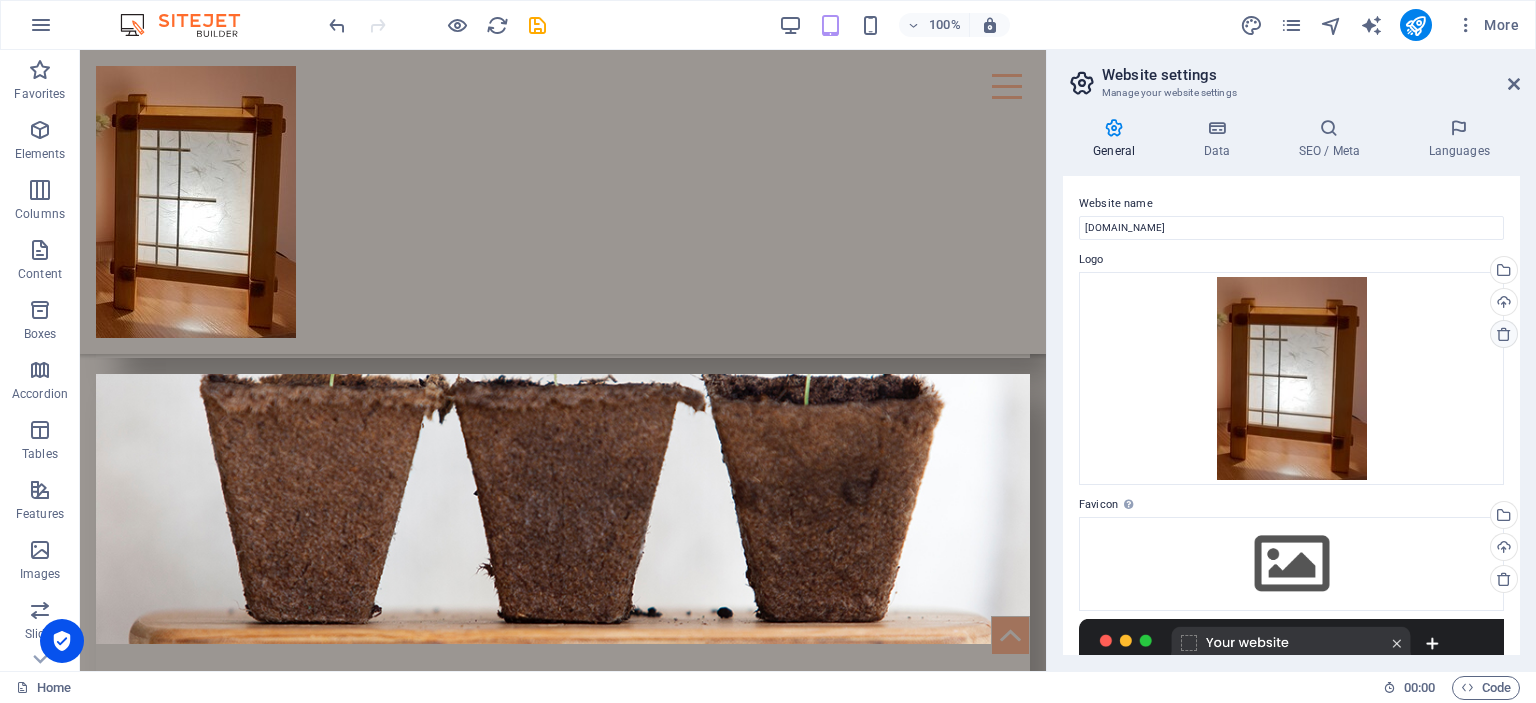 click at bounding box center [1504, 334] 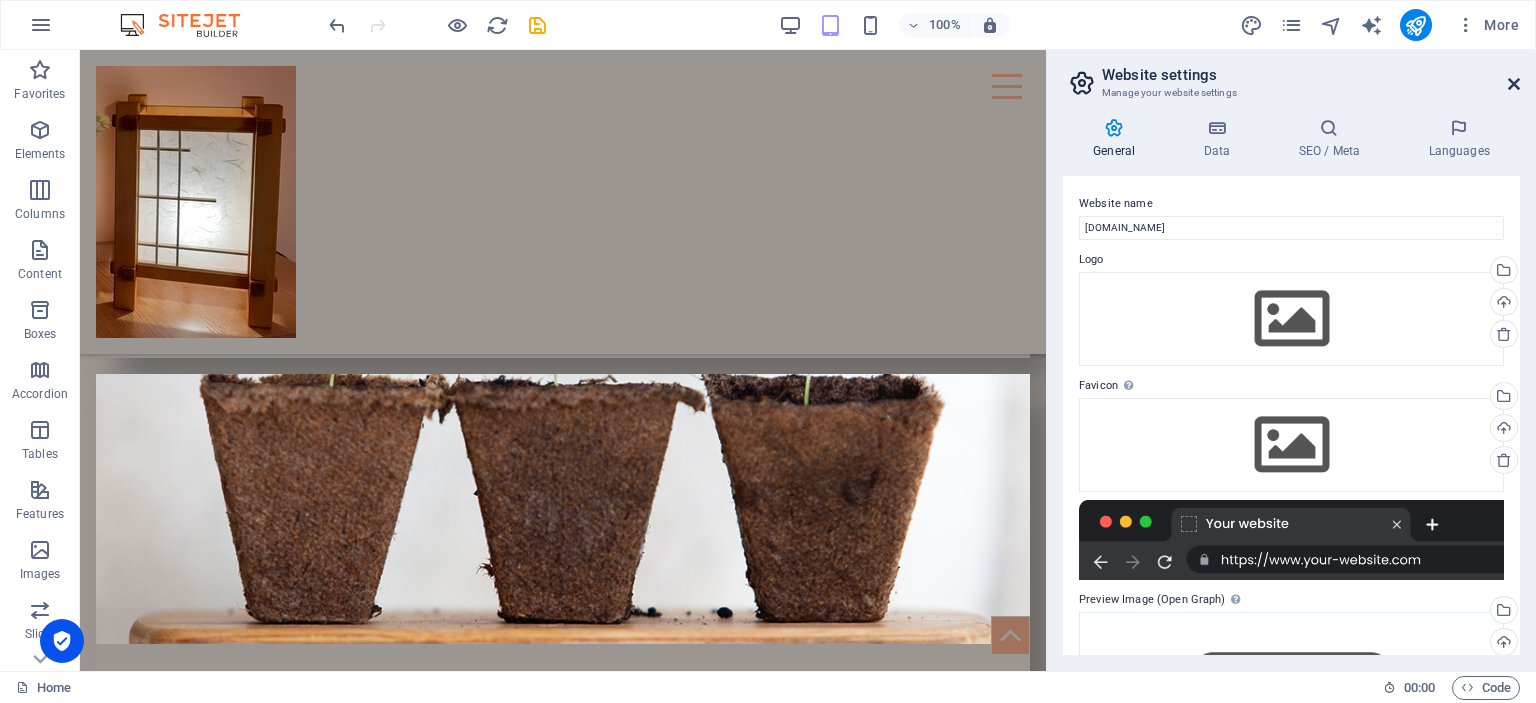 click at bounding box center [1514, 84] 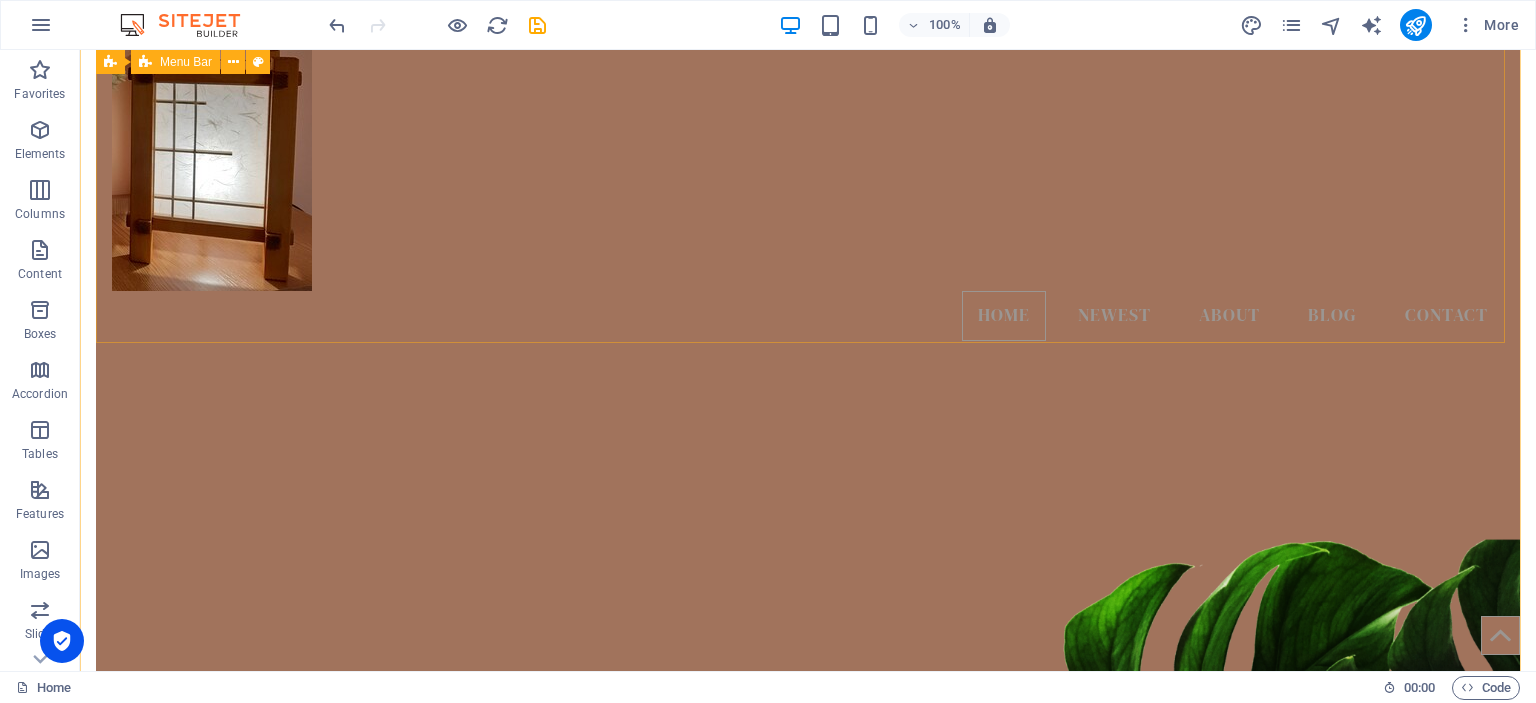 scroll, scrollTop: 0, scrollLeft: 0, axis: both 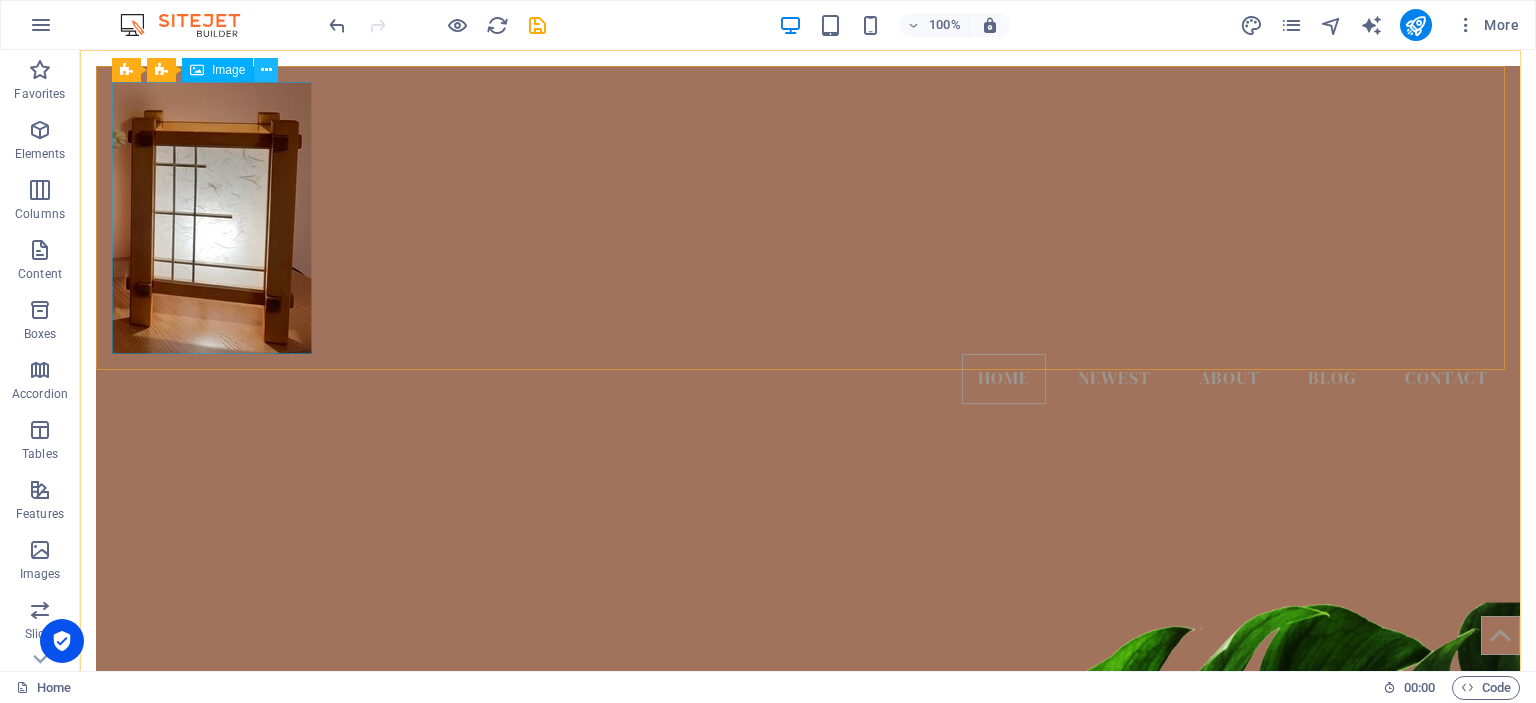 click at bounding box center (266, 70) 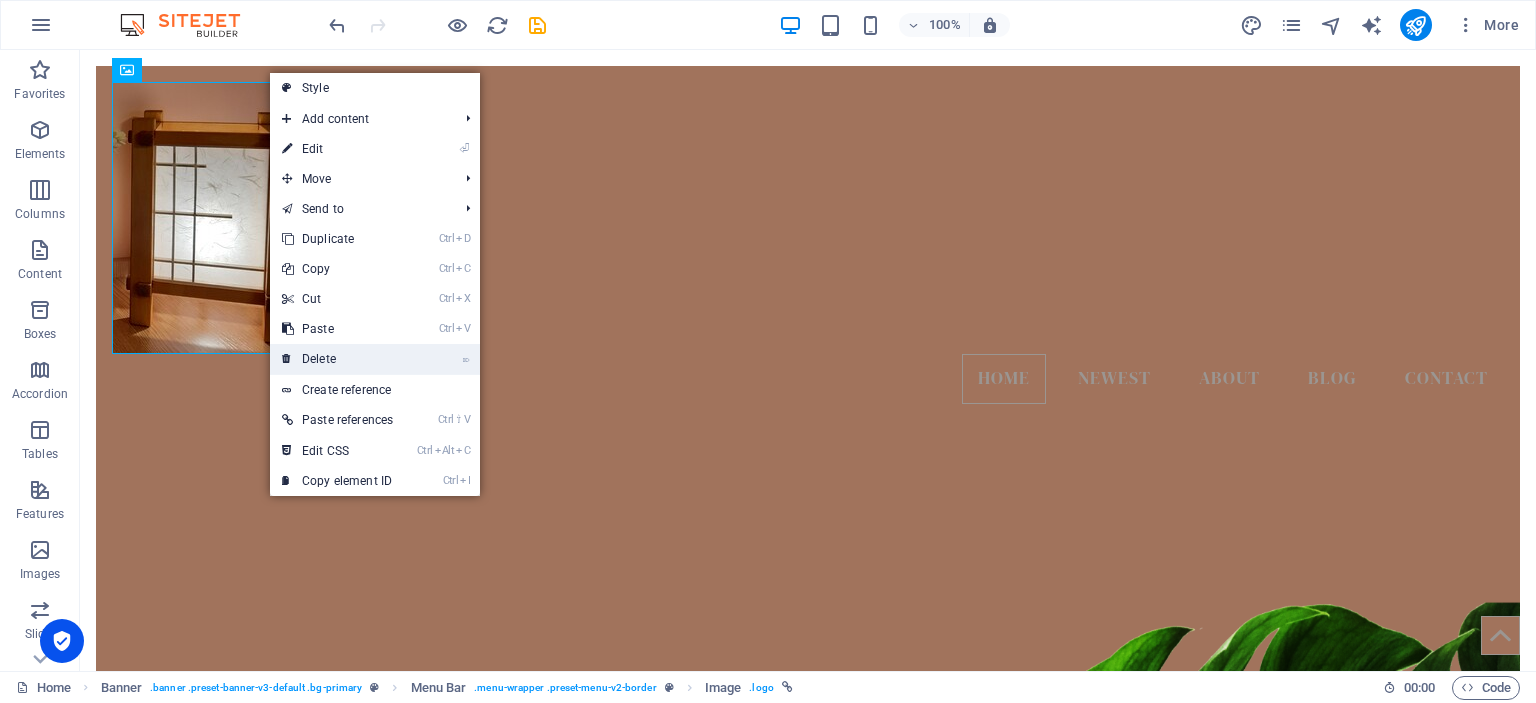 click on "⌦  Delete" at bounding box center (337, 359) 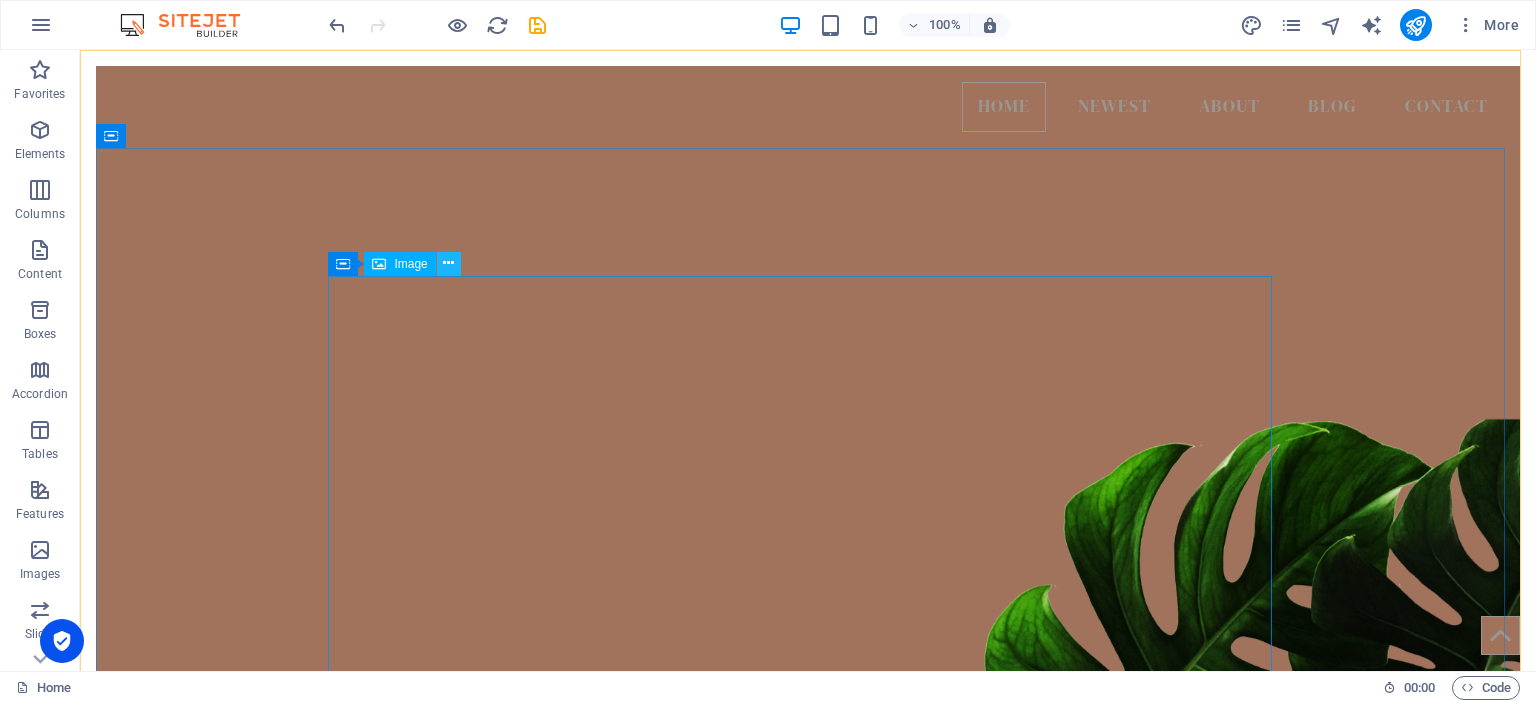 click at bounding box center [448, 263] 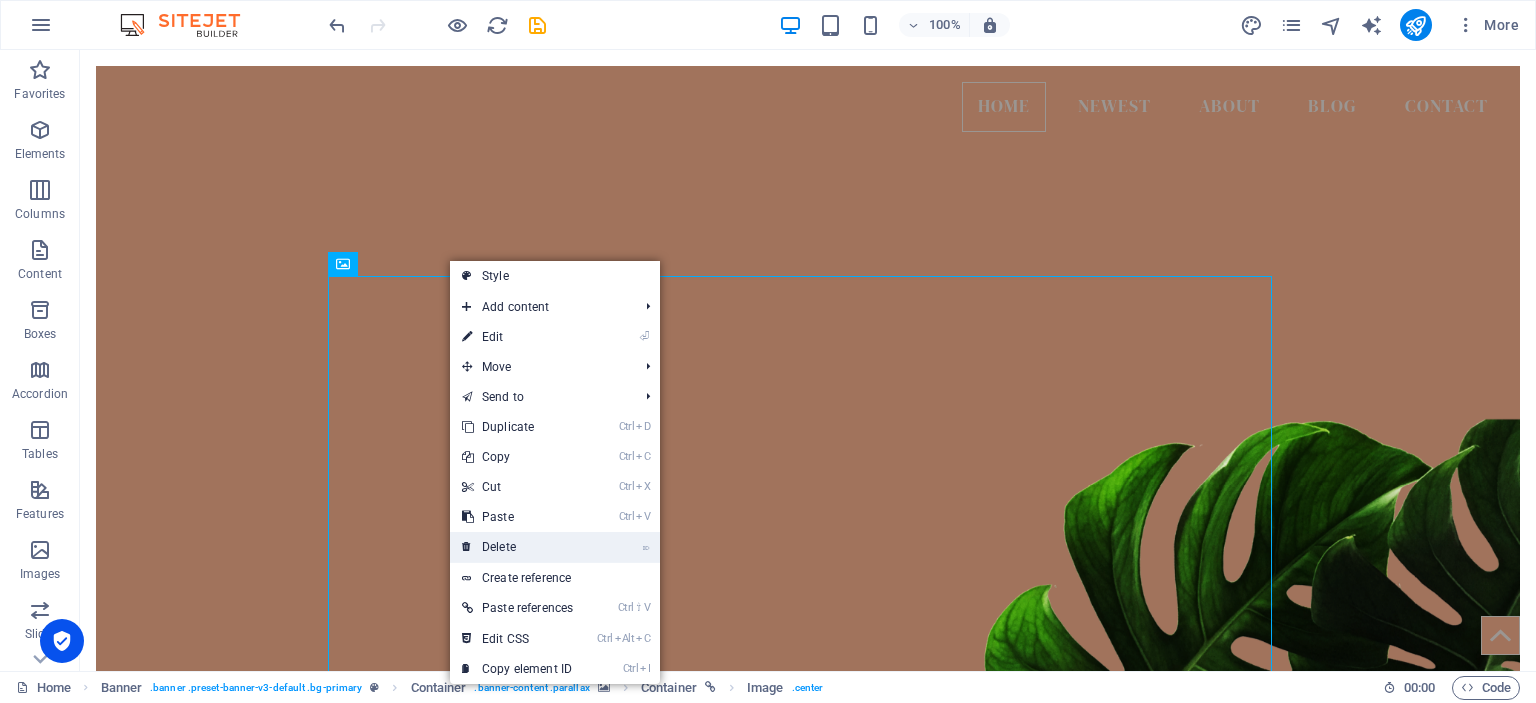 click on "⌦  Delete" at bounding box center [517, 547] 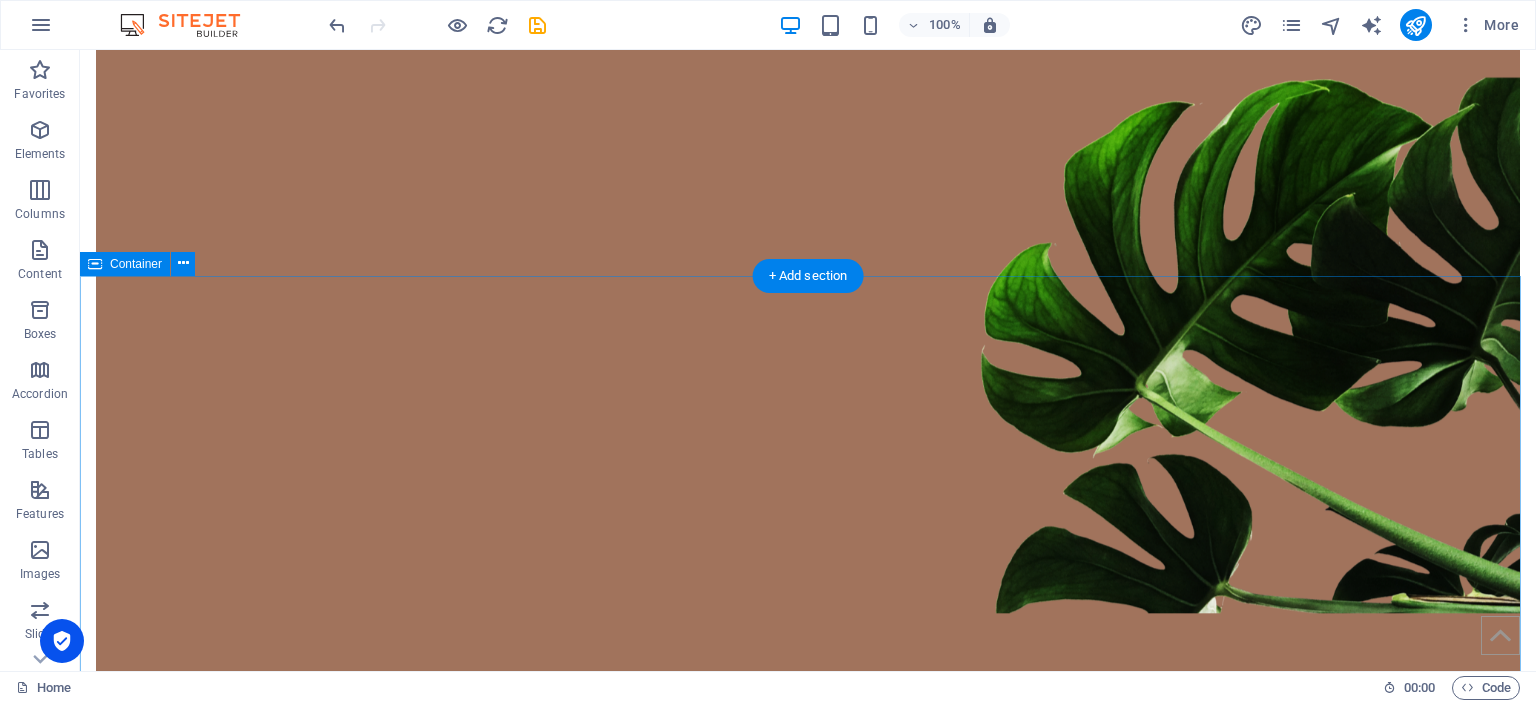 scroll, scrollTop: 0, scrollLeft: 0, axis: both 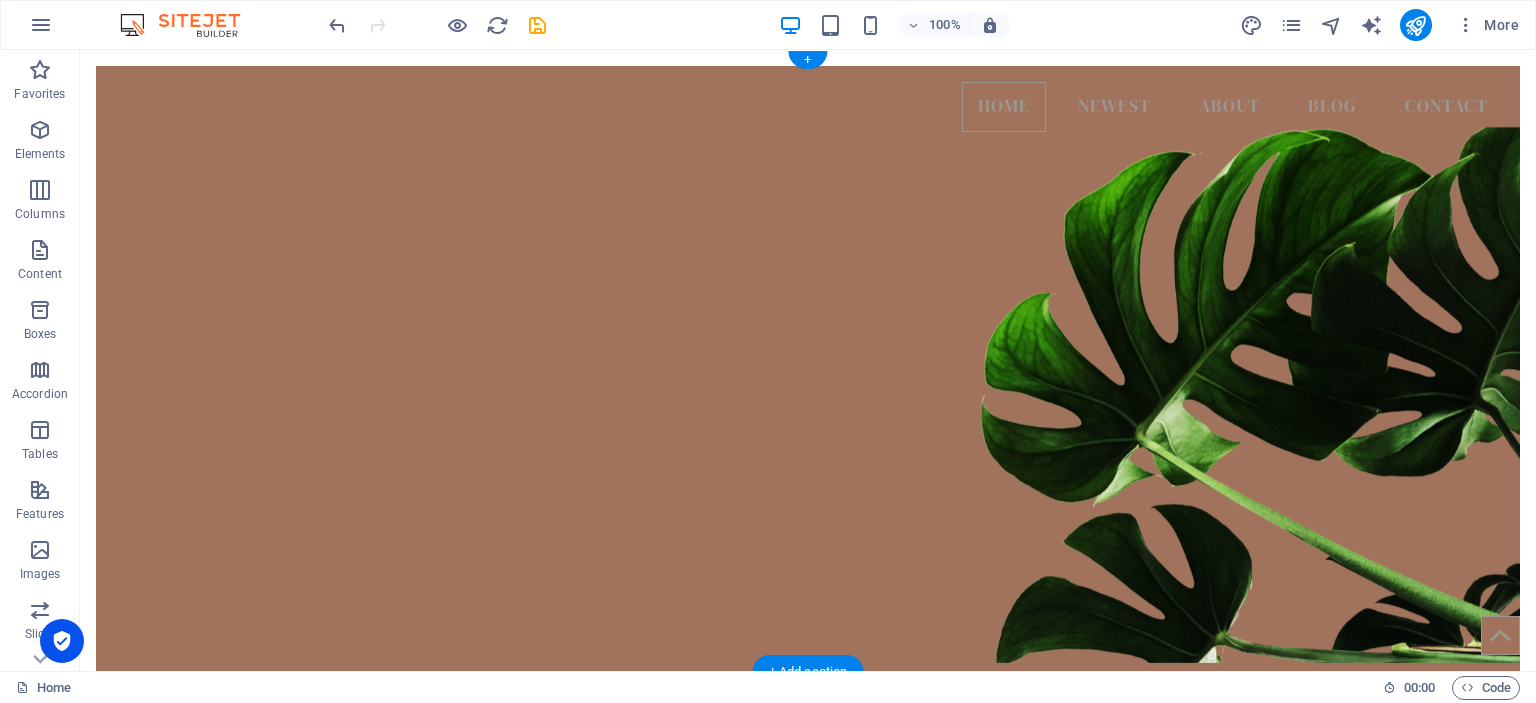click at bounding box center [808, 386] 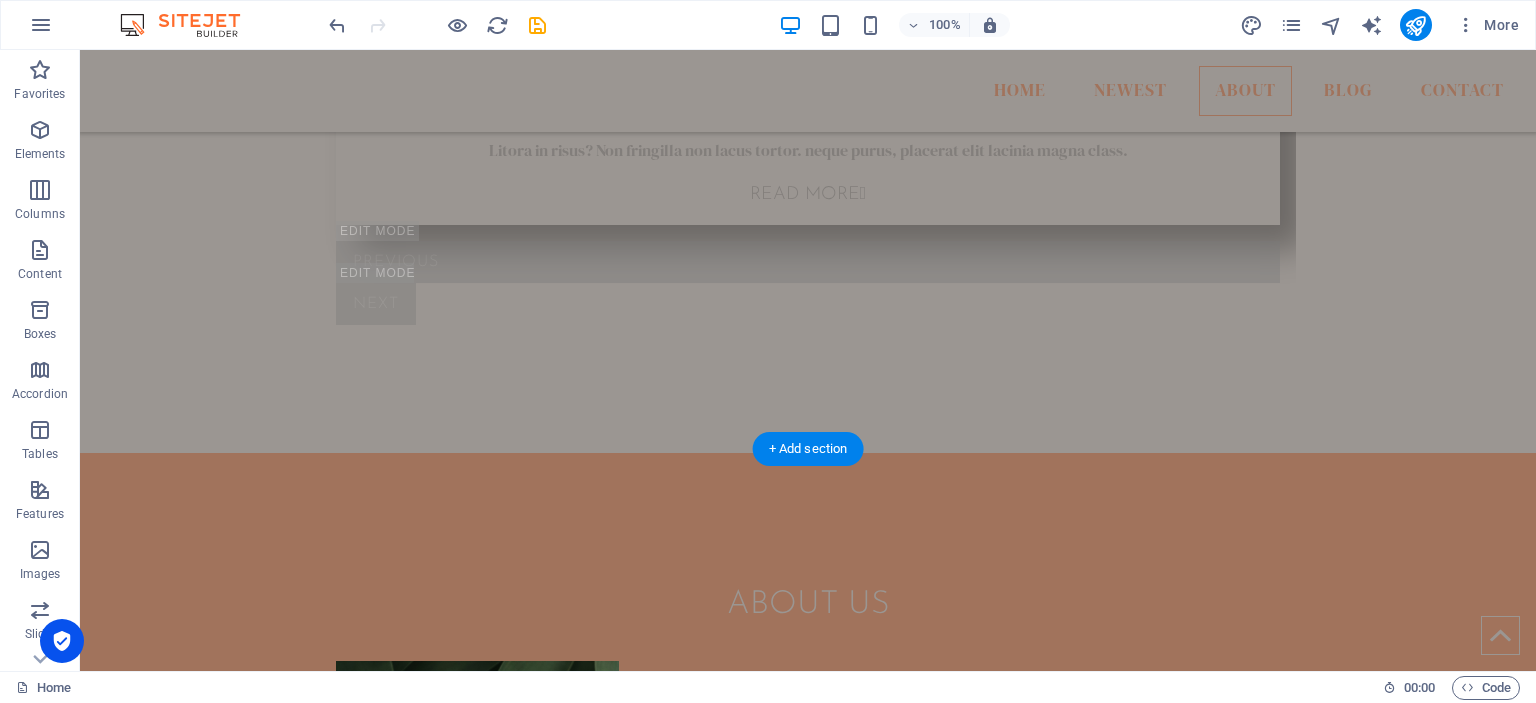 scroll, scrollTop: 2500, scrollLeft: 0, axis: vertical 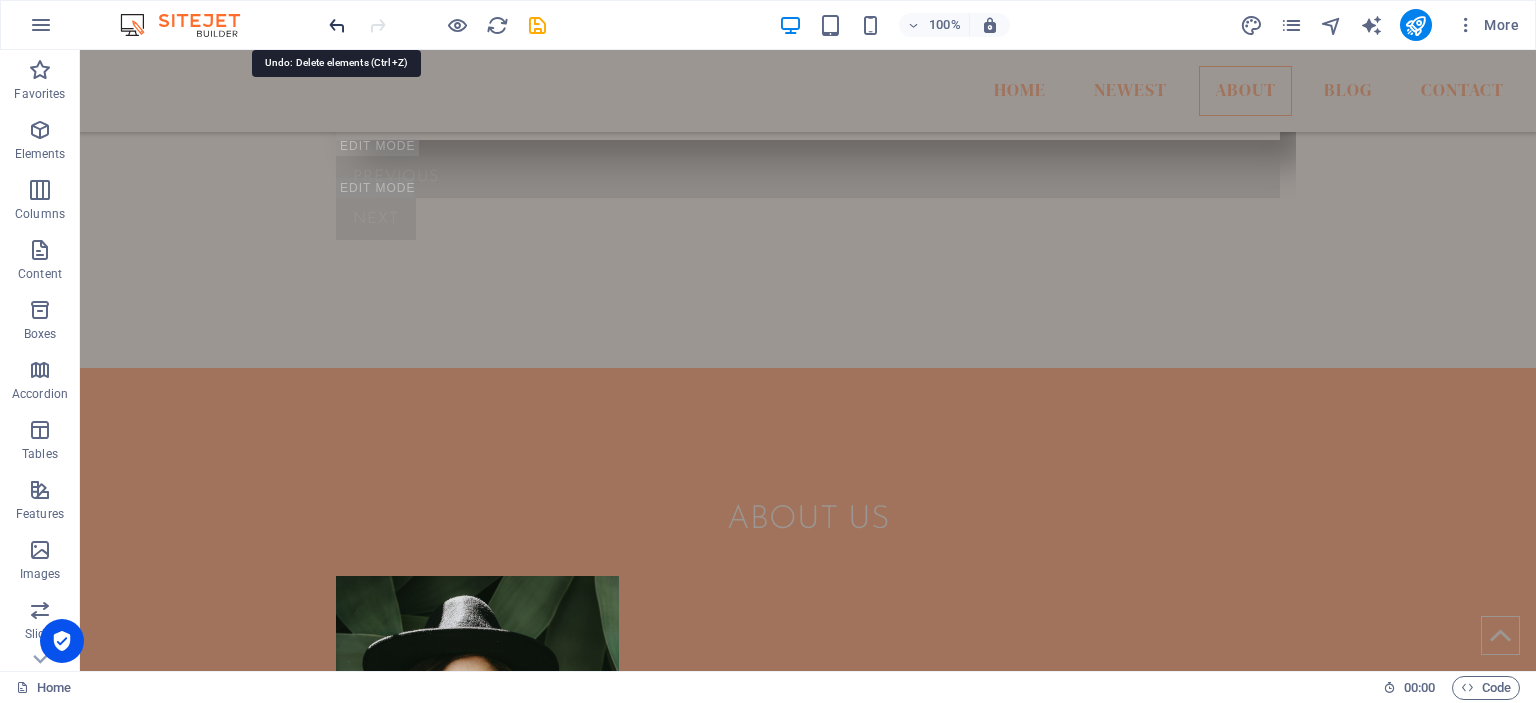 click at bounding box center (337, 25) 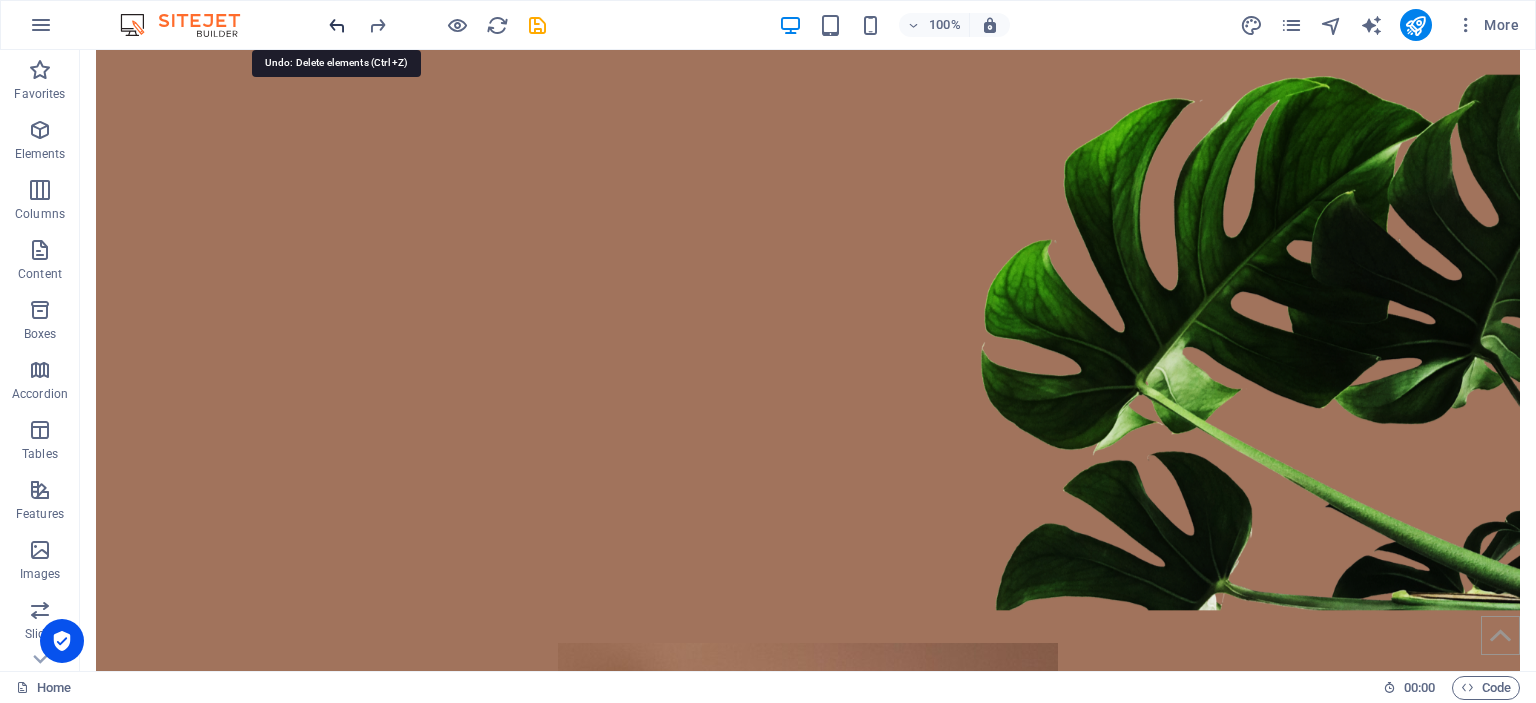 scroll, scrollTop: 254, scrollLeft: 0, axis: vertical 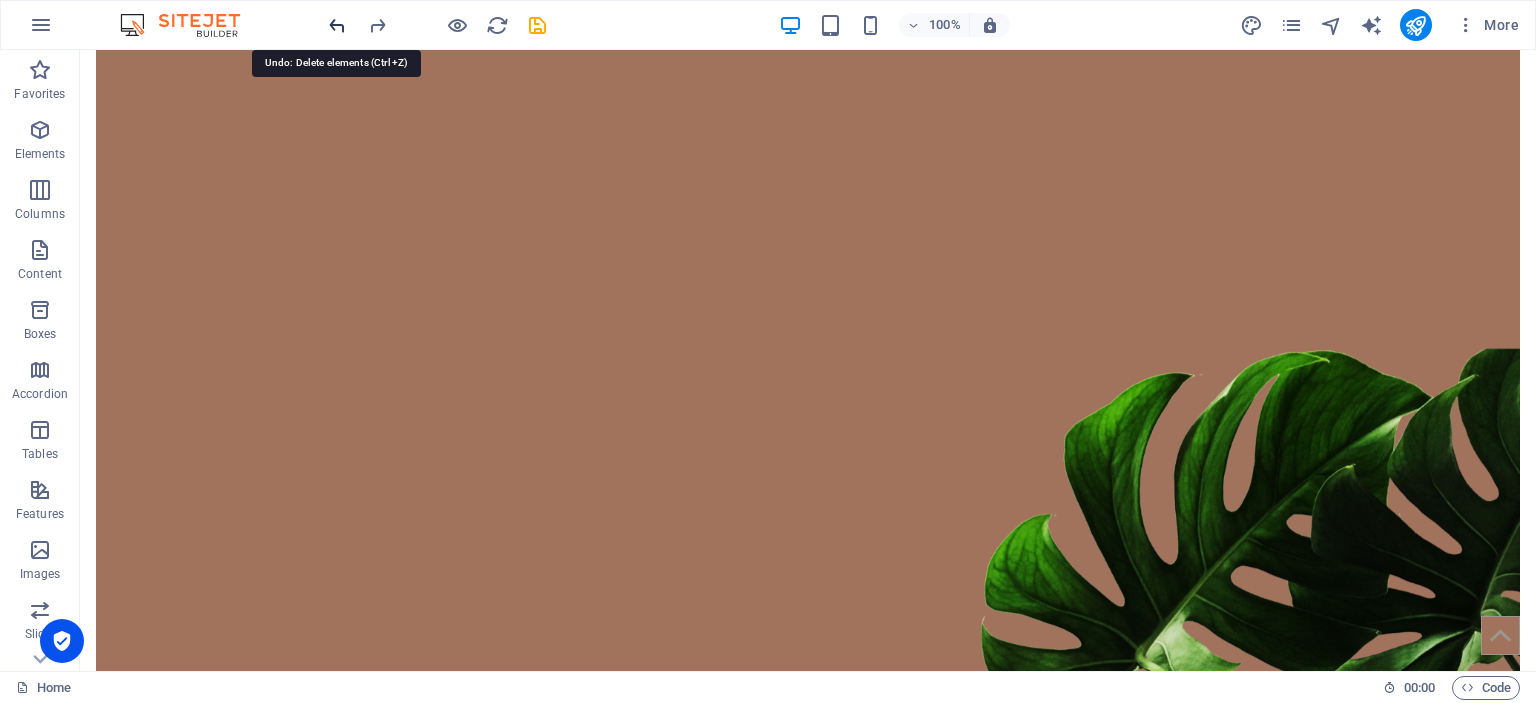 click at bounding box center [337, 25] 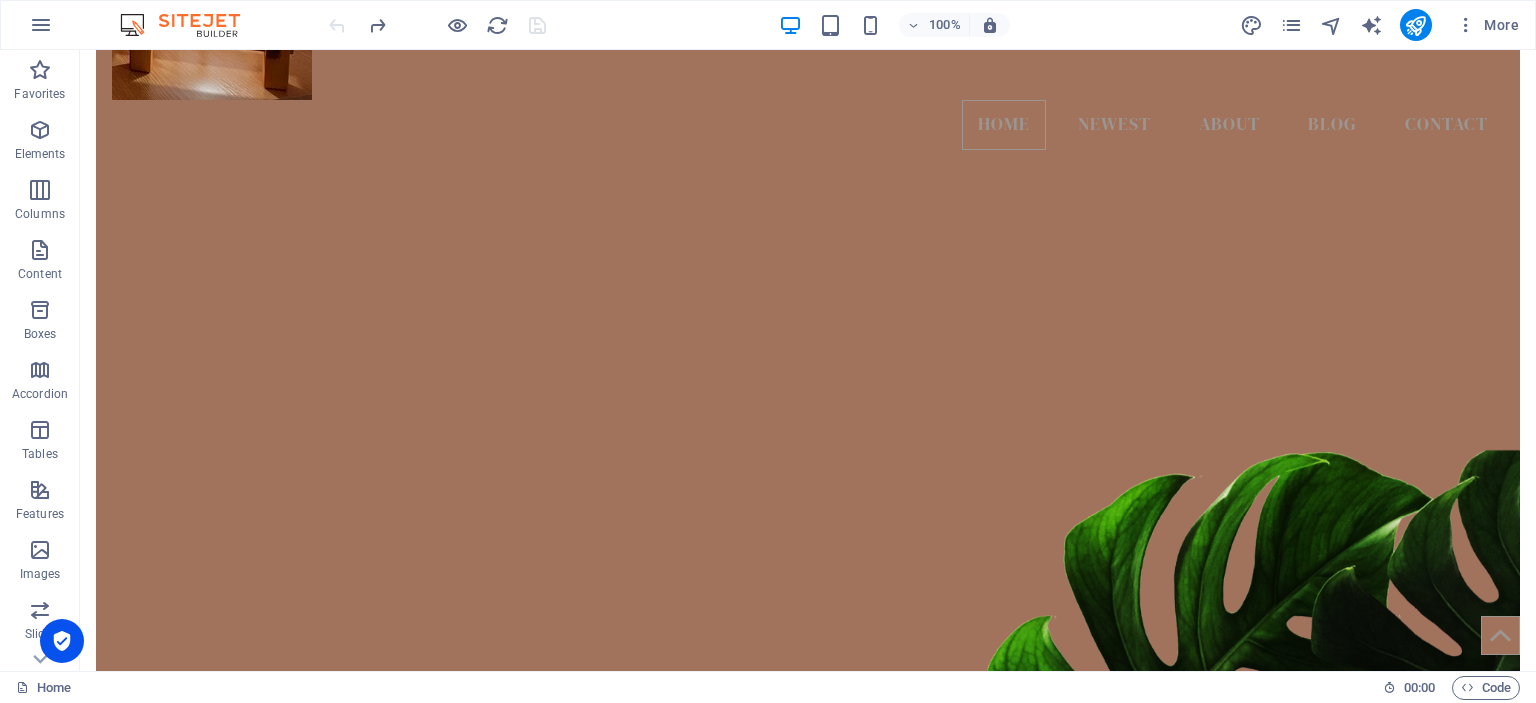 click at bounding box center [437, 25] 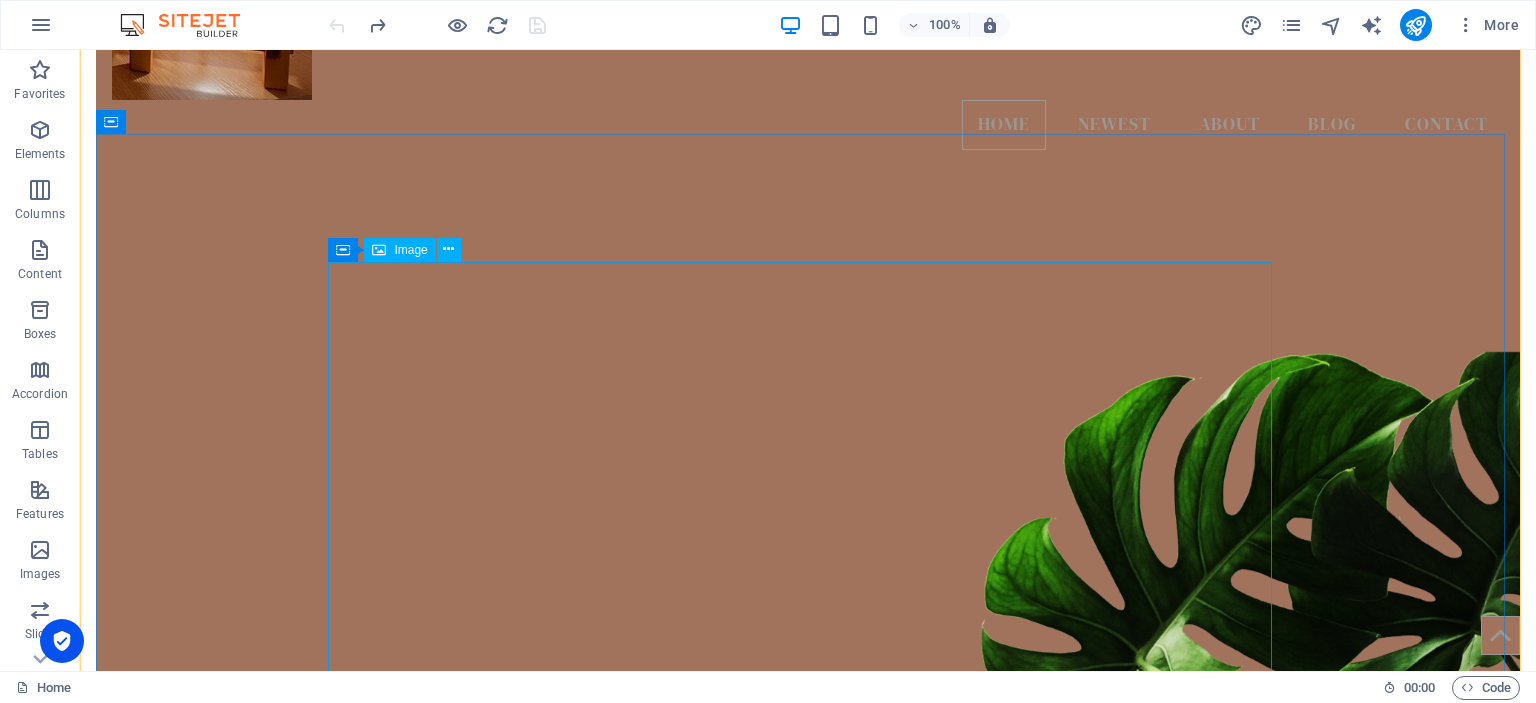 scroll, scrollTop: 0, scrollLeft: 0, axis: both 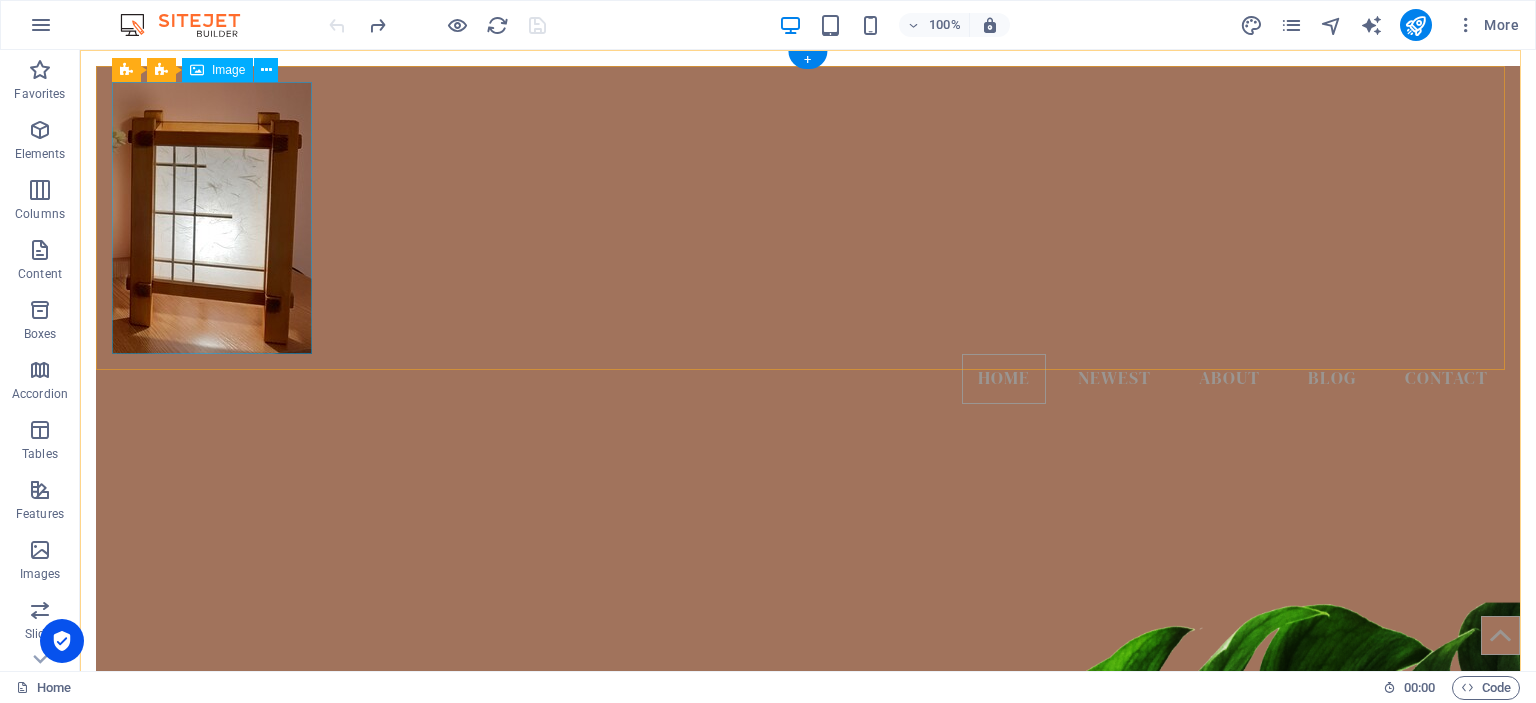 click at bounding box center (808, 218) 